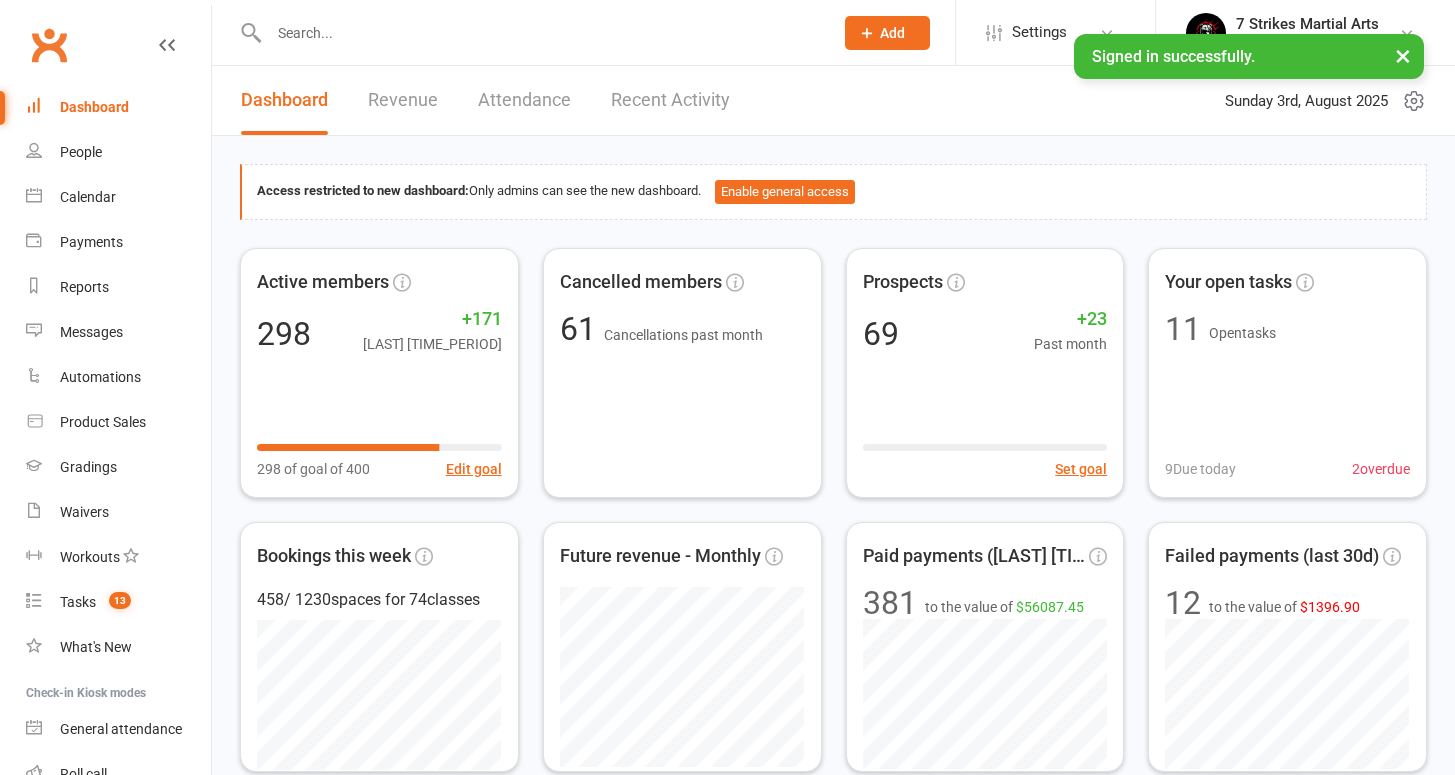scroll, scrollTop: 0, scrollLeft: 0, axis: both 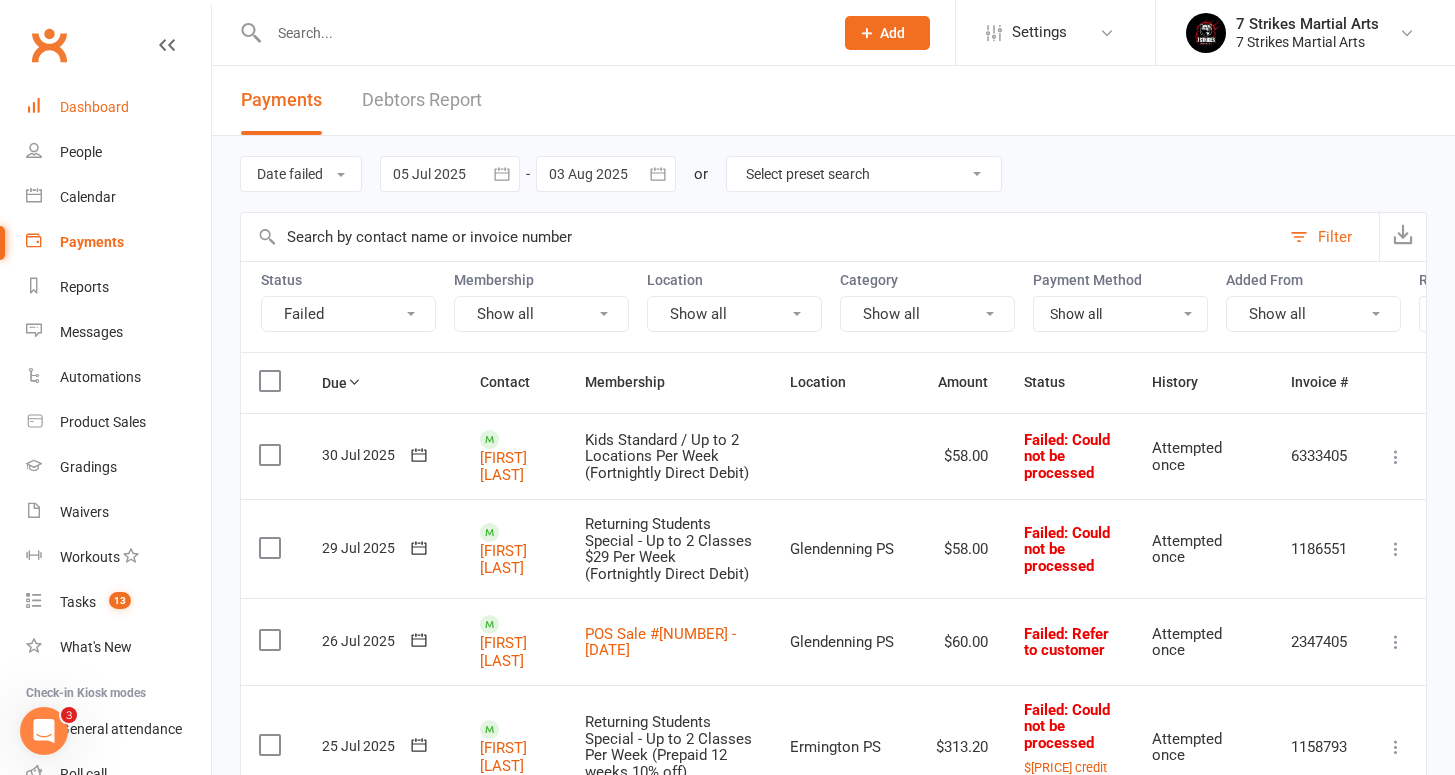 click on "Dashboard" at bounding box center [94, 107] 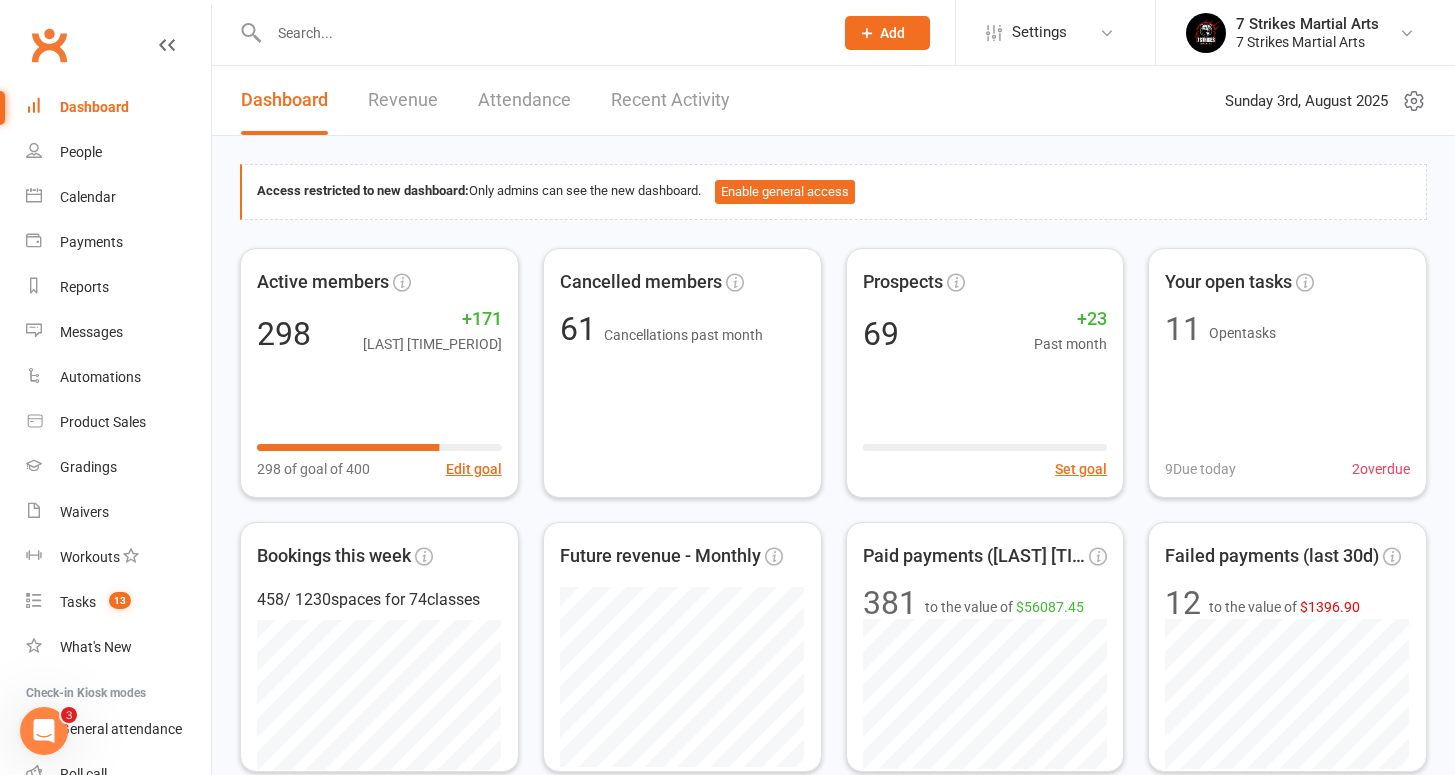 scroll, scrollTop: 142, scrollLeft: 0, axis: vertical 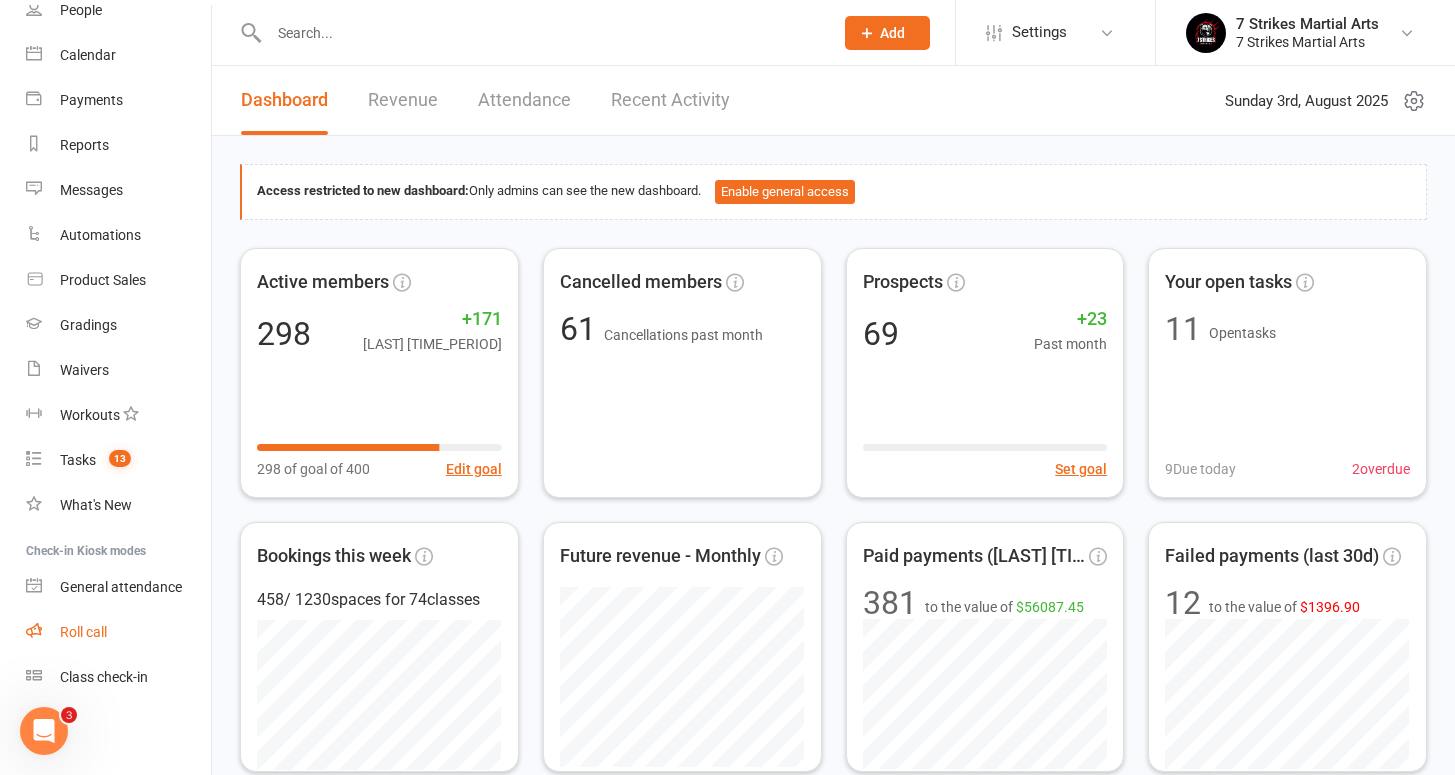 click on "Roll call" at bounding box center [83, 632] 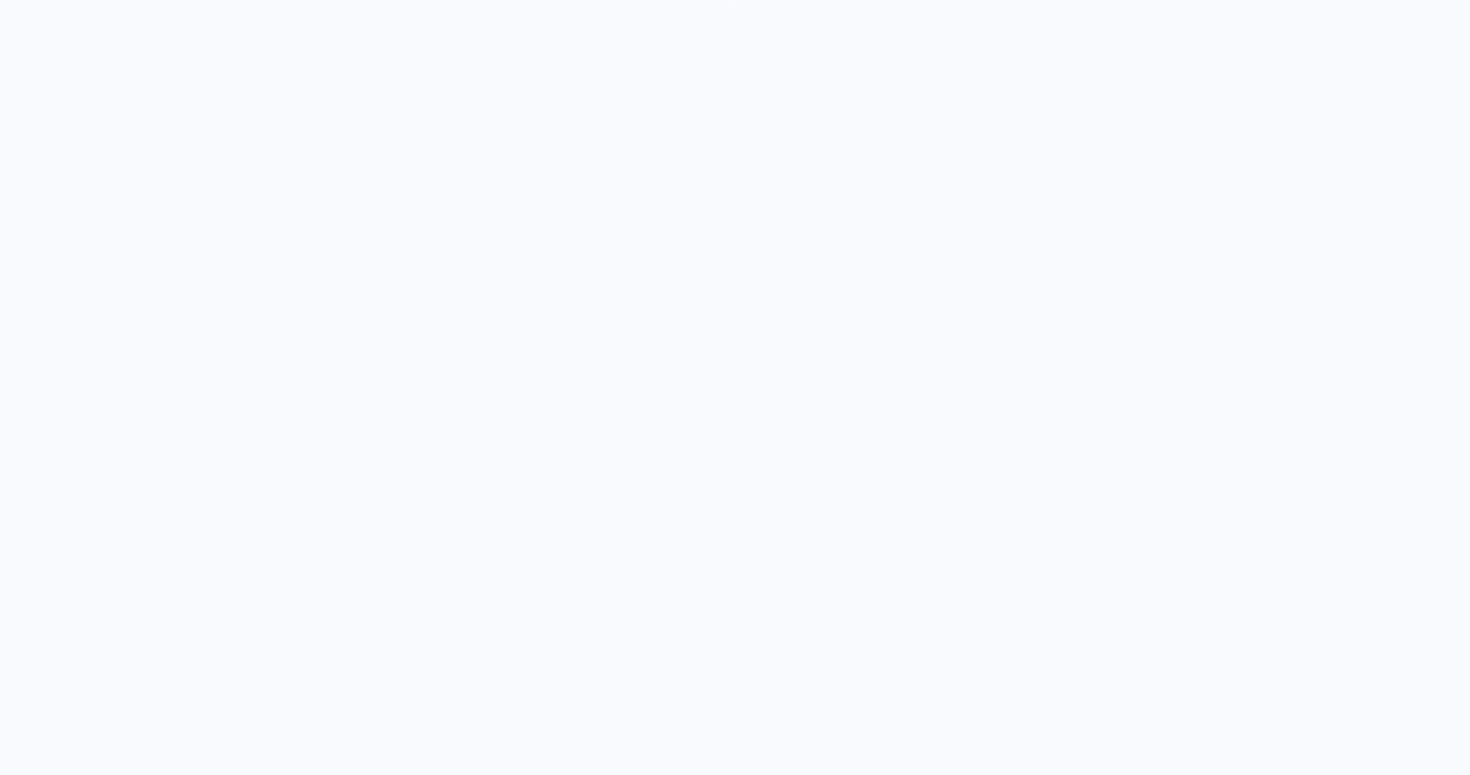 scroll, scrollTop: 0, scrollLeft: 0, axis: both 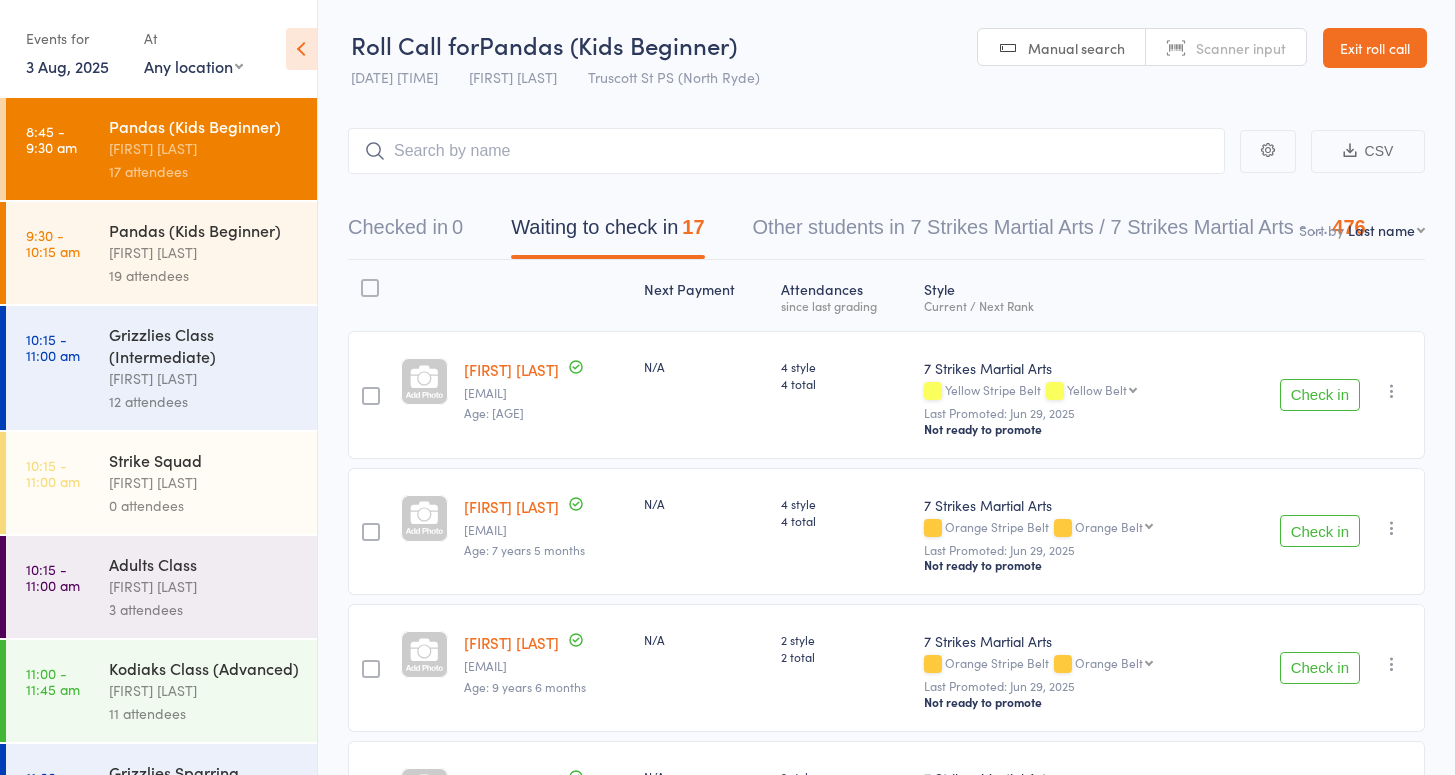click on "Pandas (Kids Beginner)" at bounding box center [204, 230] 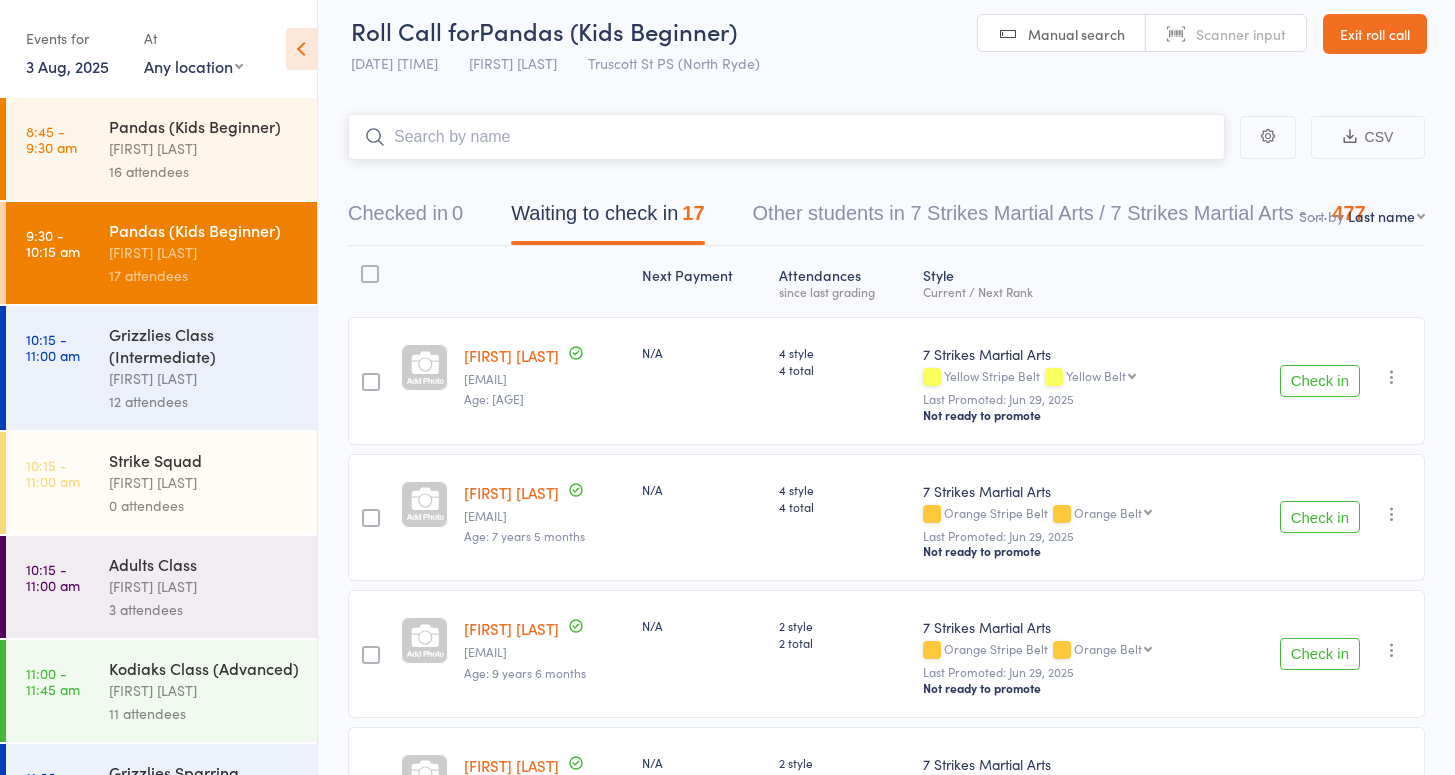 scroll, scrollTop: 0, scrollLeft: 0, axis: both 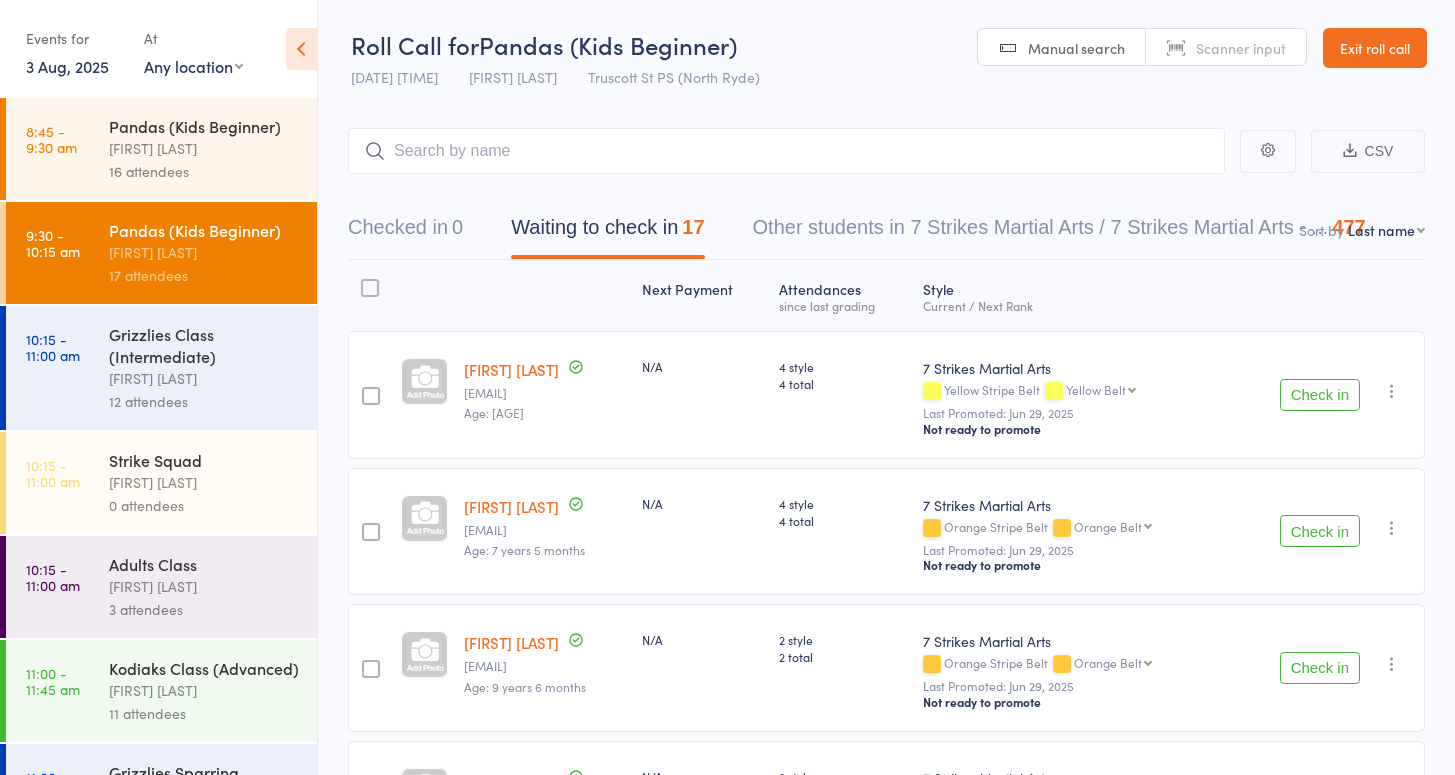 click on "Daniel Jancek" at bounding box center (204, 148) 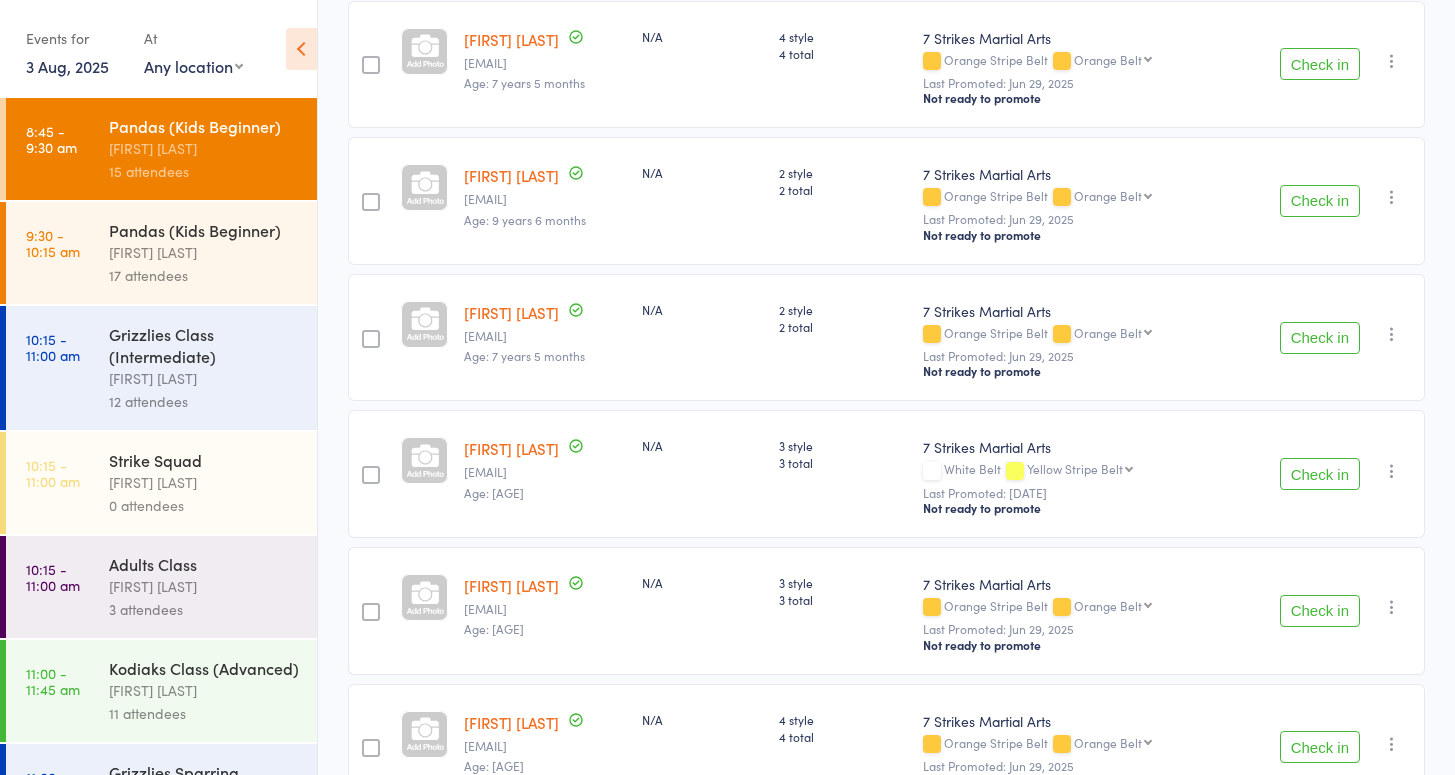 scroll, scrollTop: 564, scrollLeft: 0, axis: vertical 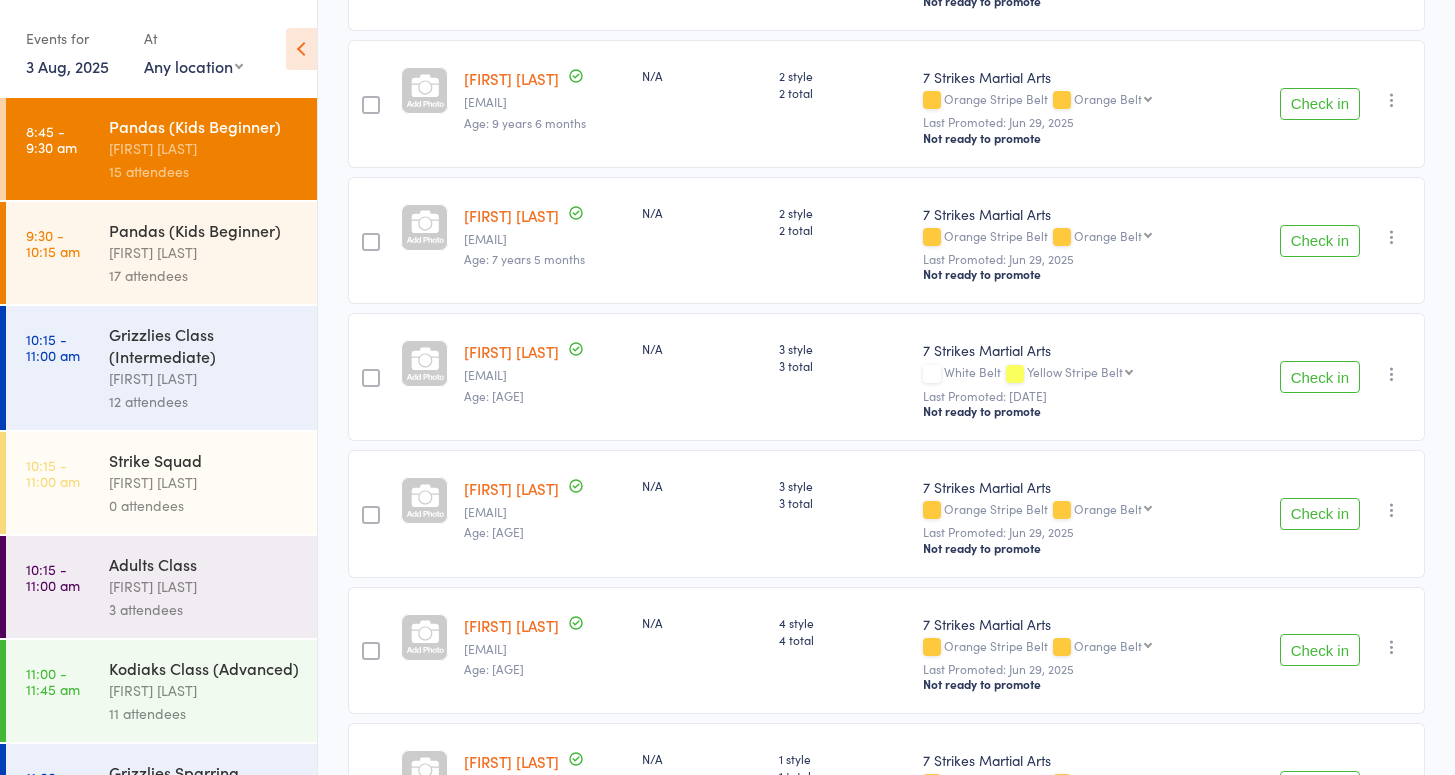 click on "Check in" at bounding box center (1320, 514) 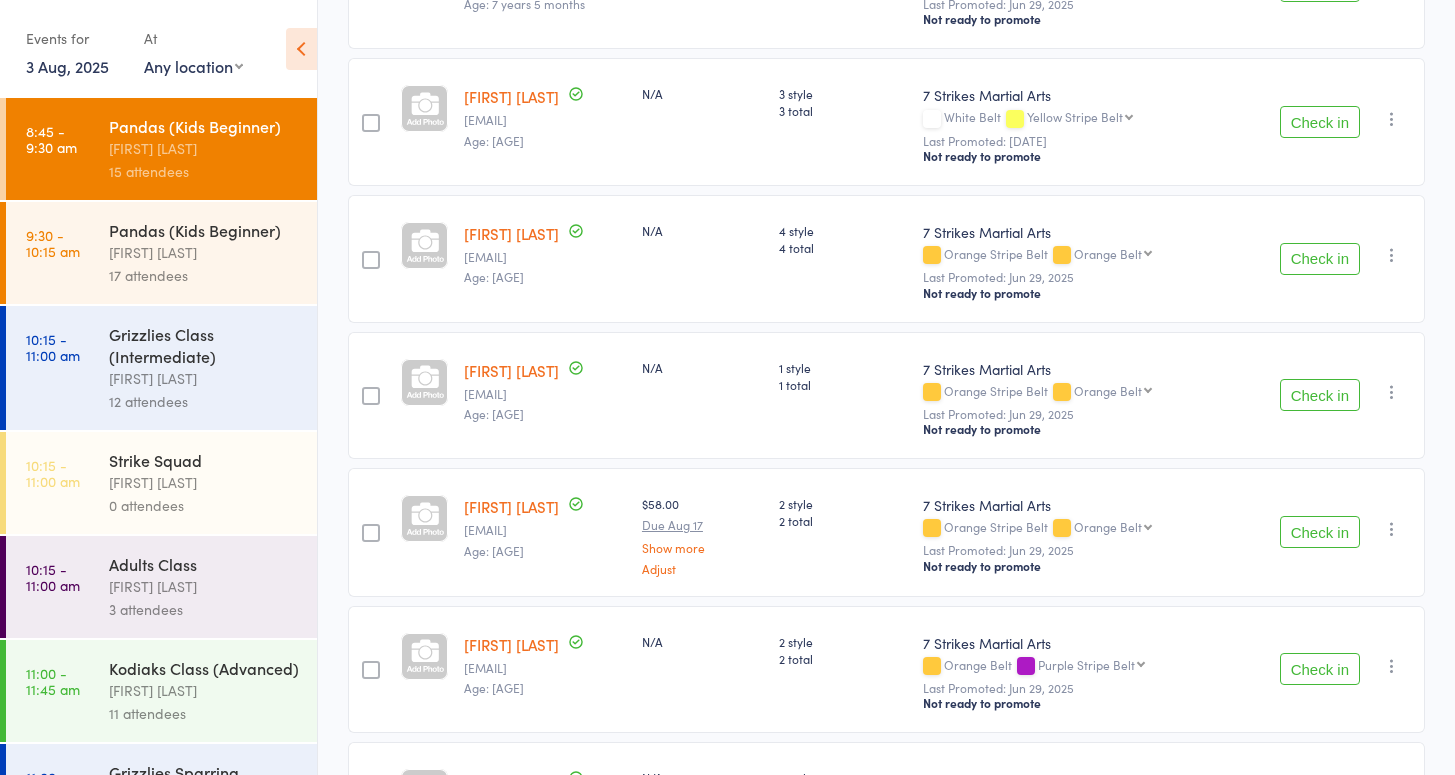 scroll, scrollTop: 1024, scrollLeft: 0, axis: vertical 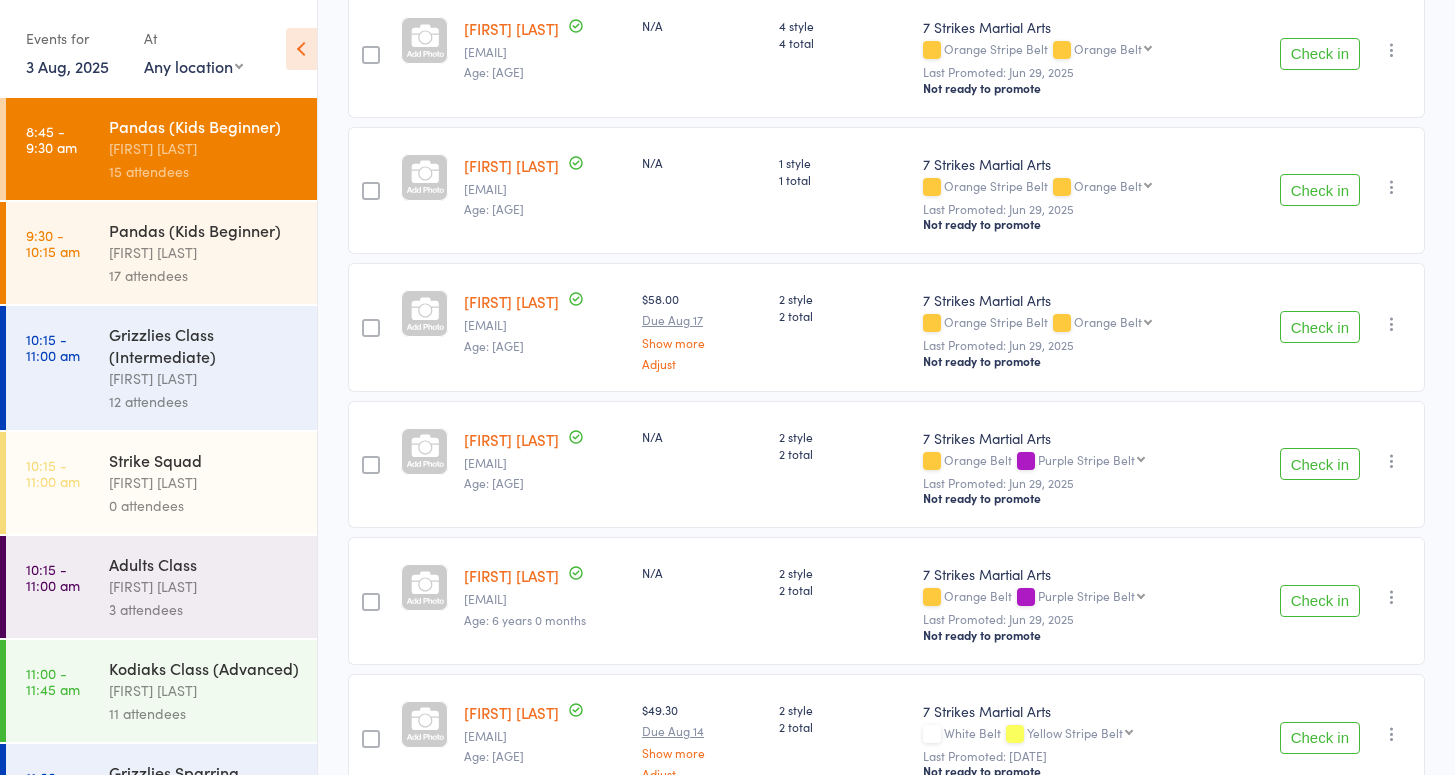 drag, startPoint x: 1384, startPoint y: 329, endPoint x: 1366, endPoint y: 339, distance: 20.59126 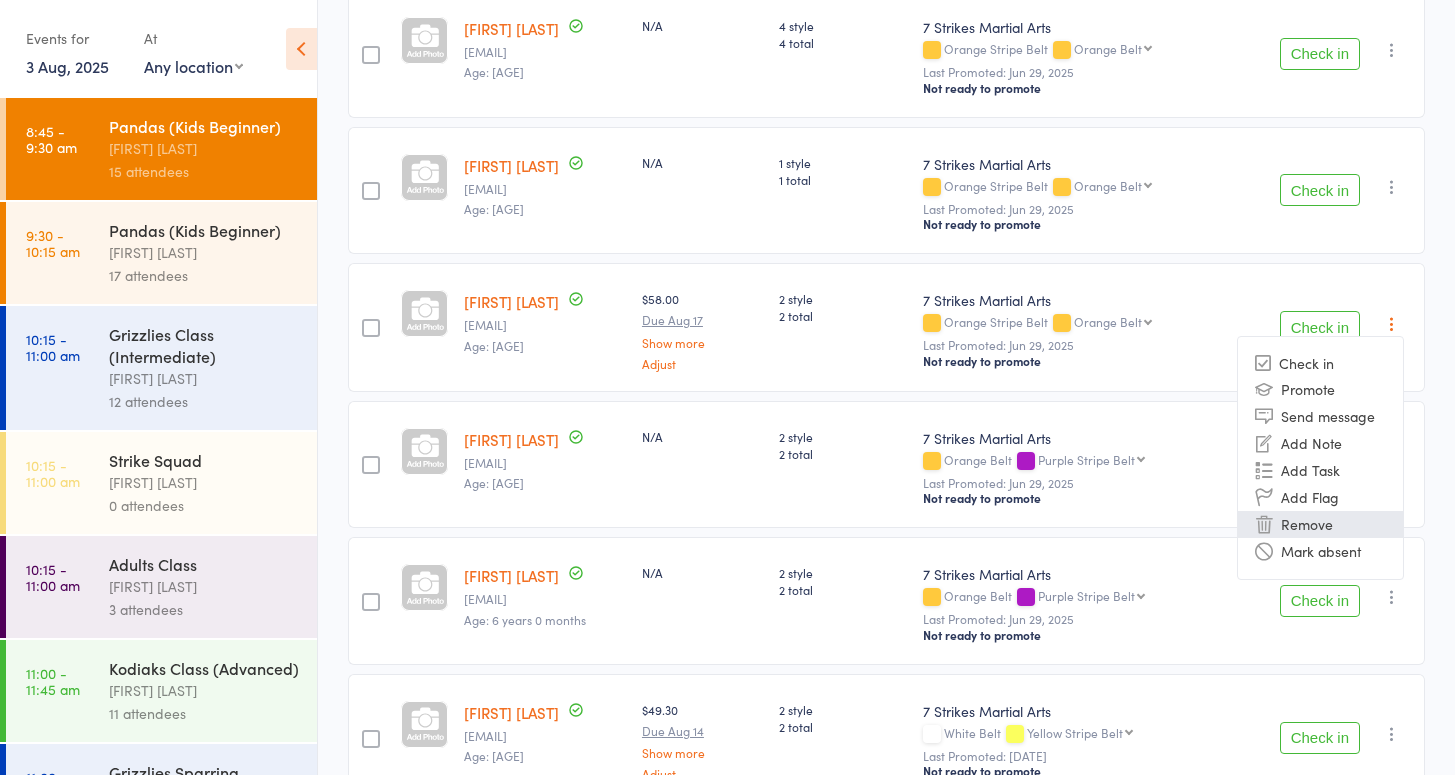 click on "Remove" at bounding box center (1320, 524) 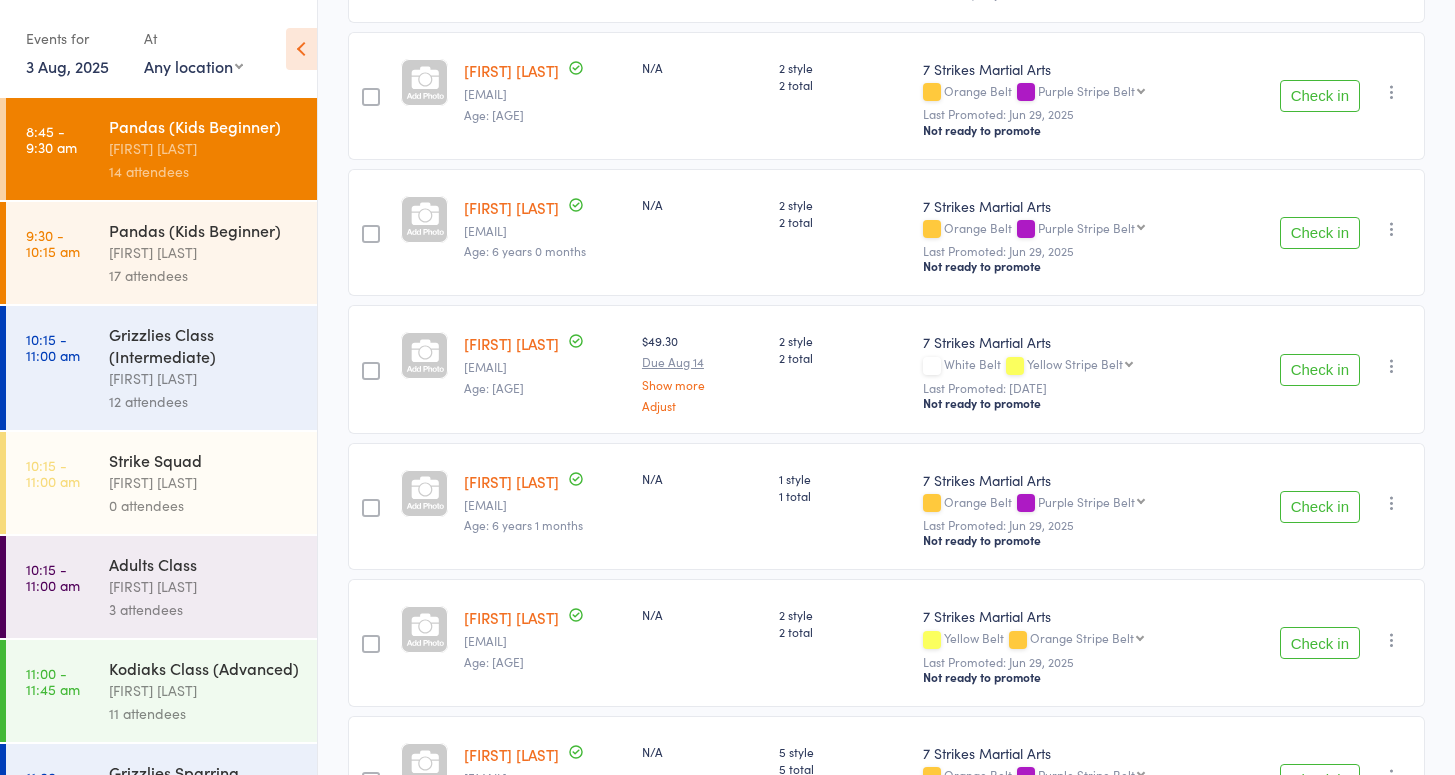 scroll, scrollTop: 1344, scrollLeft: 0, axis: vertical 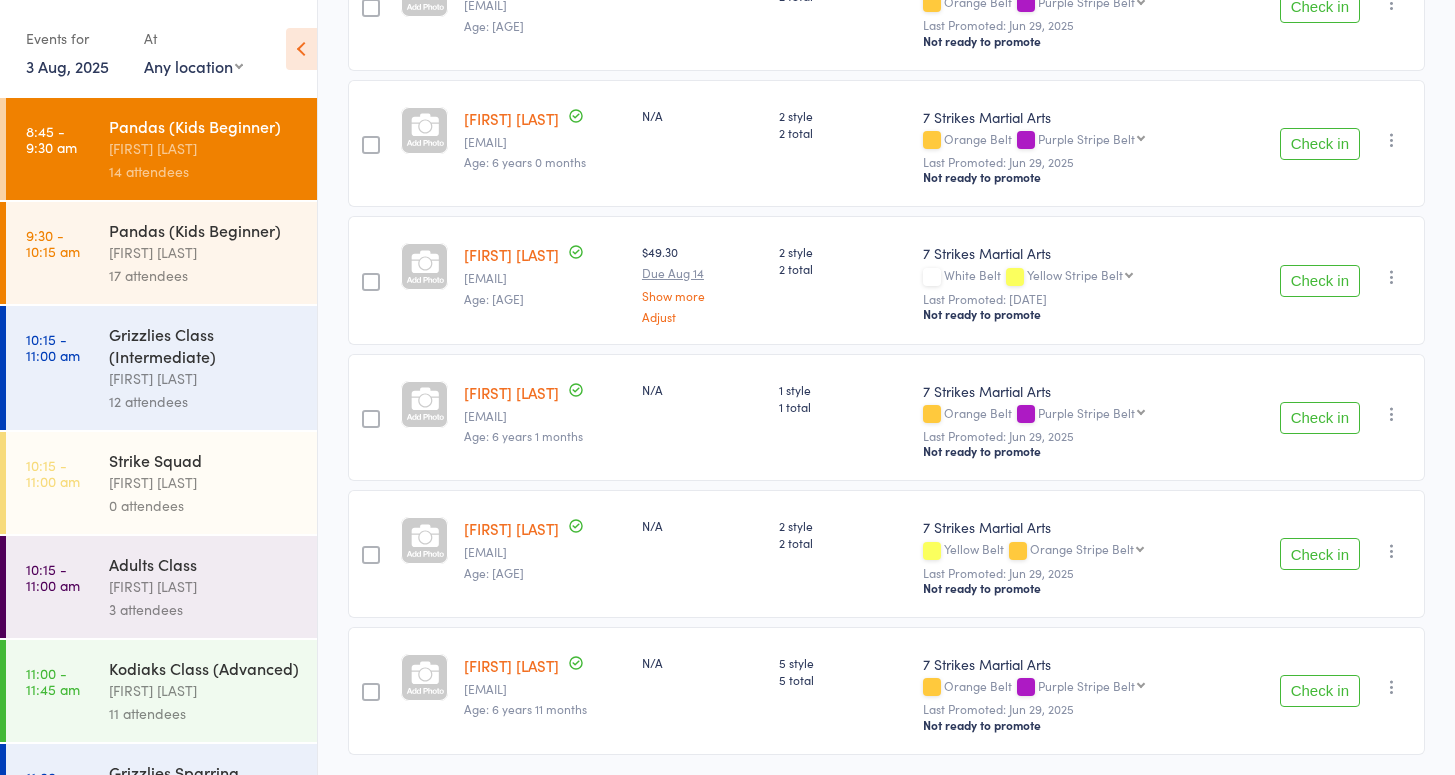 click at bounding box center [1392, 551] 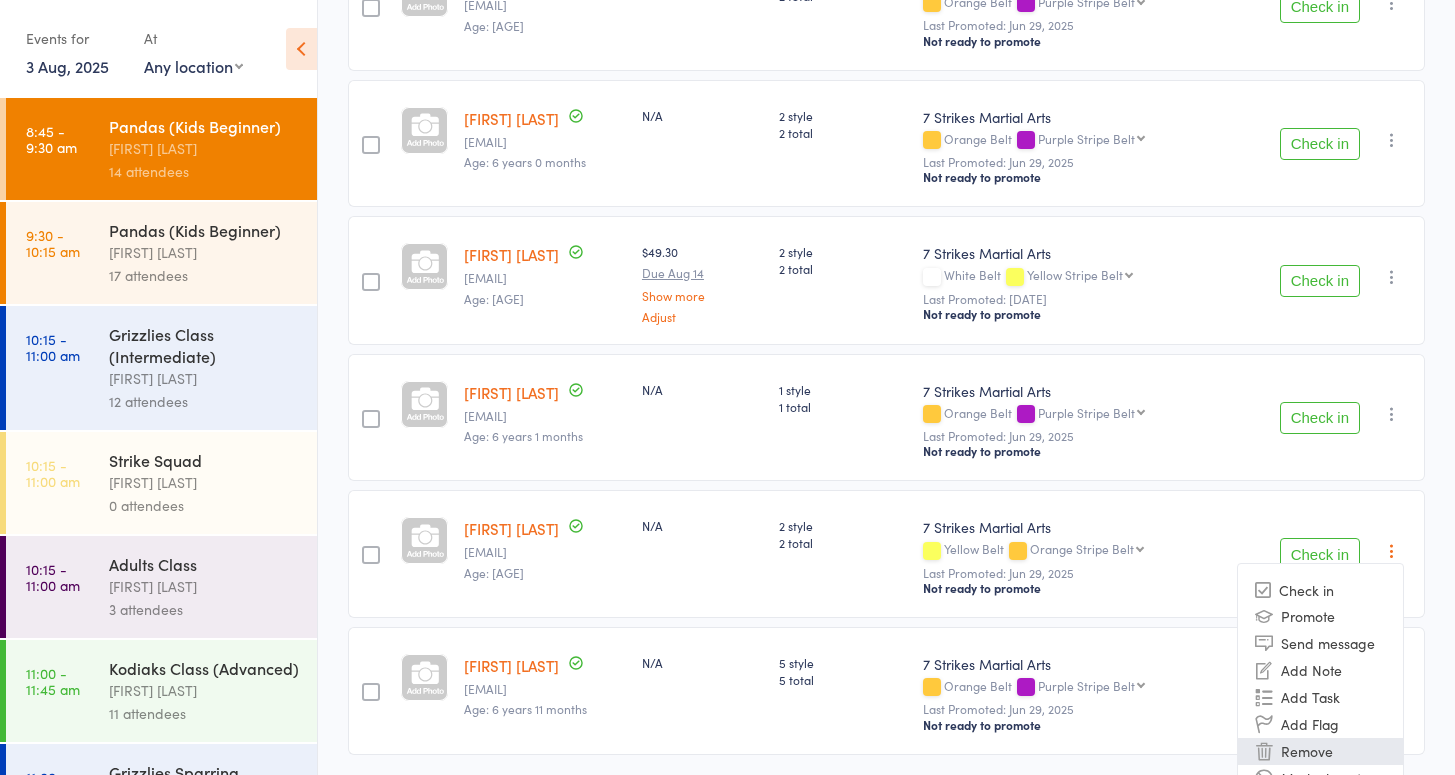 click on "Remove" at bounding box center (1320, 751) 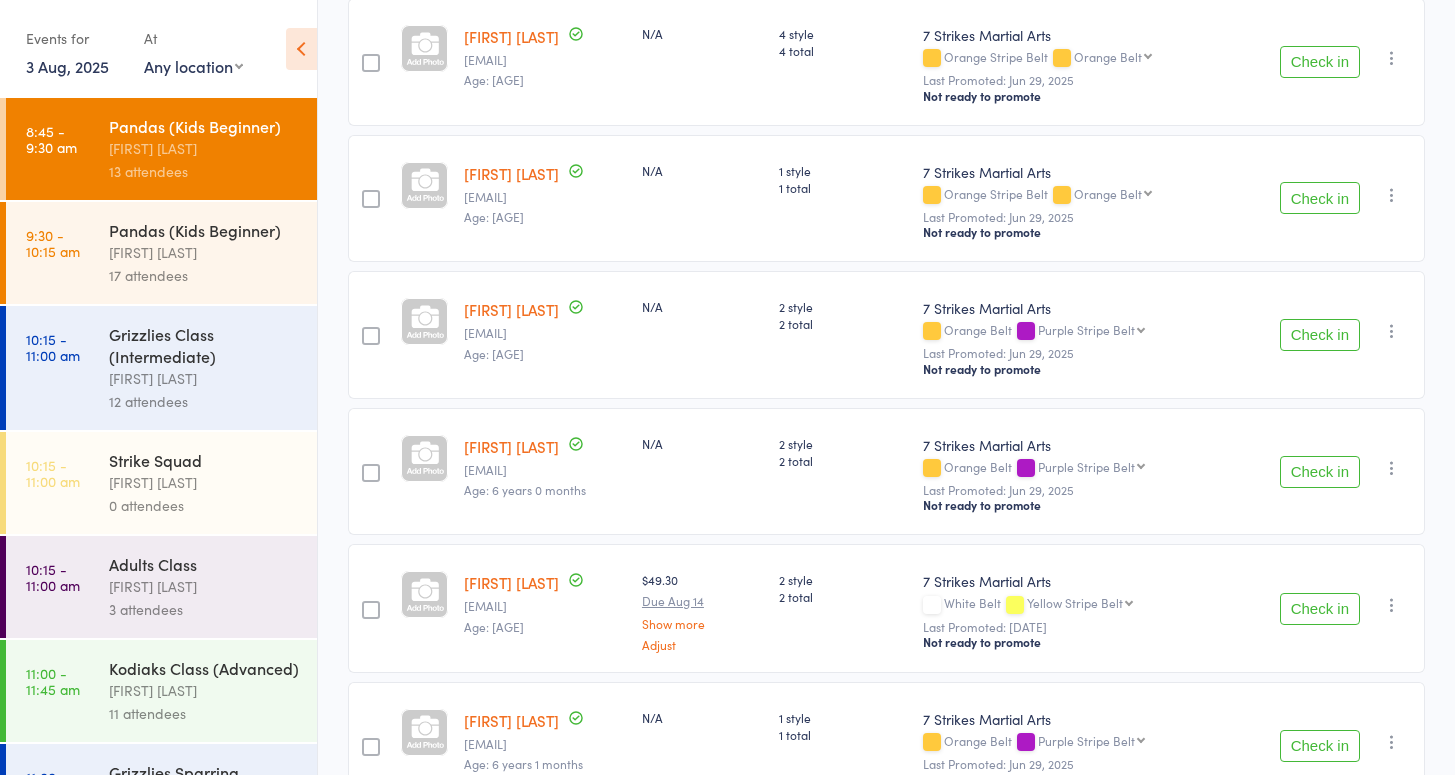 scroll, scrollTop: 1012, scrollLeft: 0, axis: vertical 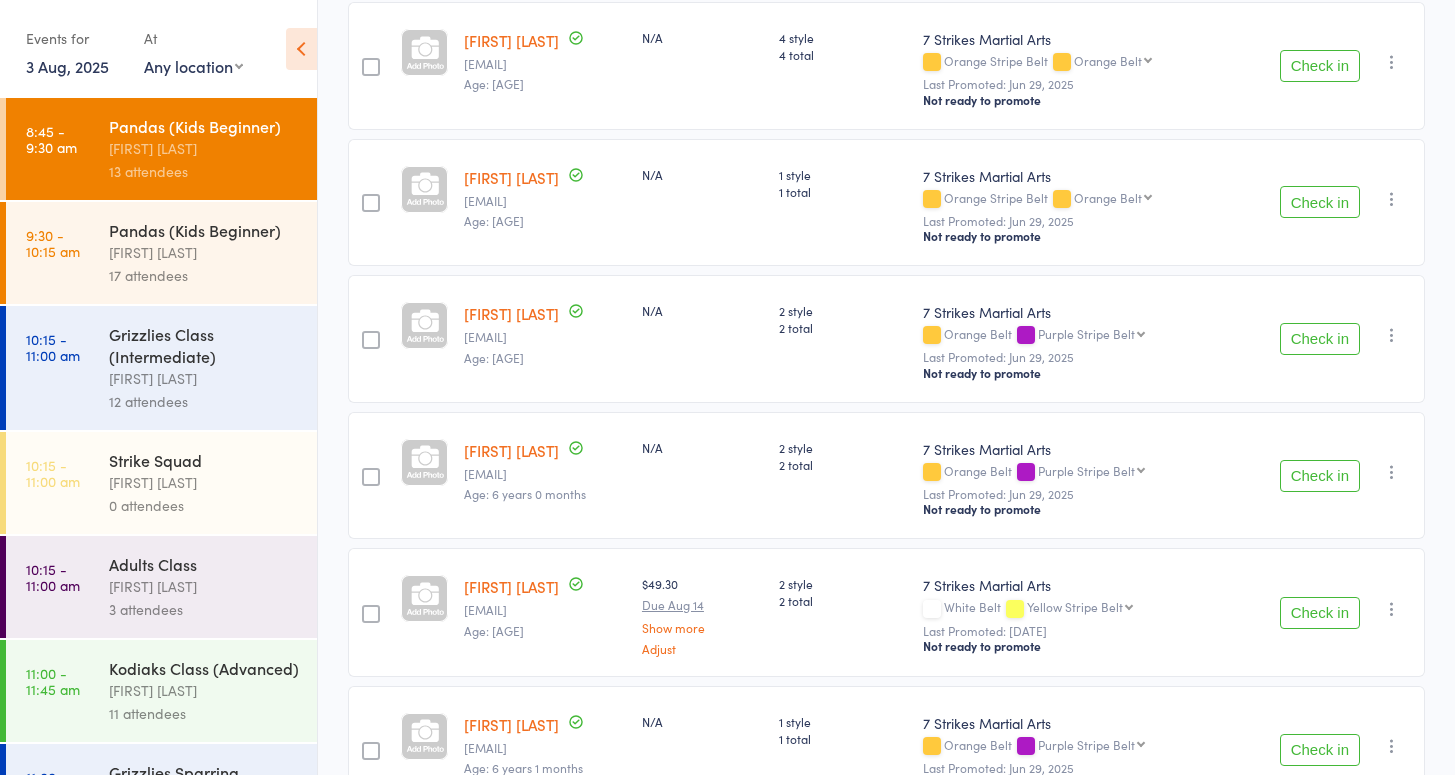 click at bounding box center [1392, 335] 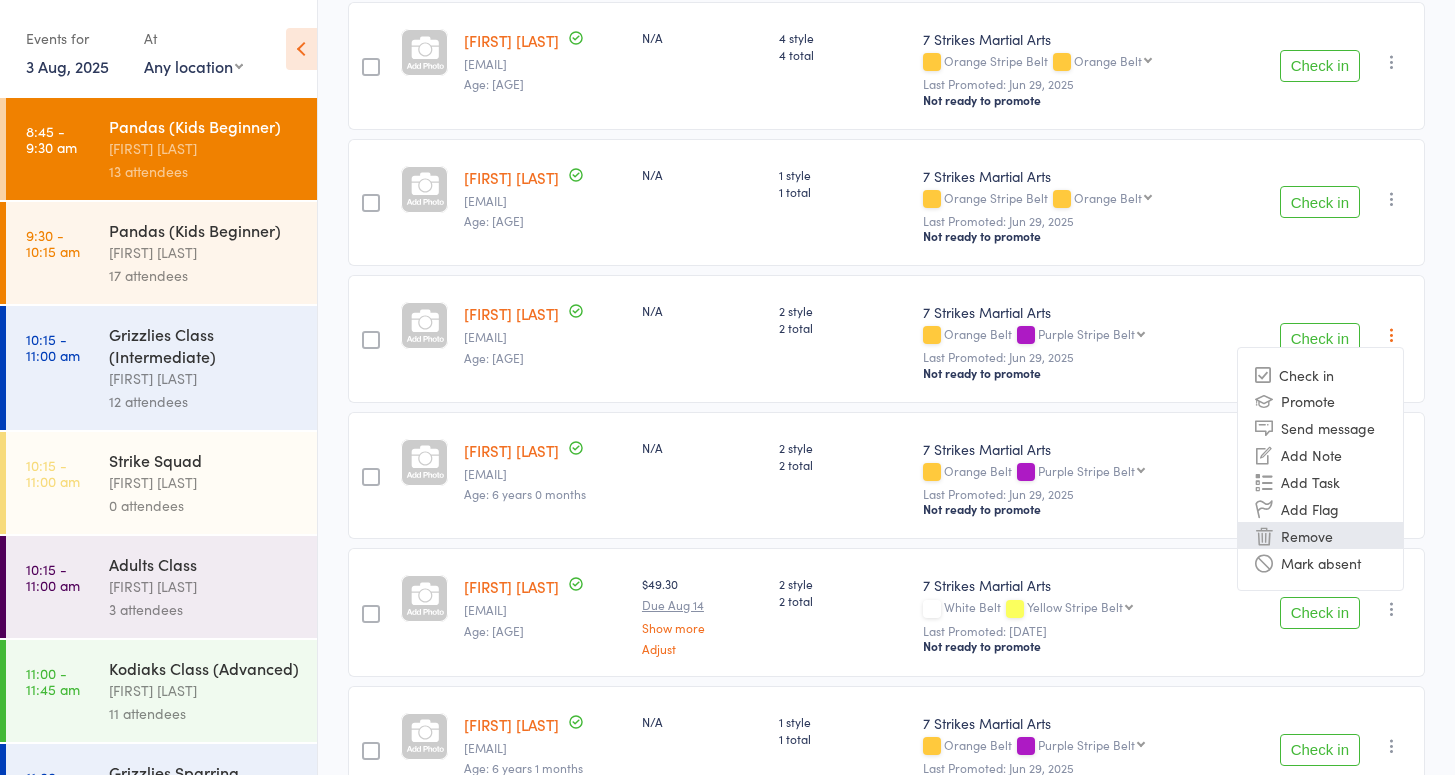 click on "Remove" at bounding box center (1320, 535) 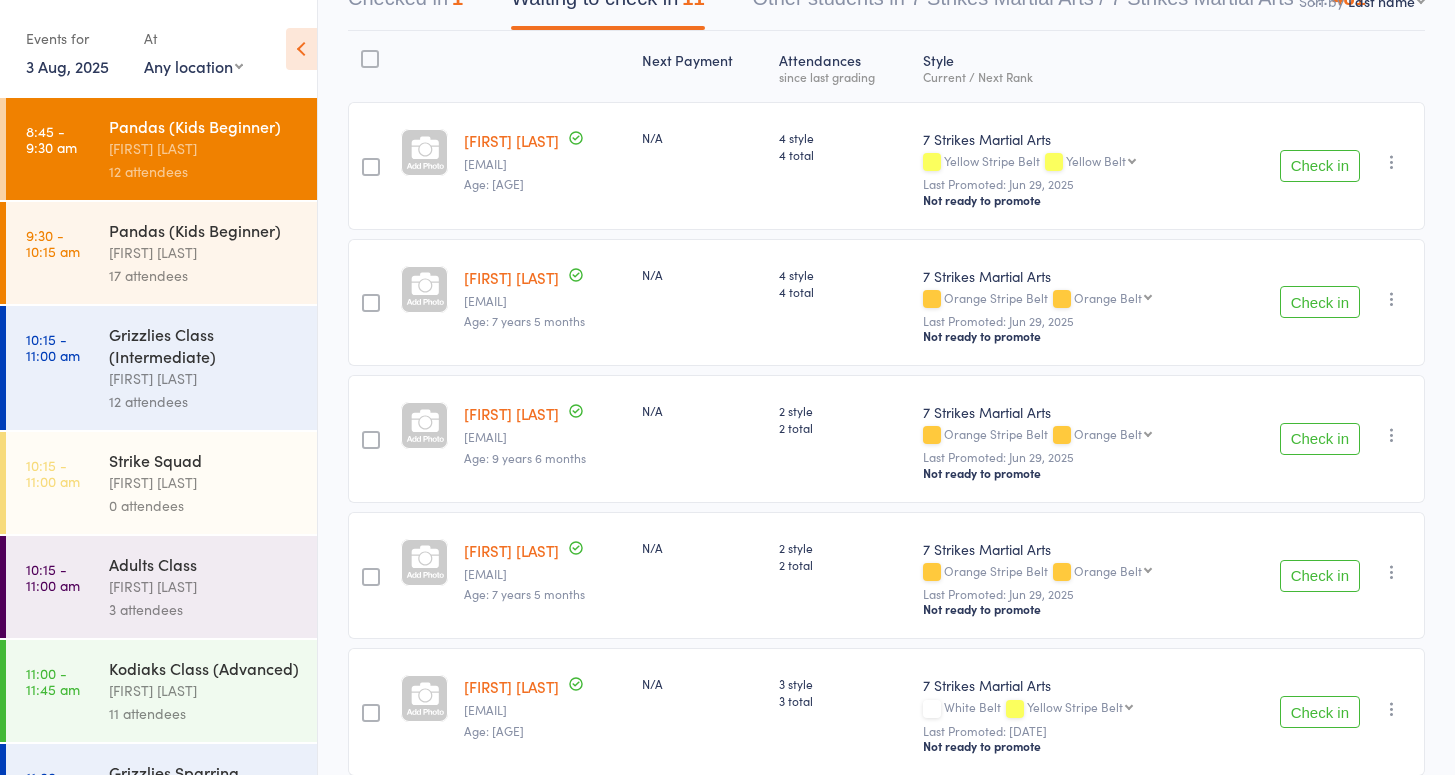 scroll, scrollTop: 313, scrollLeft: 0, axis: vertical 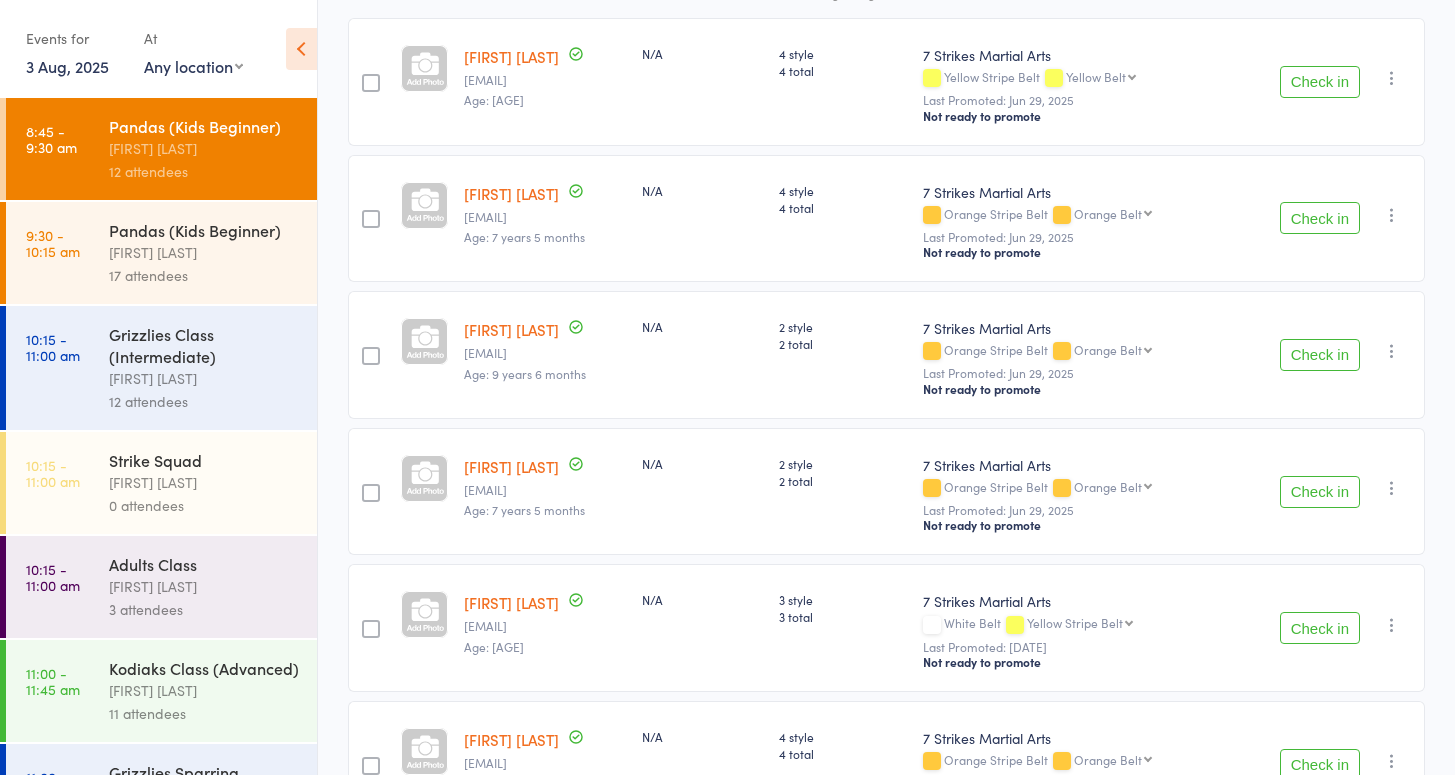 click at bounding box center (1392, 351) 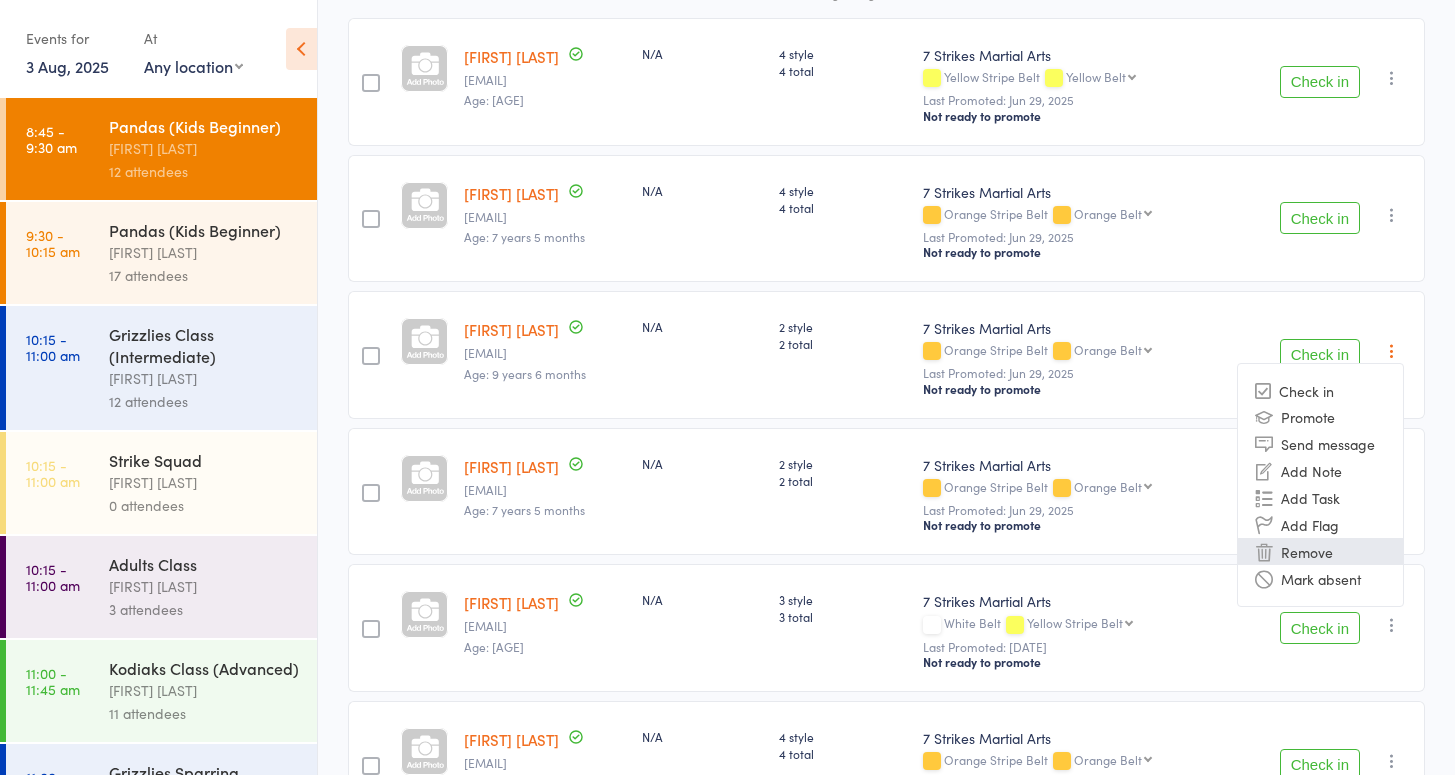 click on "Remove" at bounding box center [1320, 551] 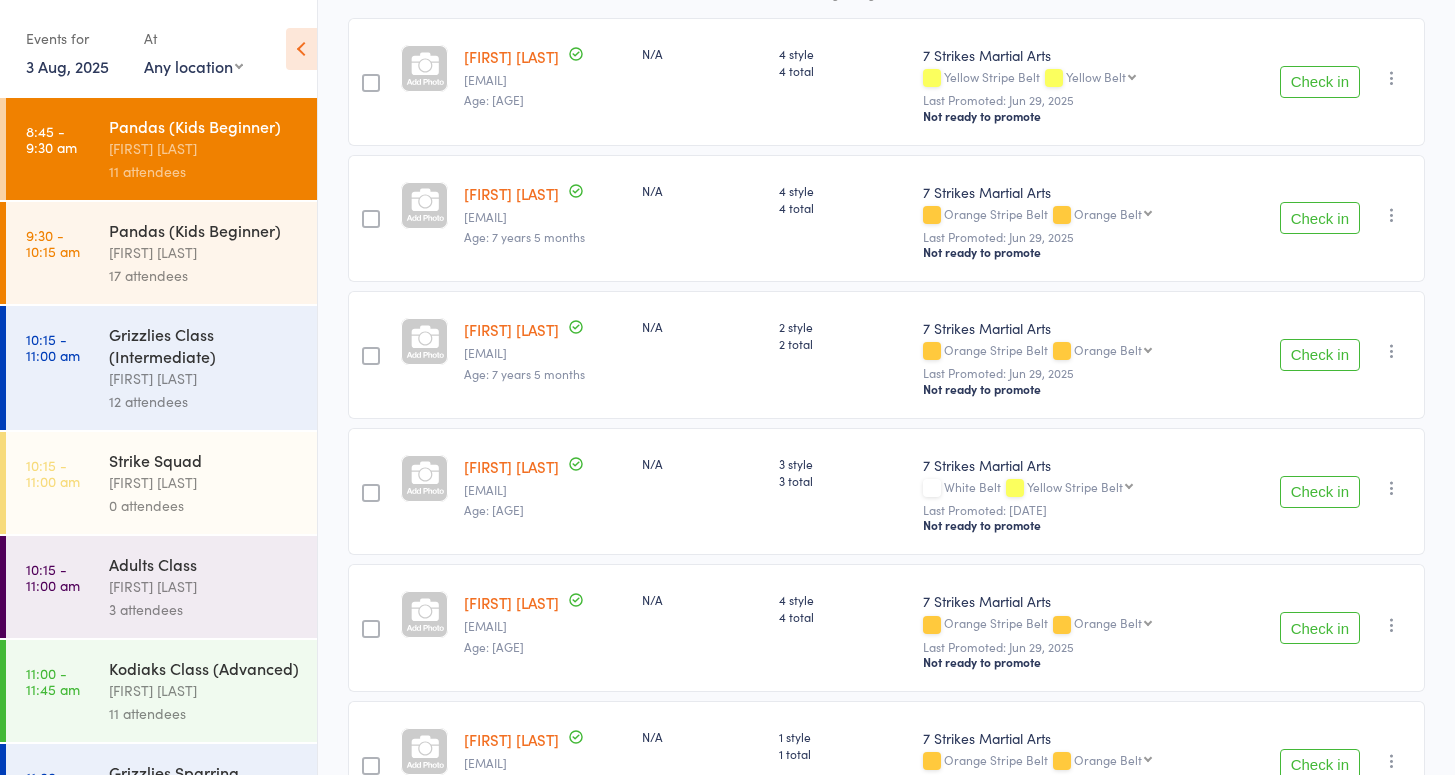 click at bounding box center [1392, 351] 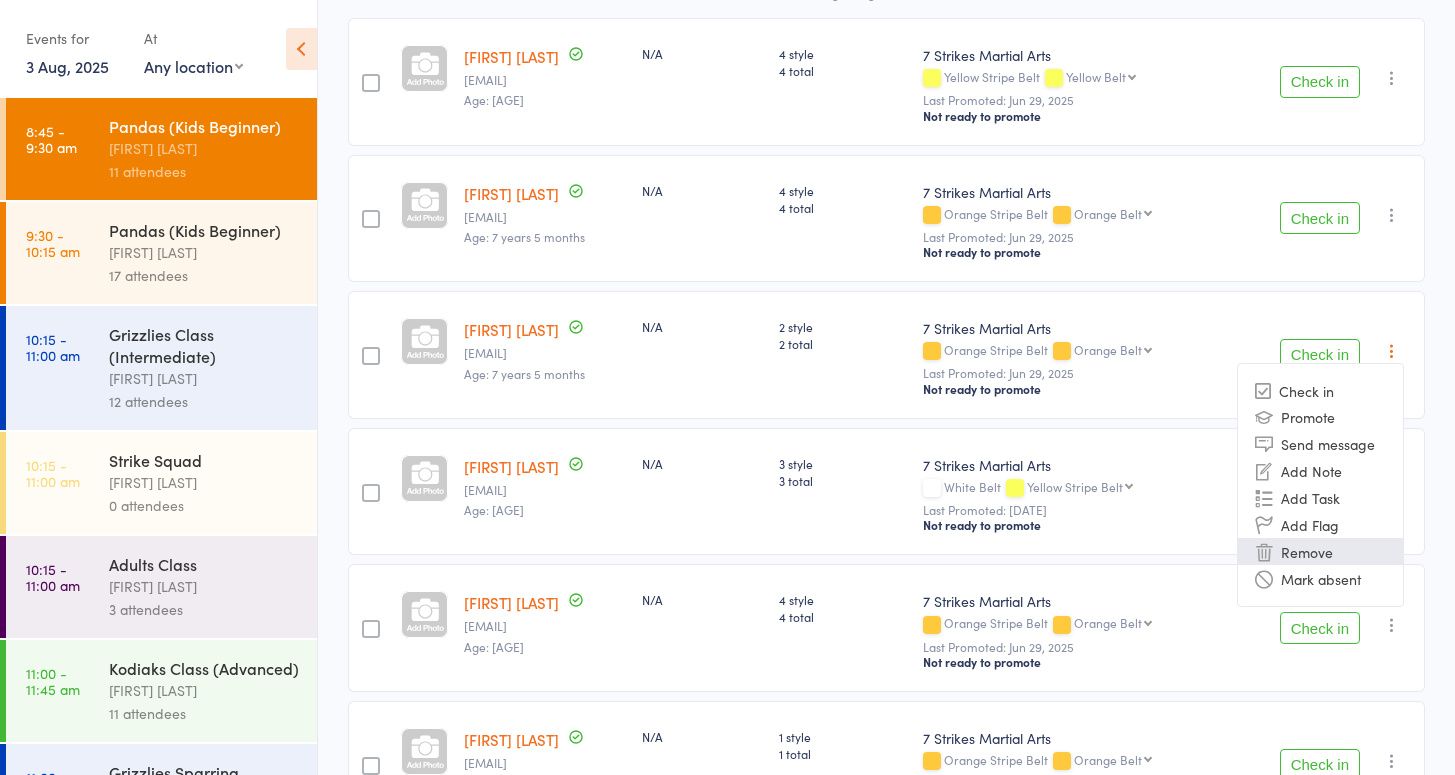 click on "Remove" at bounding box center (1320, 551) 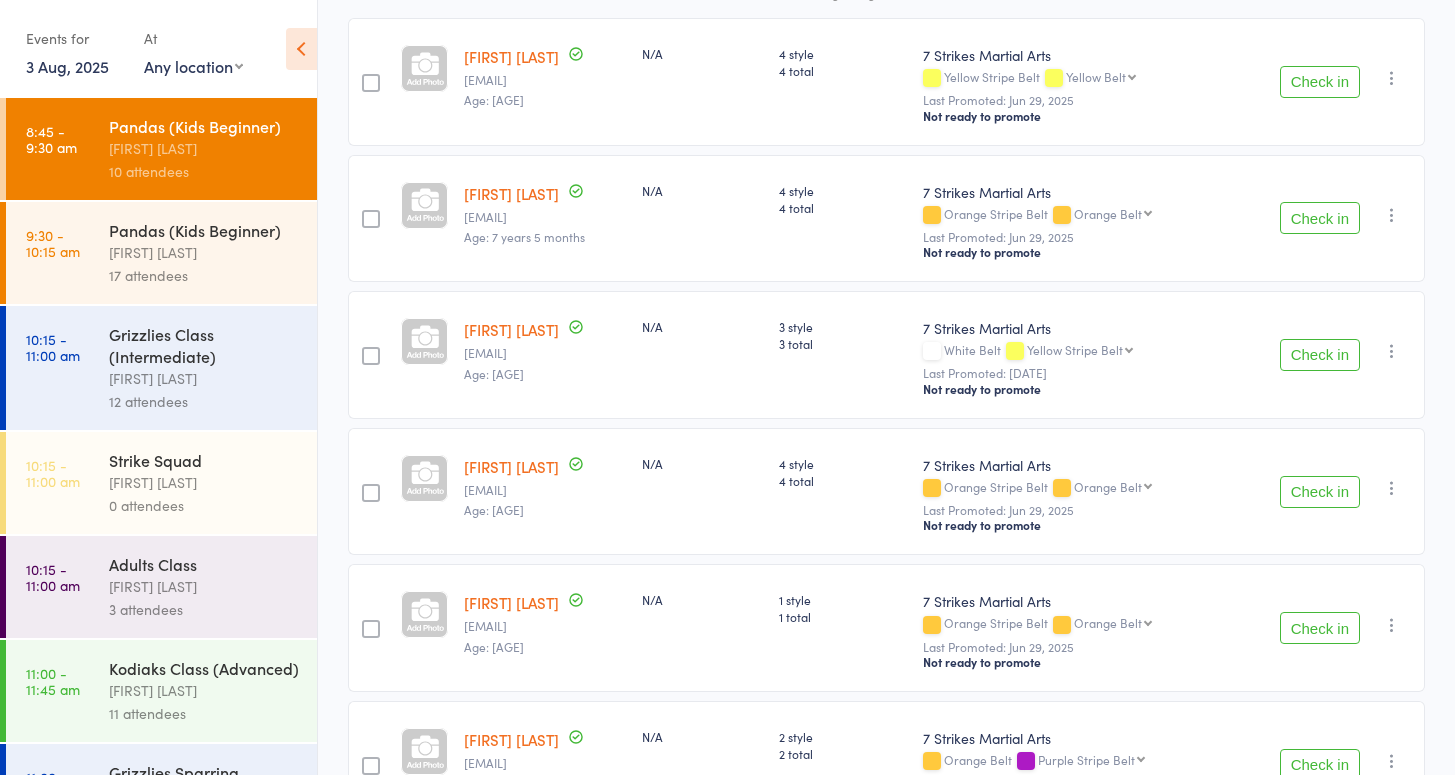 drag, startPoint x: 1351, startPoint y: 497, endPoint x: 1332, endPoint y: 480, distance: 25.495098 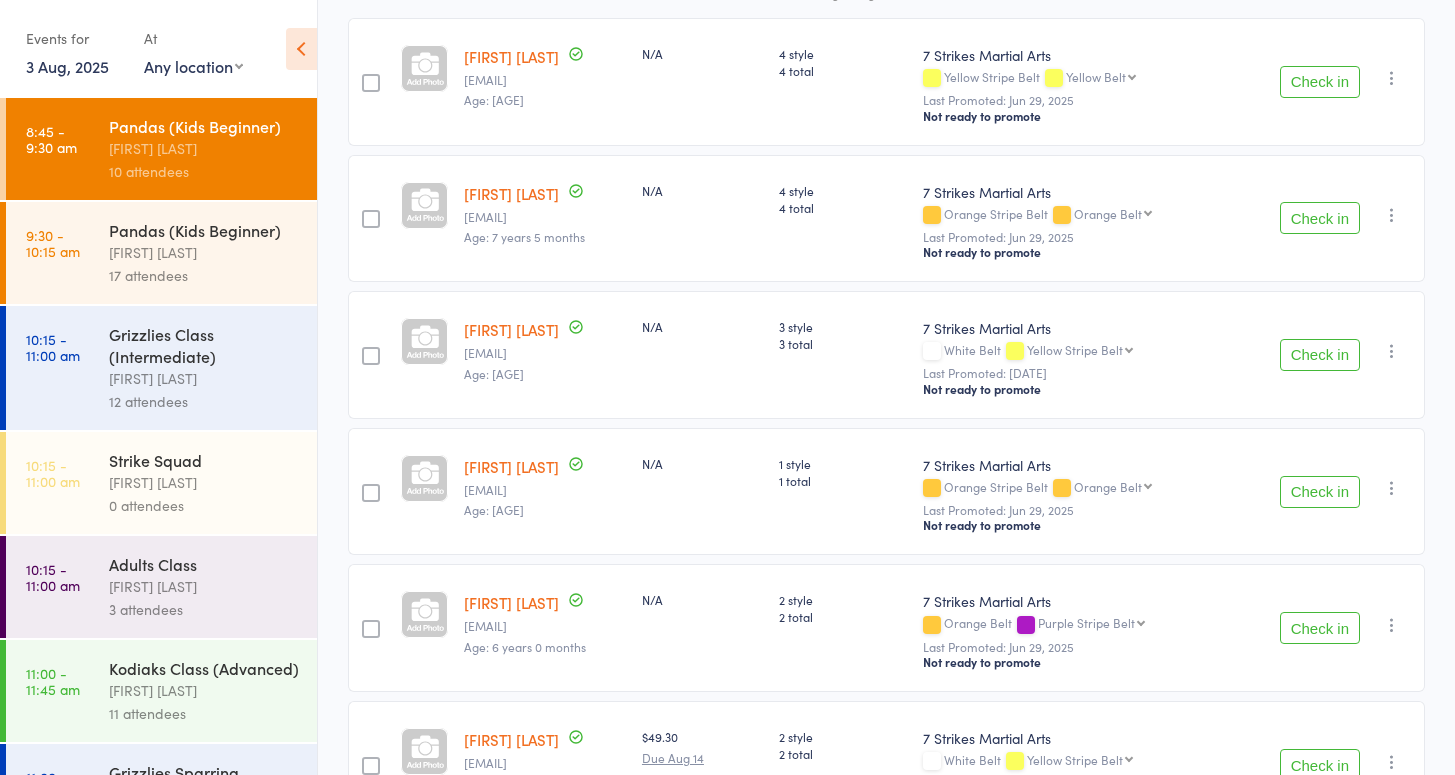 scroll, scrollTop: 0, scrollLeft: 0, axis: both 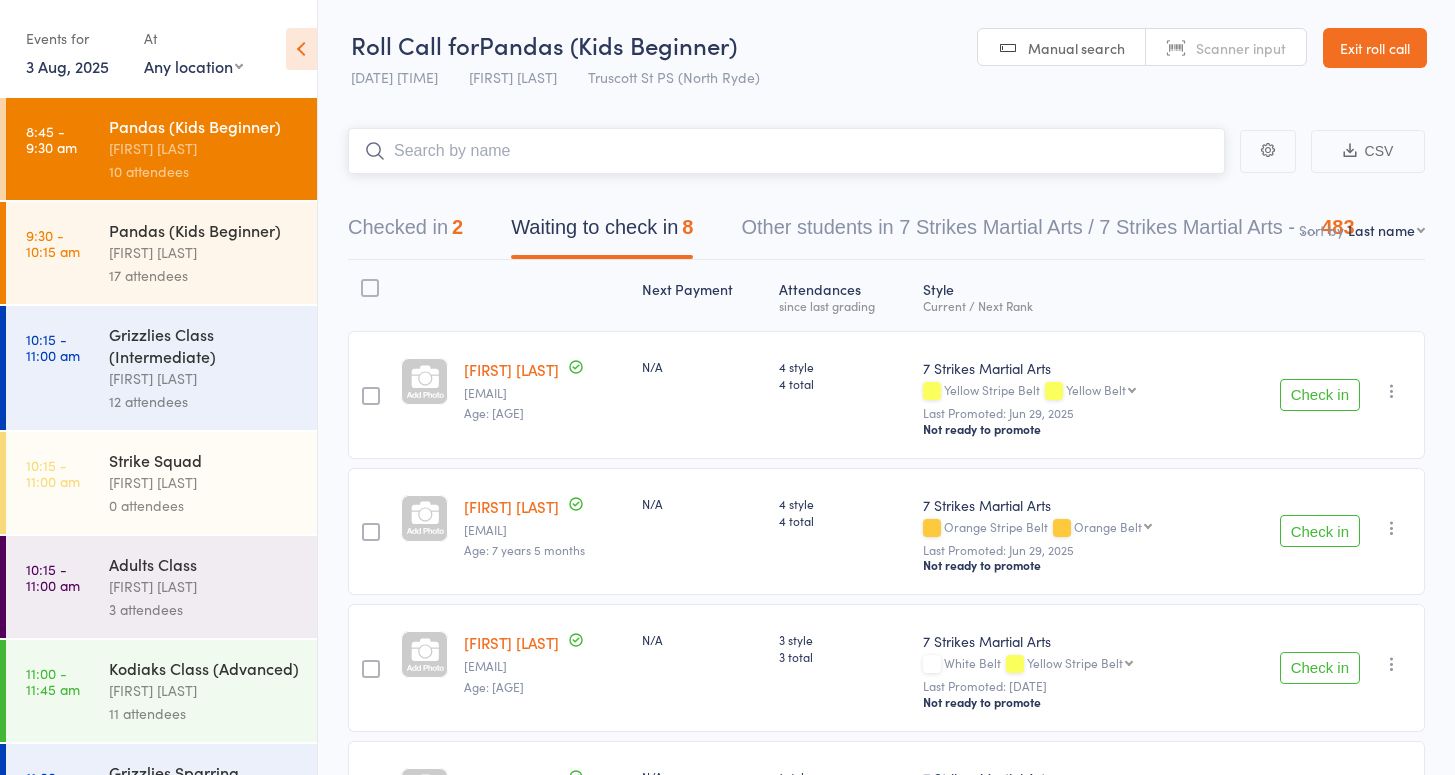 click at bounding box center [786, 151] 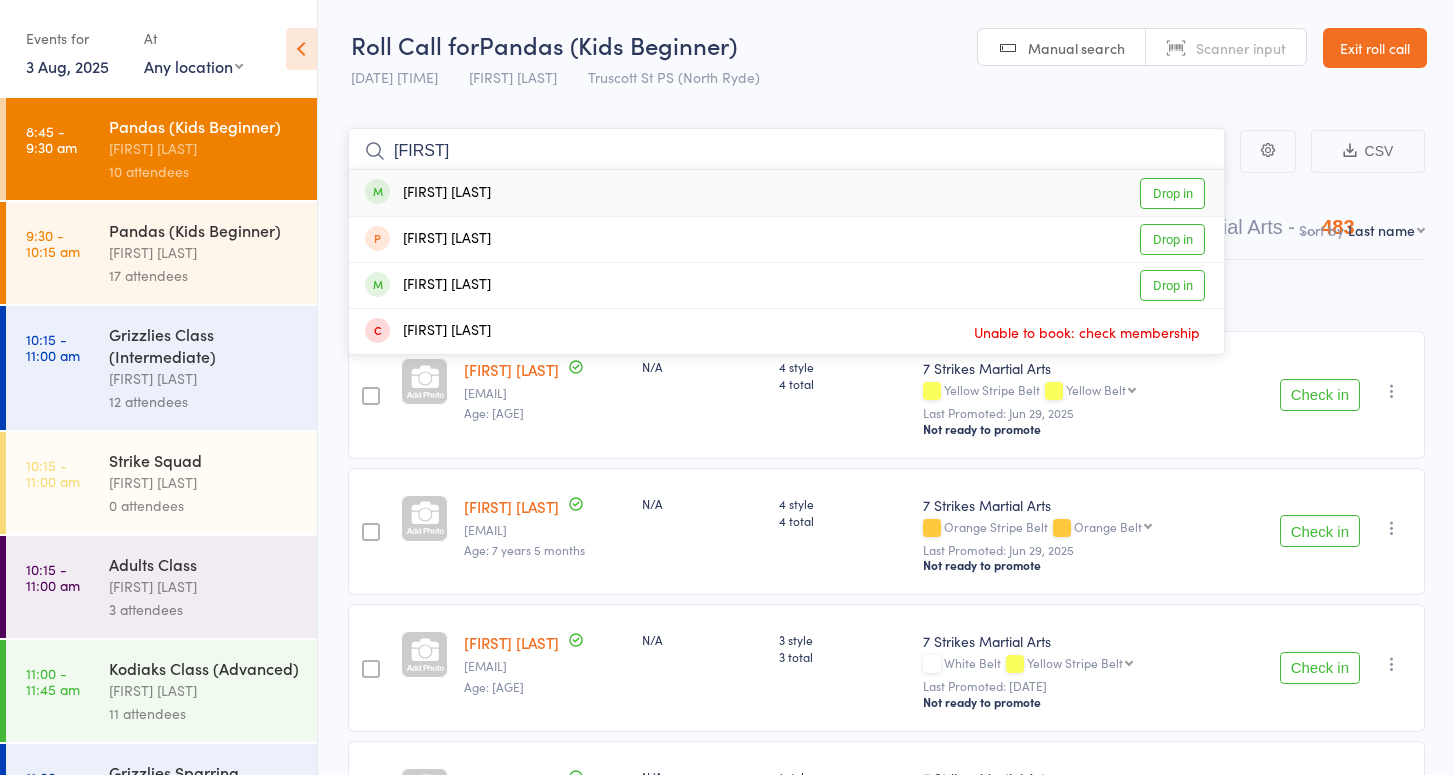 type on "nick" 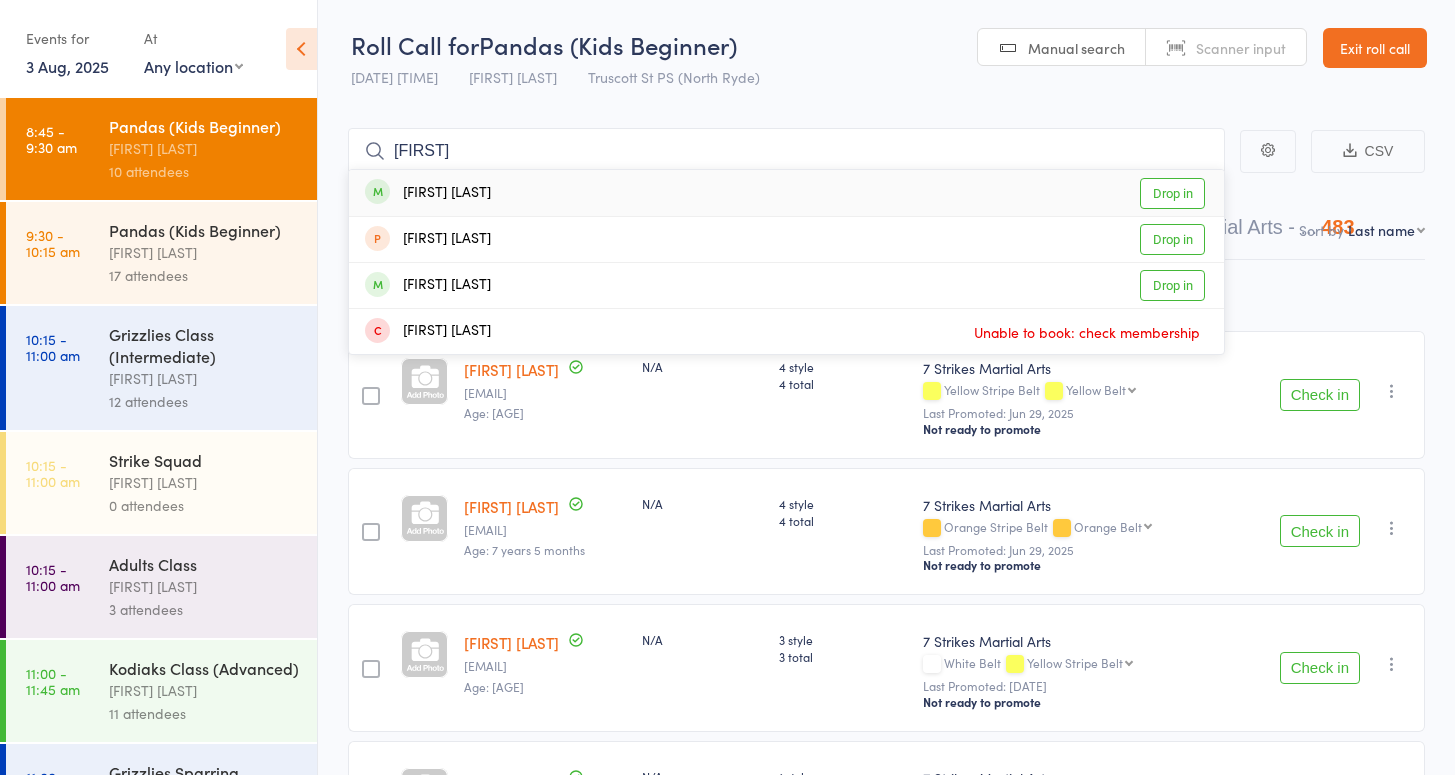 click on "Drop in" at bounding box center [1172, 193] 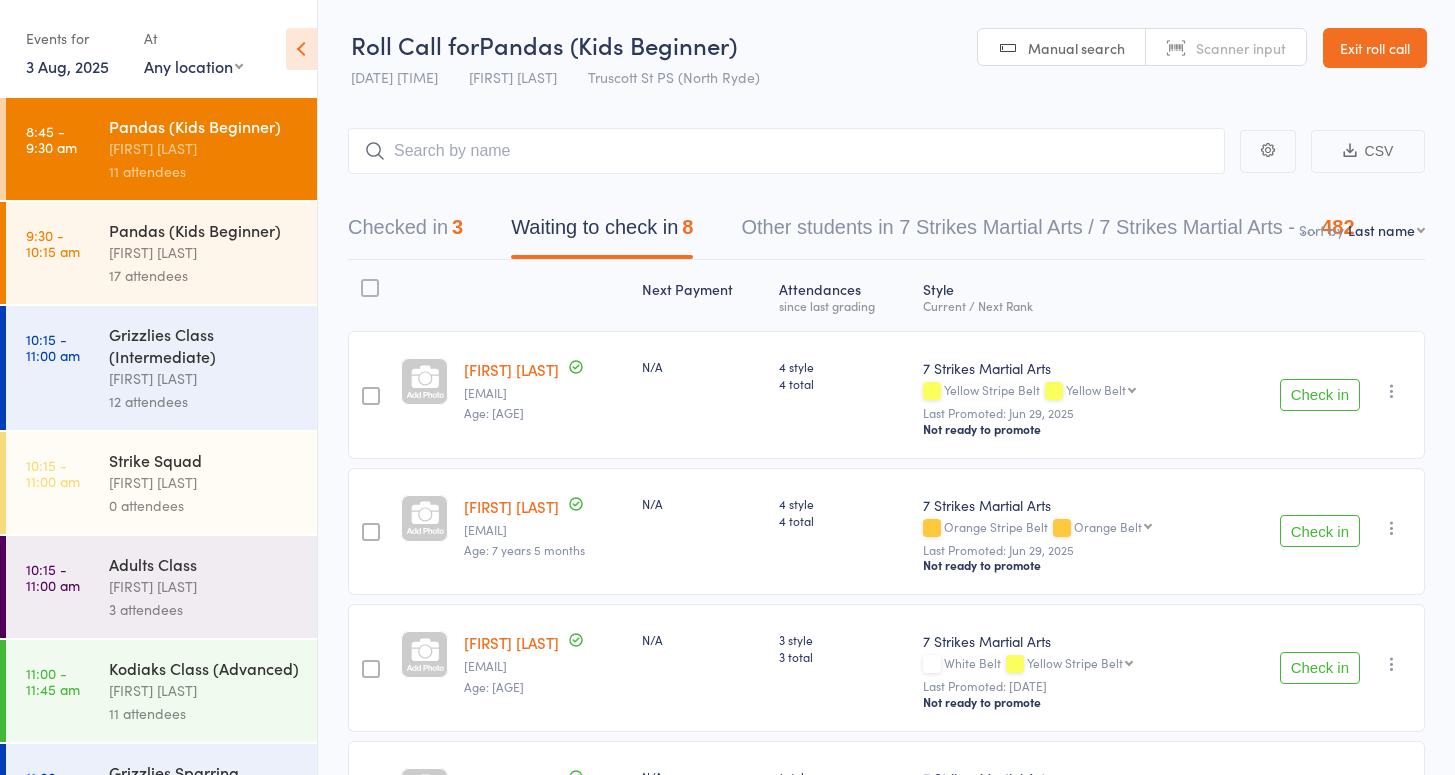 click on "Check in" at bounding box center (1320, 395) 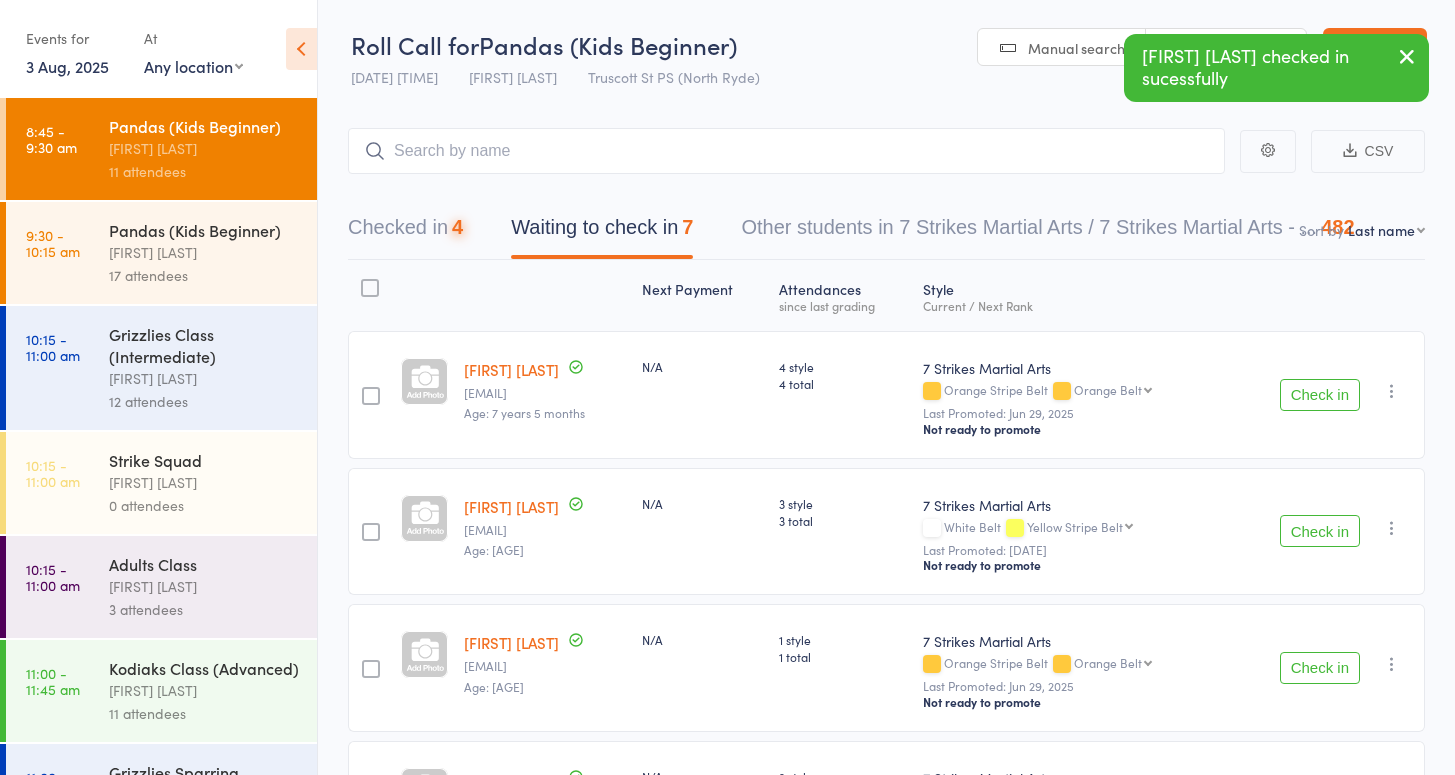 click on "Check in" at bounding box center (1320, 395) 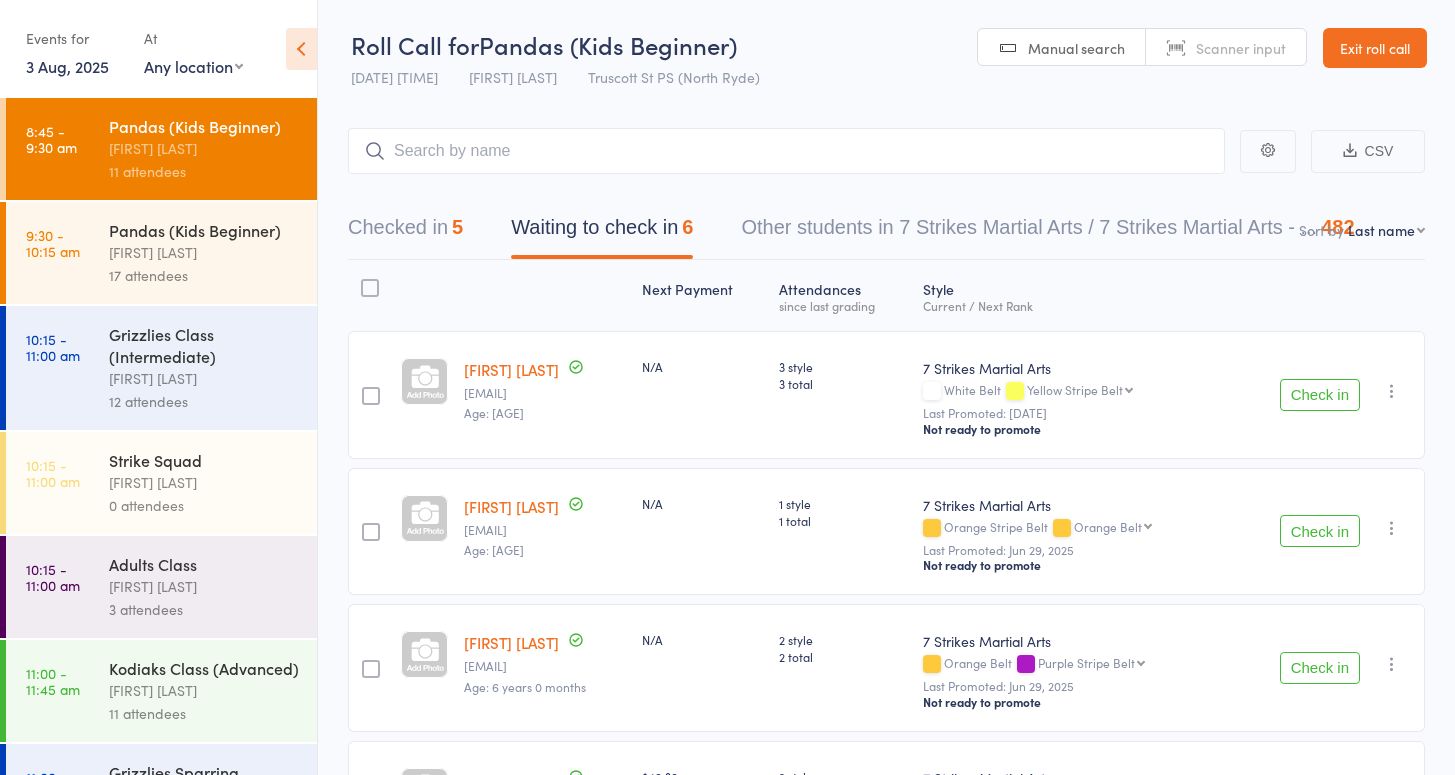 scroll, scrollTop: 459, scrollLeft: 0, axis: vertical 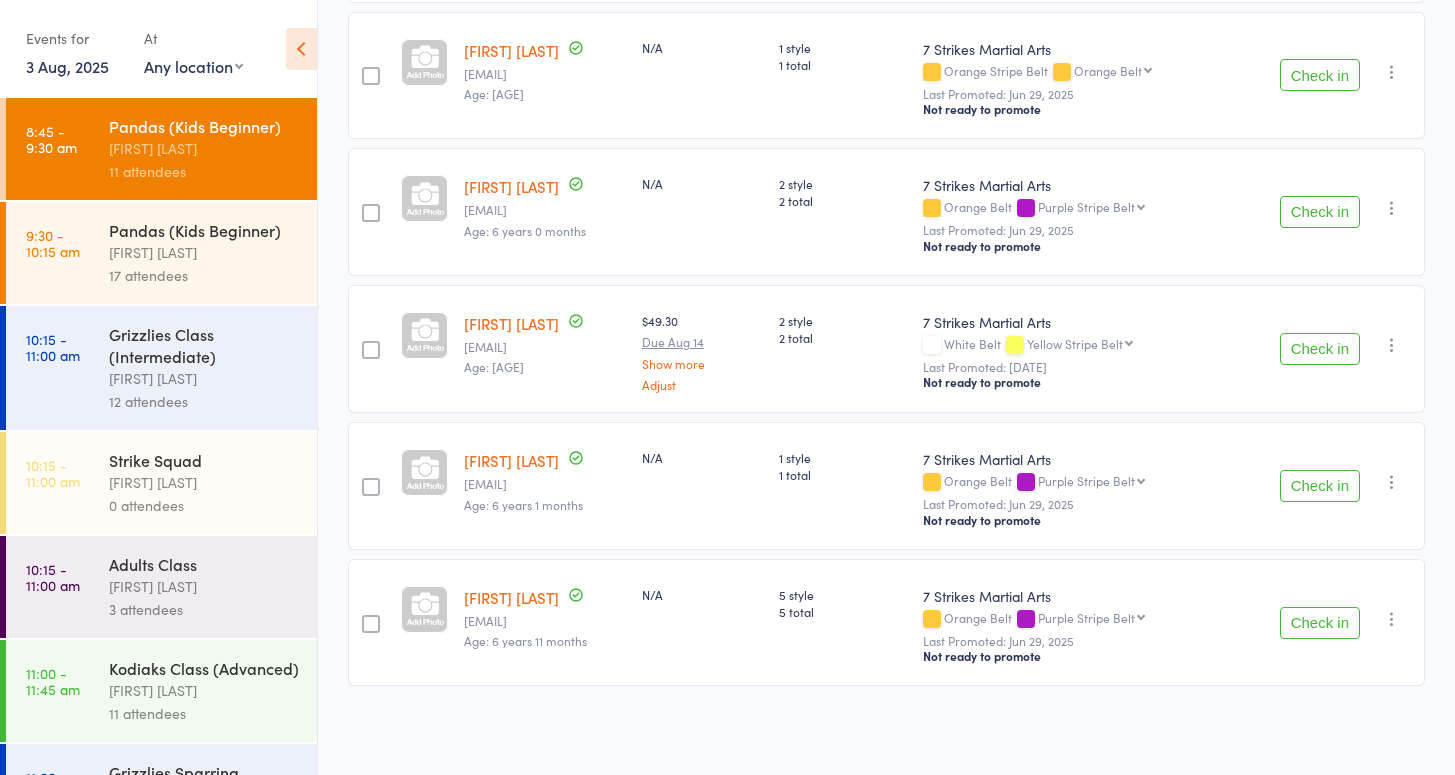 click on "Check in" at bounding box center (1320, 349) 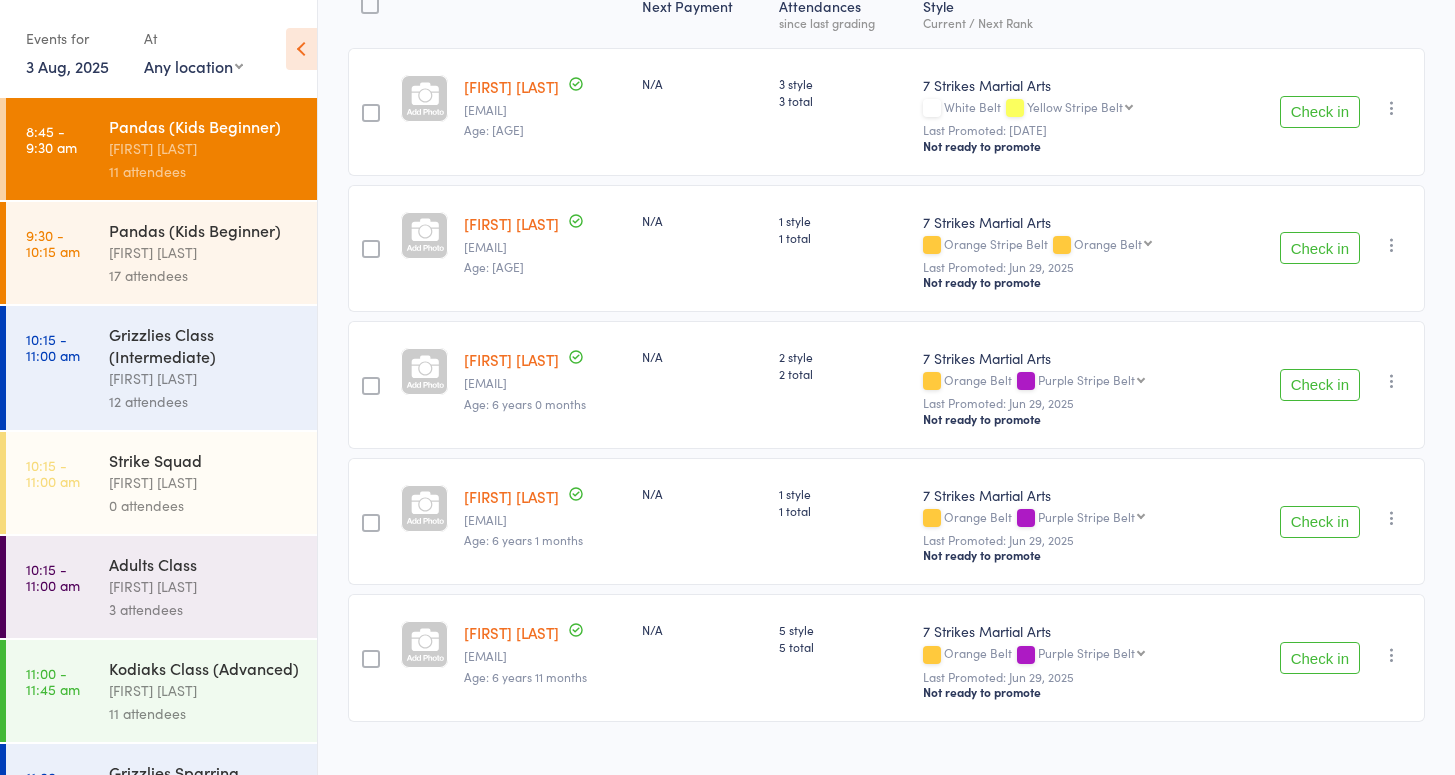 scroll, scrollTop: 322, scrollLeft: 0, axis: vertical 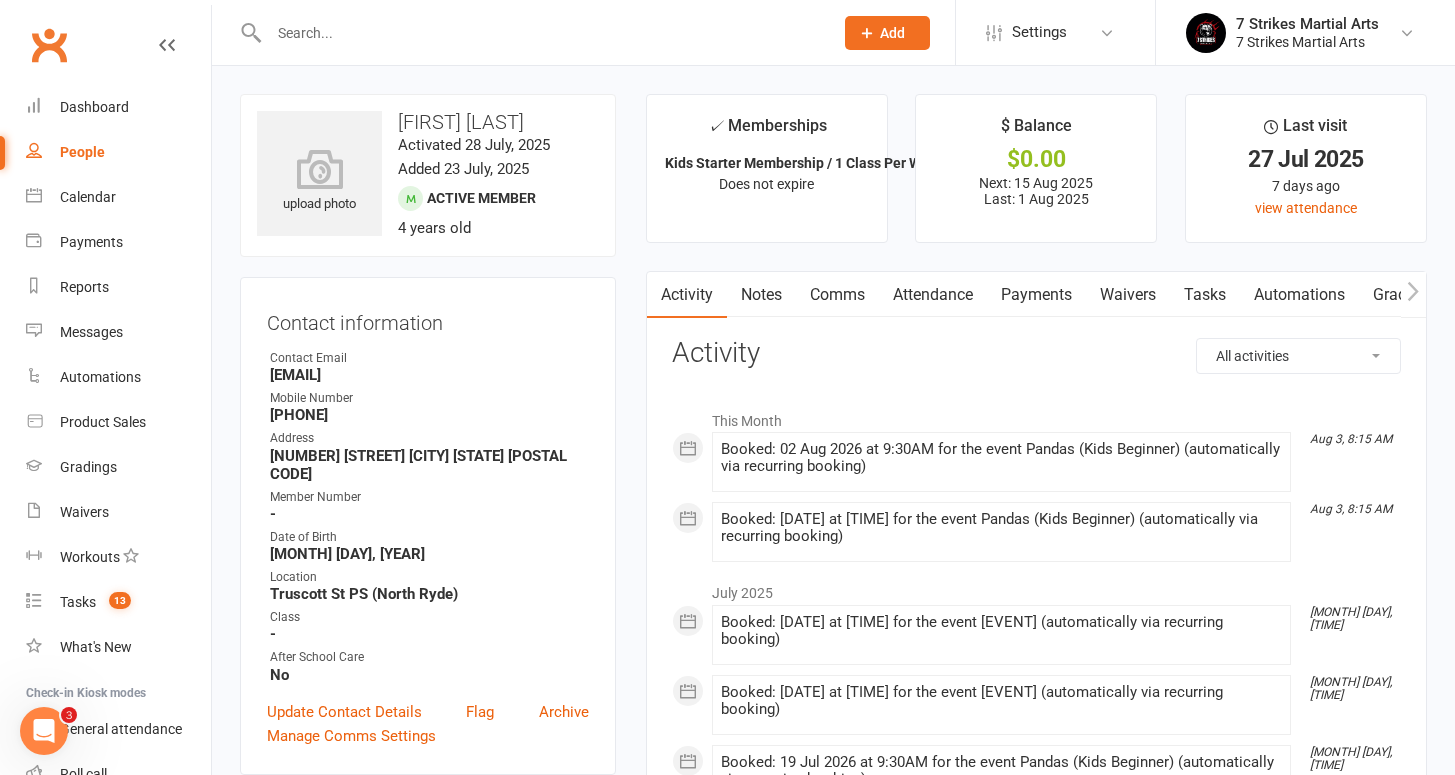 click on "Attendance" at bounding box center (933, 295) 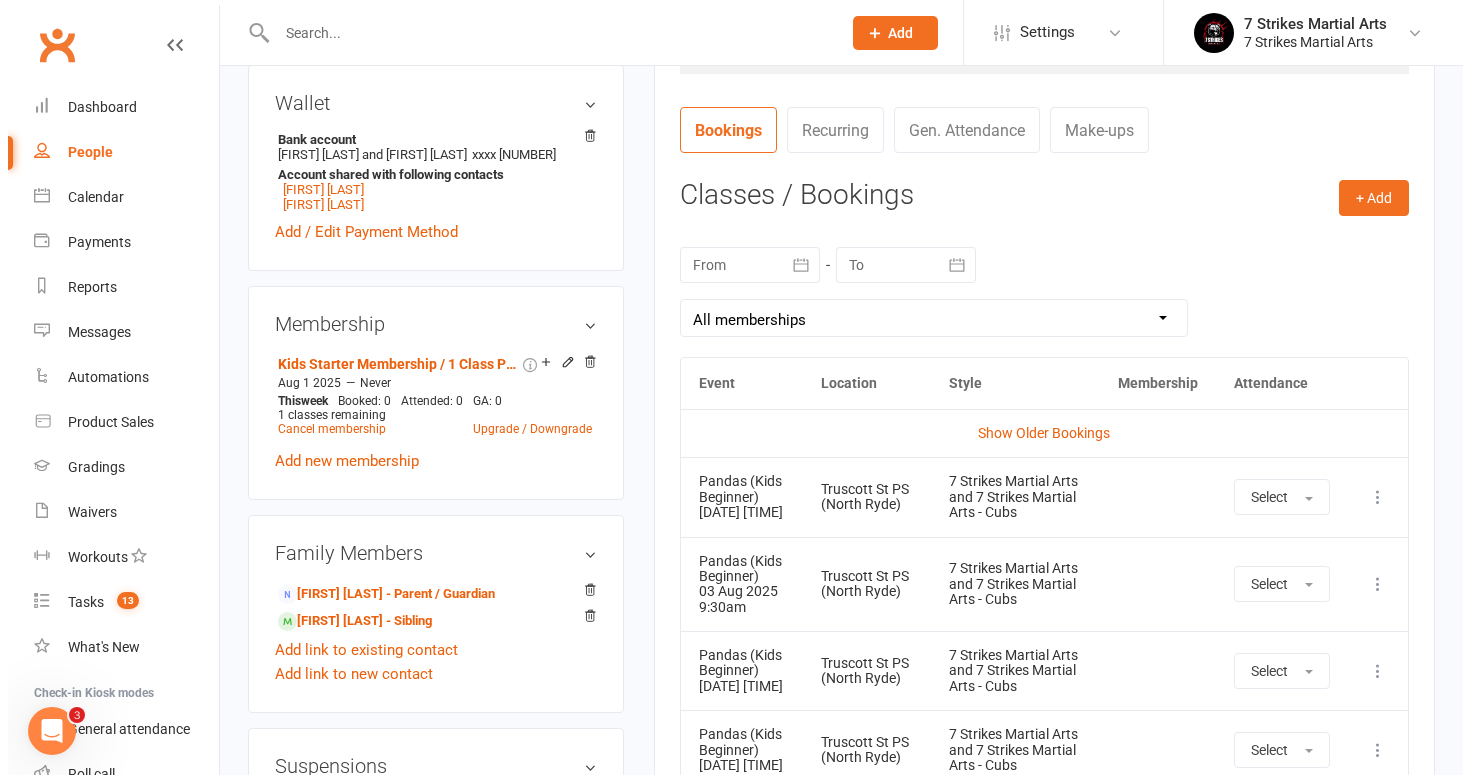 scroll, scrollTop: 801, scrollLeft: 0, axis: vertical 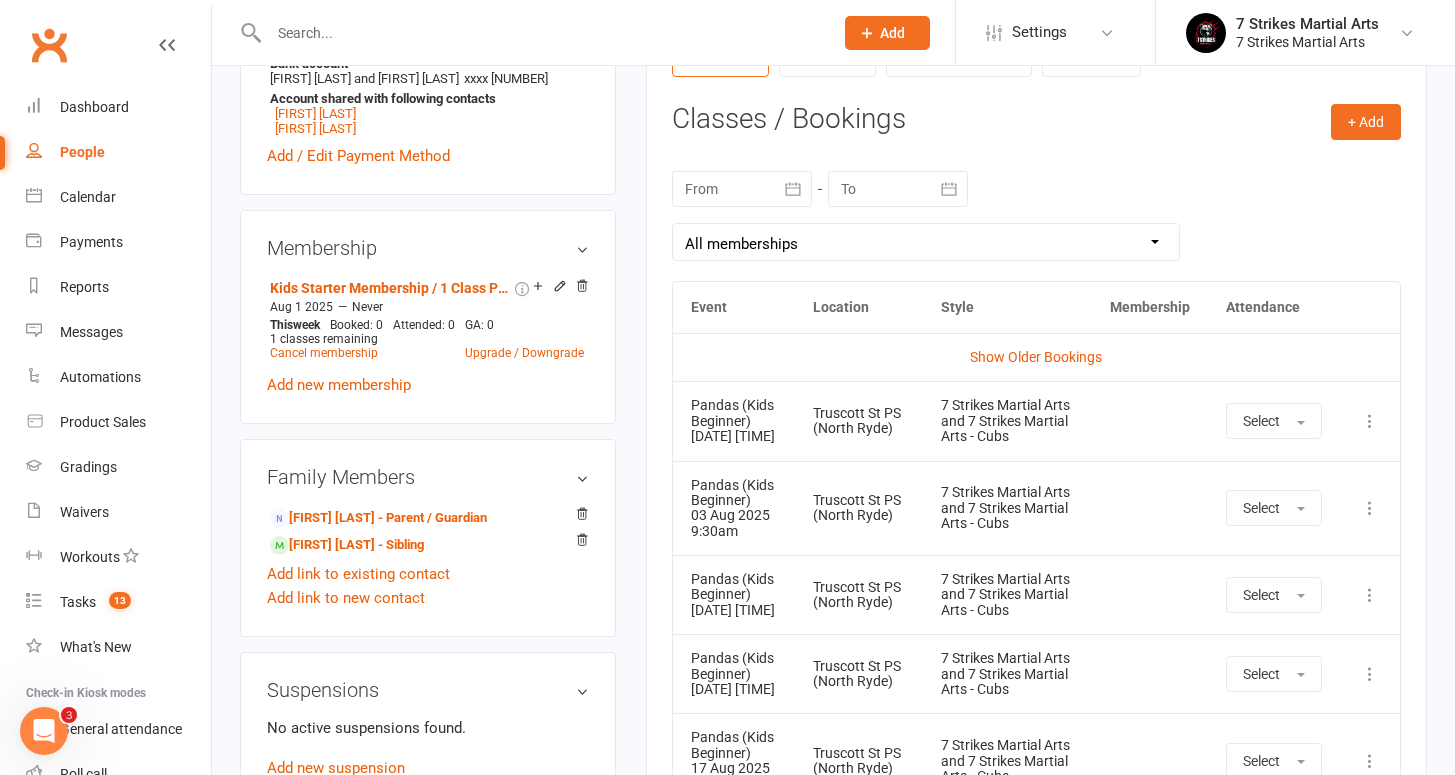 click at bounding box center [1370, 421] 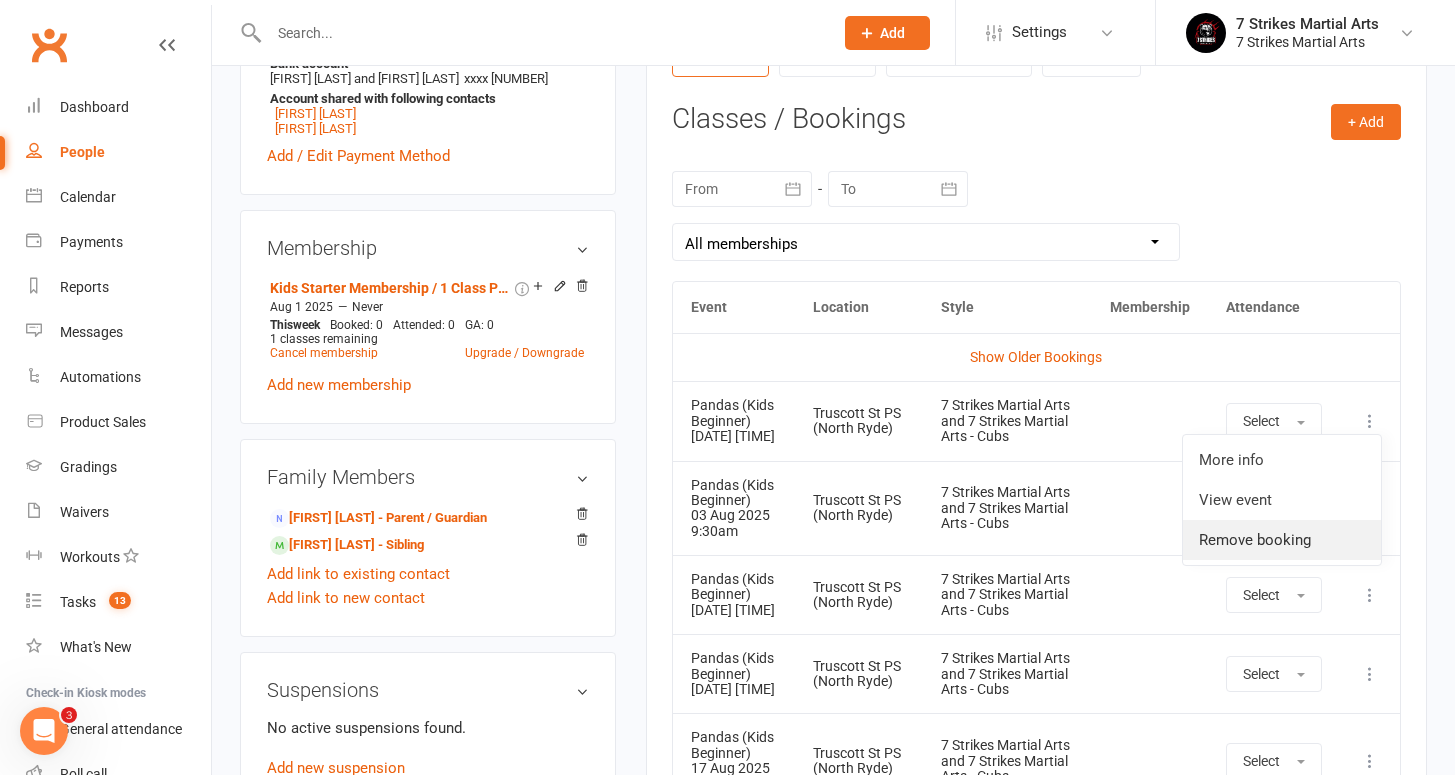 click on "Remove booking" at bounding box center [1282, 540] 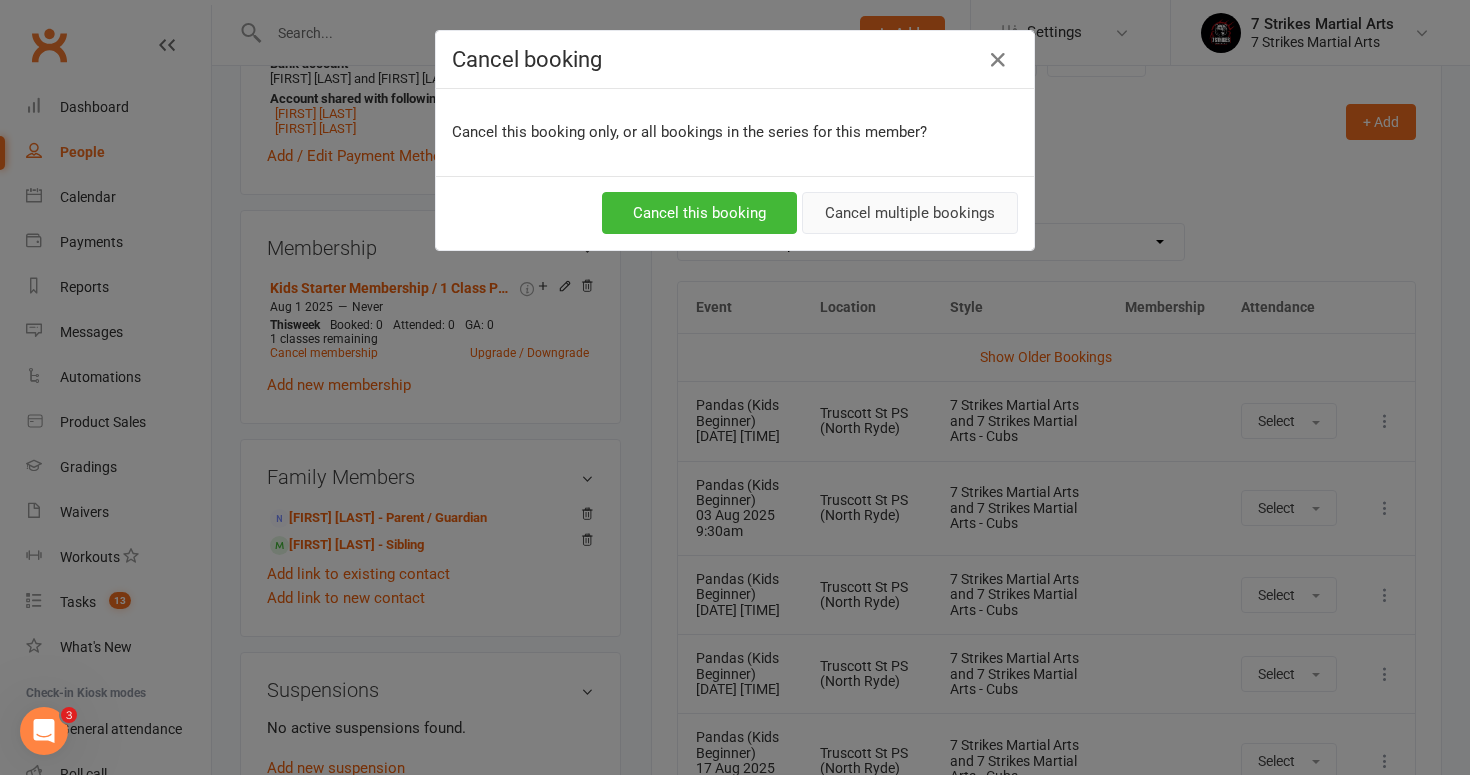 click on "Cancel multiple bookings" at bounding box center (910, 213) 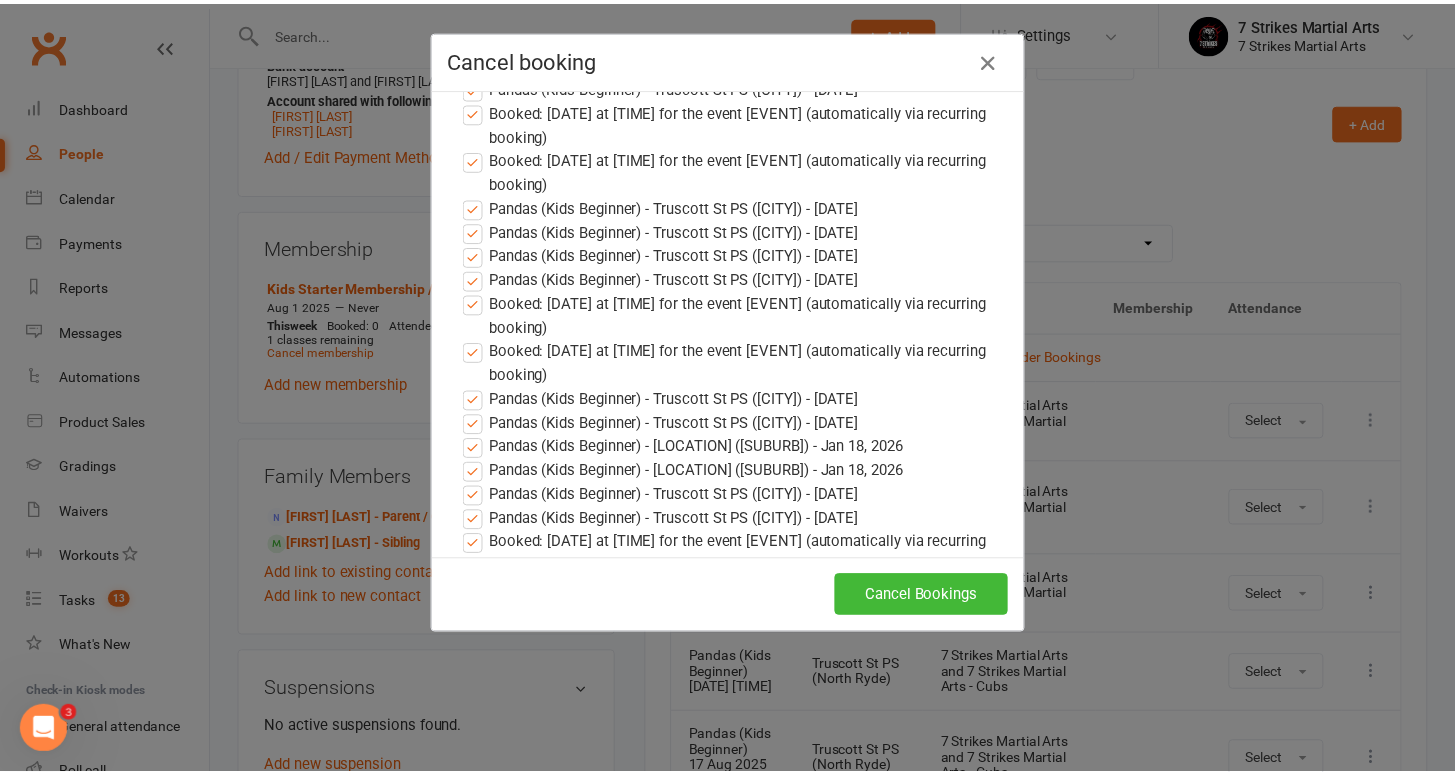 scroll, scrollTop: 2158, scrollLeft: 0, axis: vertical 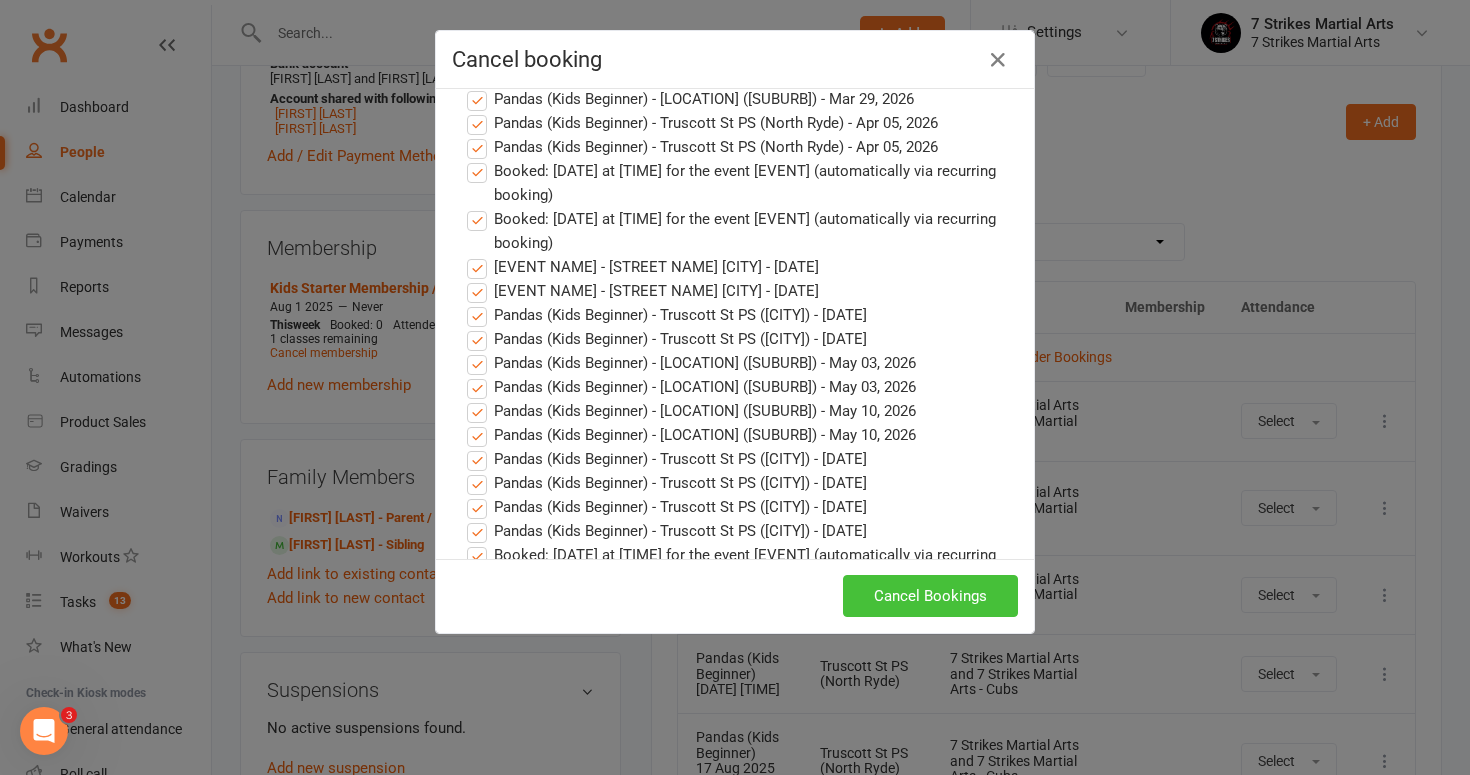 click on "Cancel Bookings" at bounding box center [930, 596] 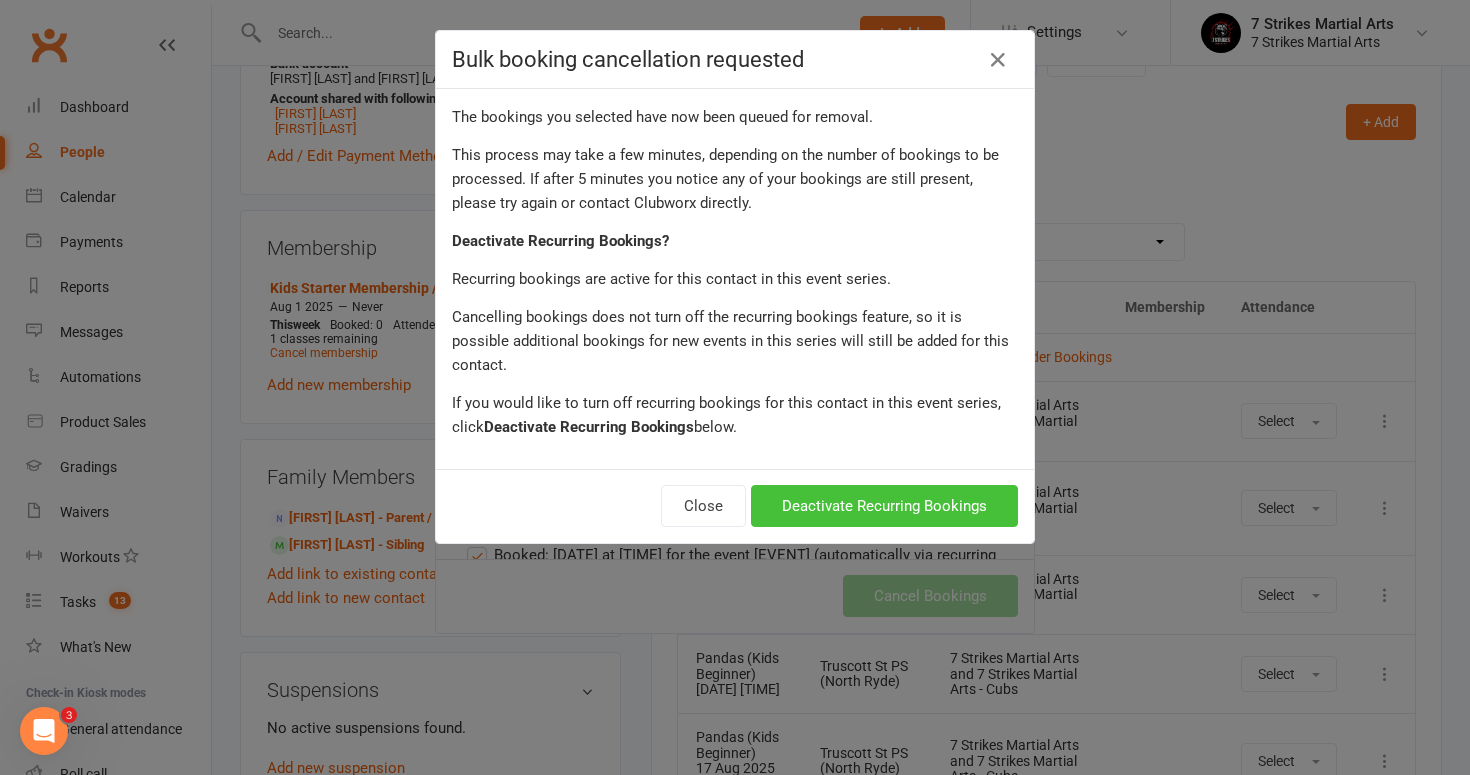 click on "Deactivate Recurring Bookings" at bounding box center [884, 506] 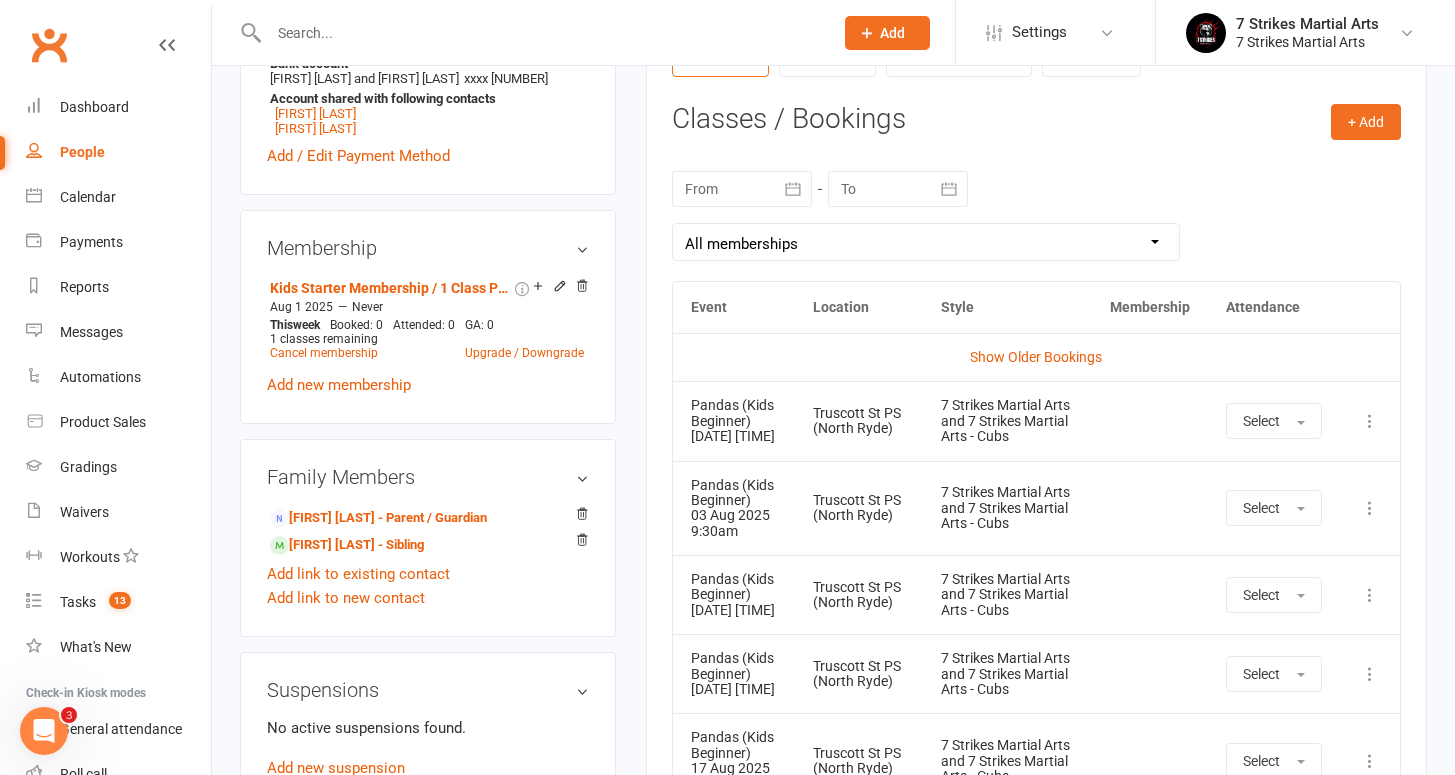 click at bounding box center [1370, 421] 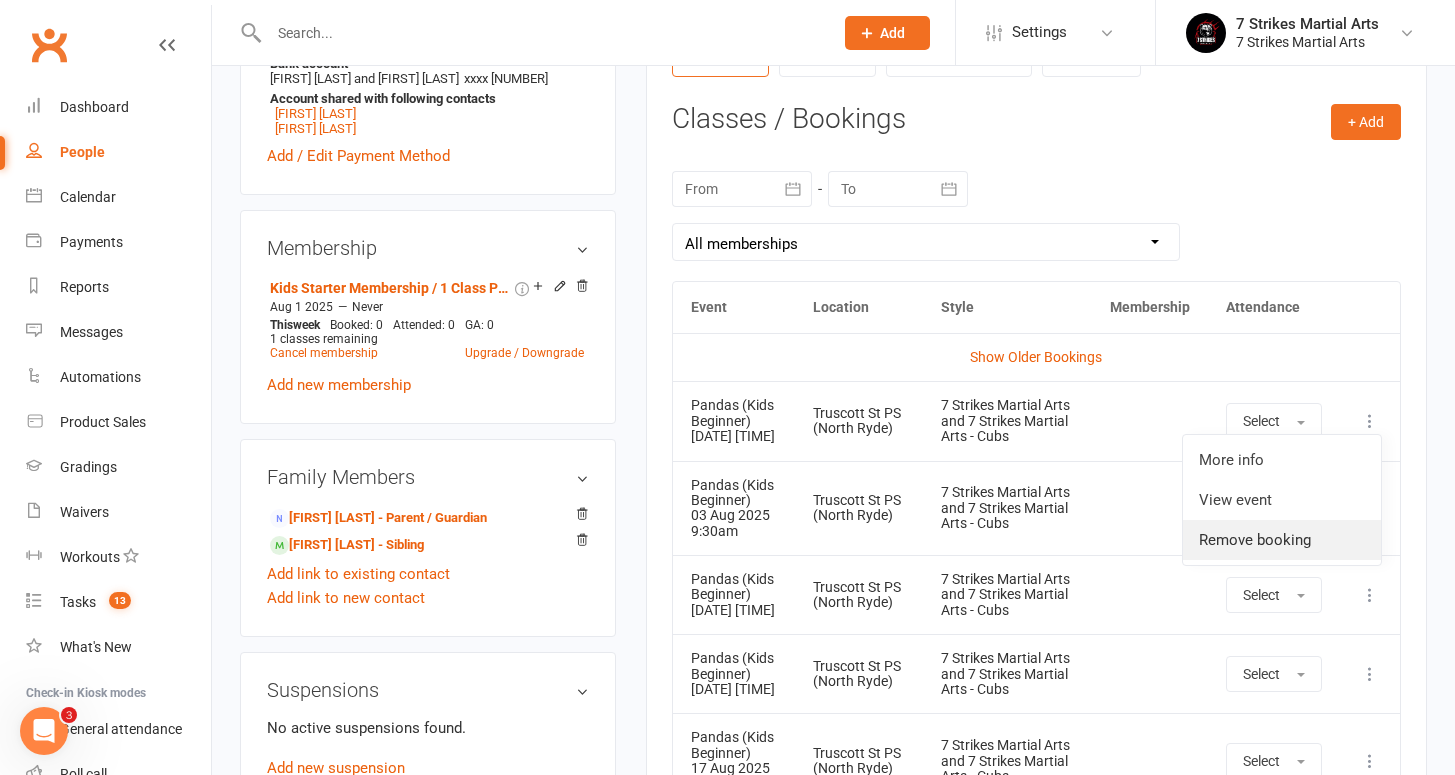click on "Remove booking" at bounding box center (1282, 540) 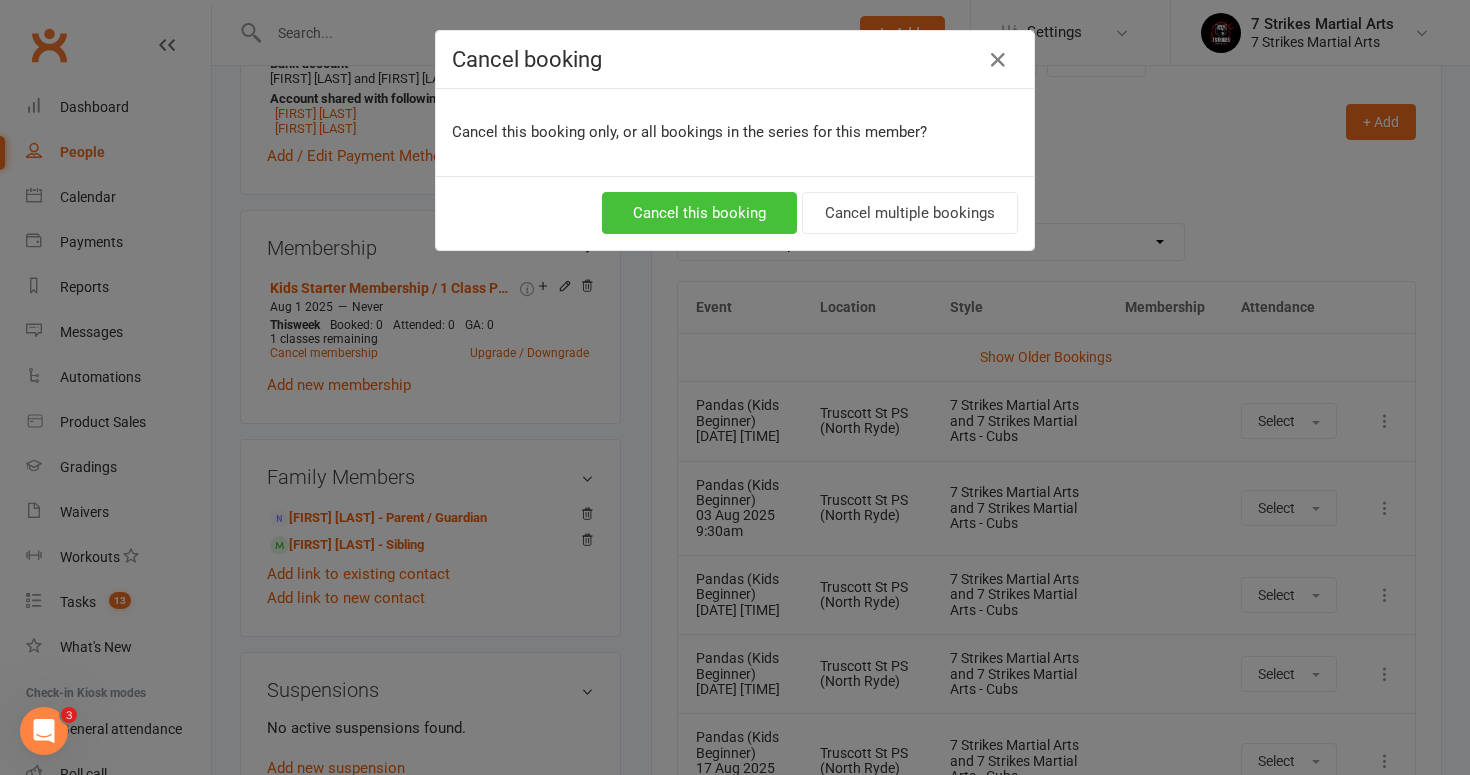 click on "Cancel this booking" at bounding box center [699, 213] 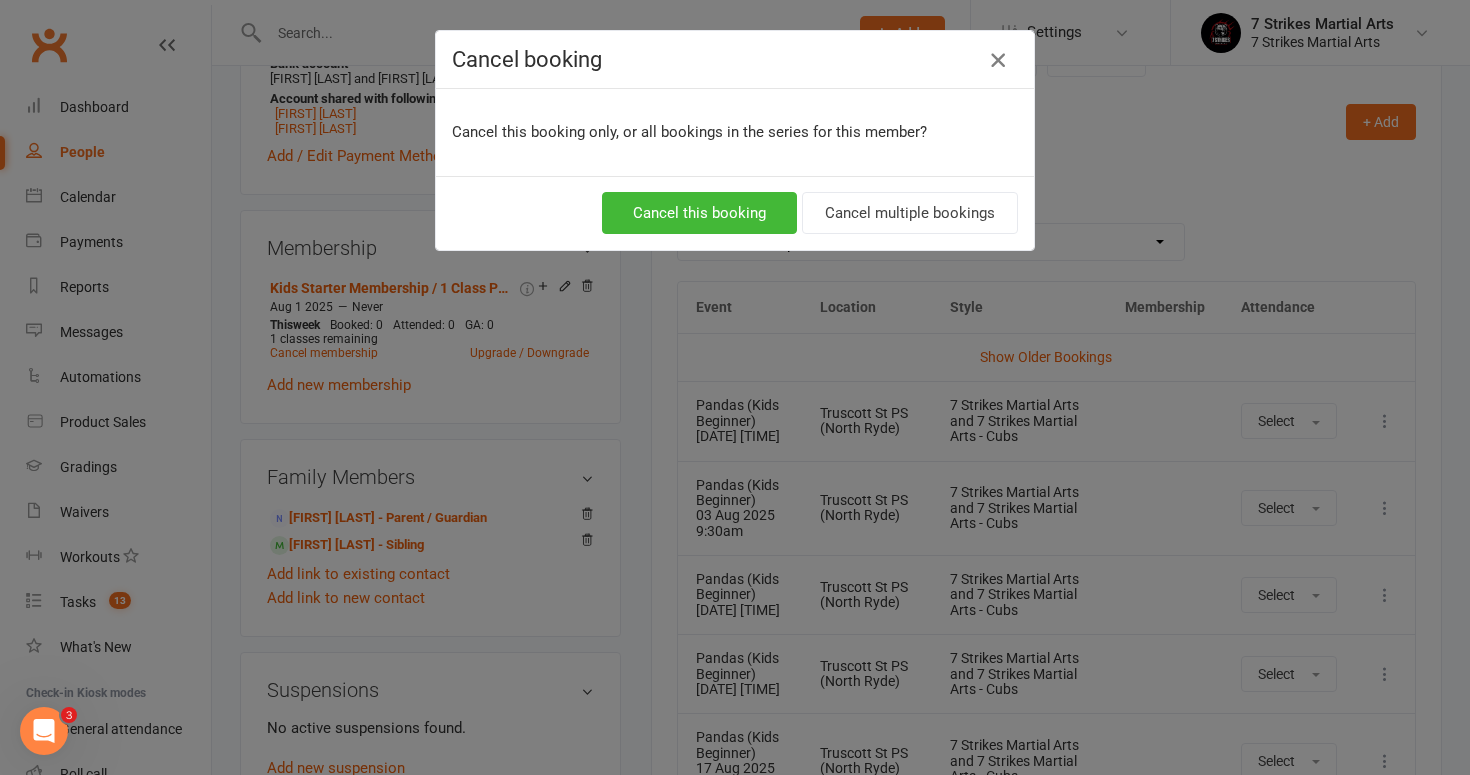 click at bounding box center [998, 60] 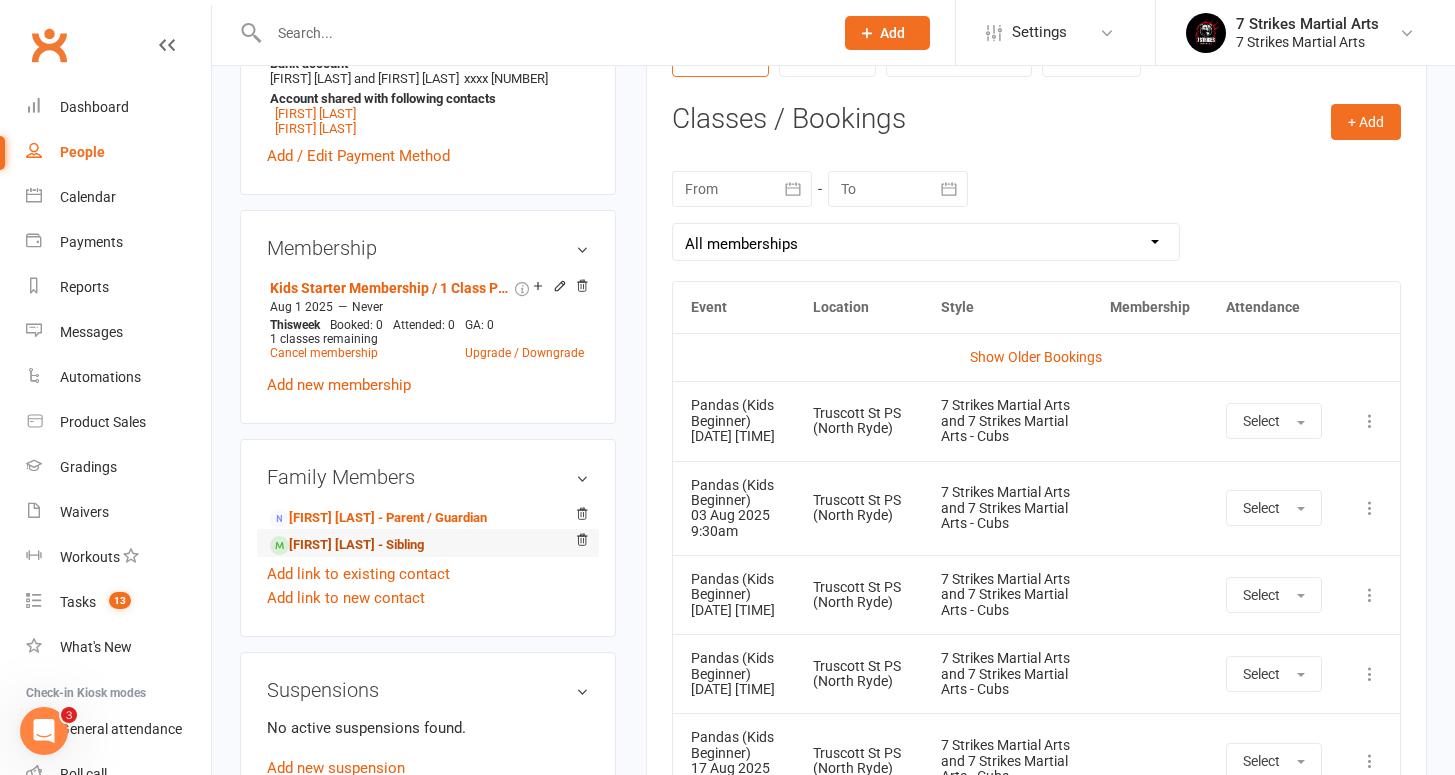 click on "Kendall Crocker - Sibling" at bounding box center [347, 545] 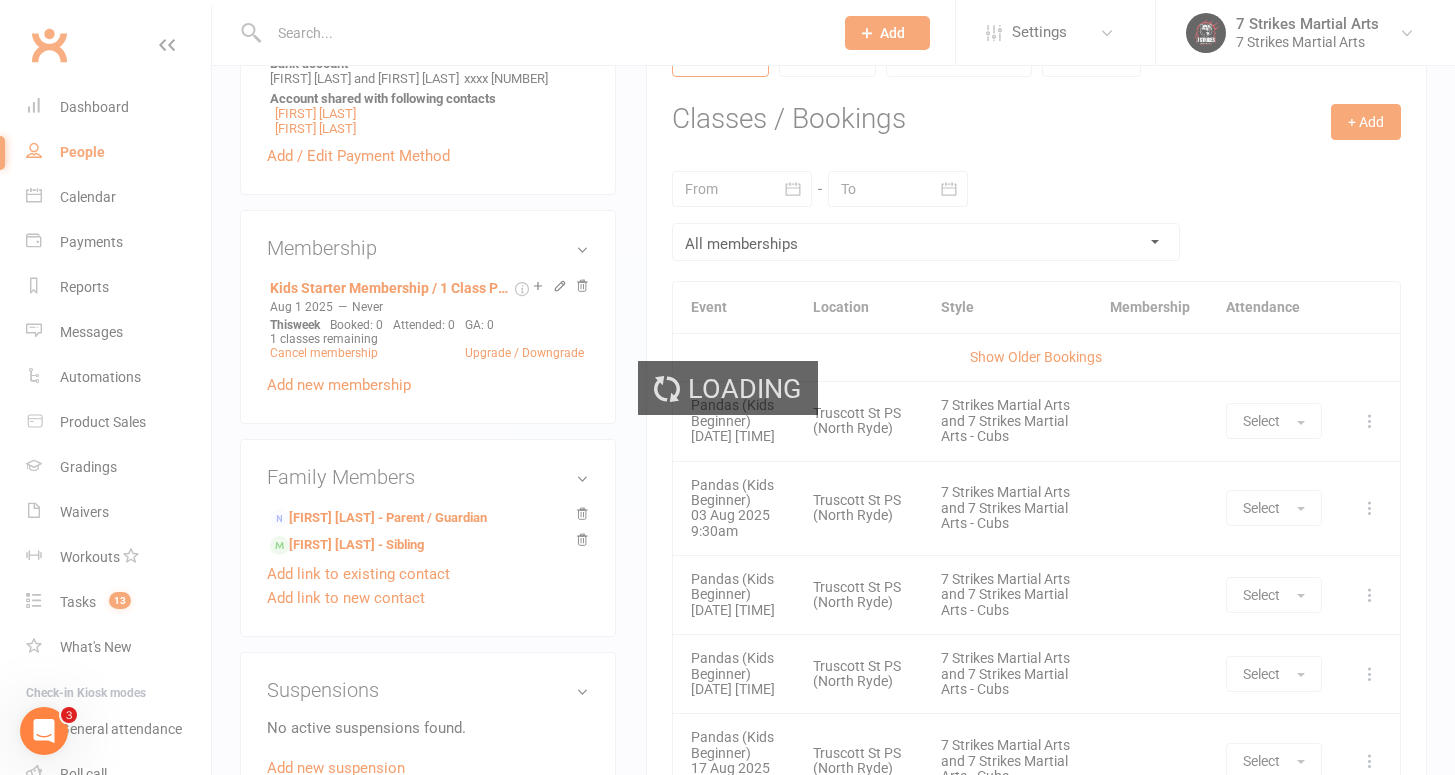 scroll, scrollTop: 0, scrollLeft: 0, axis: both 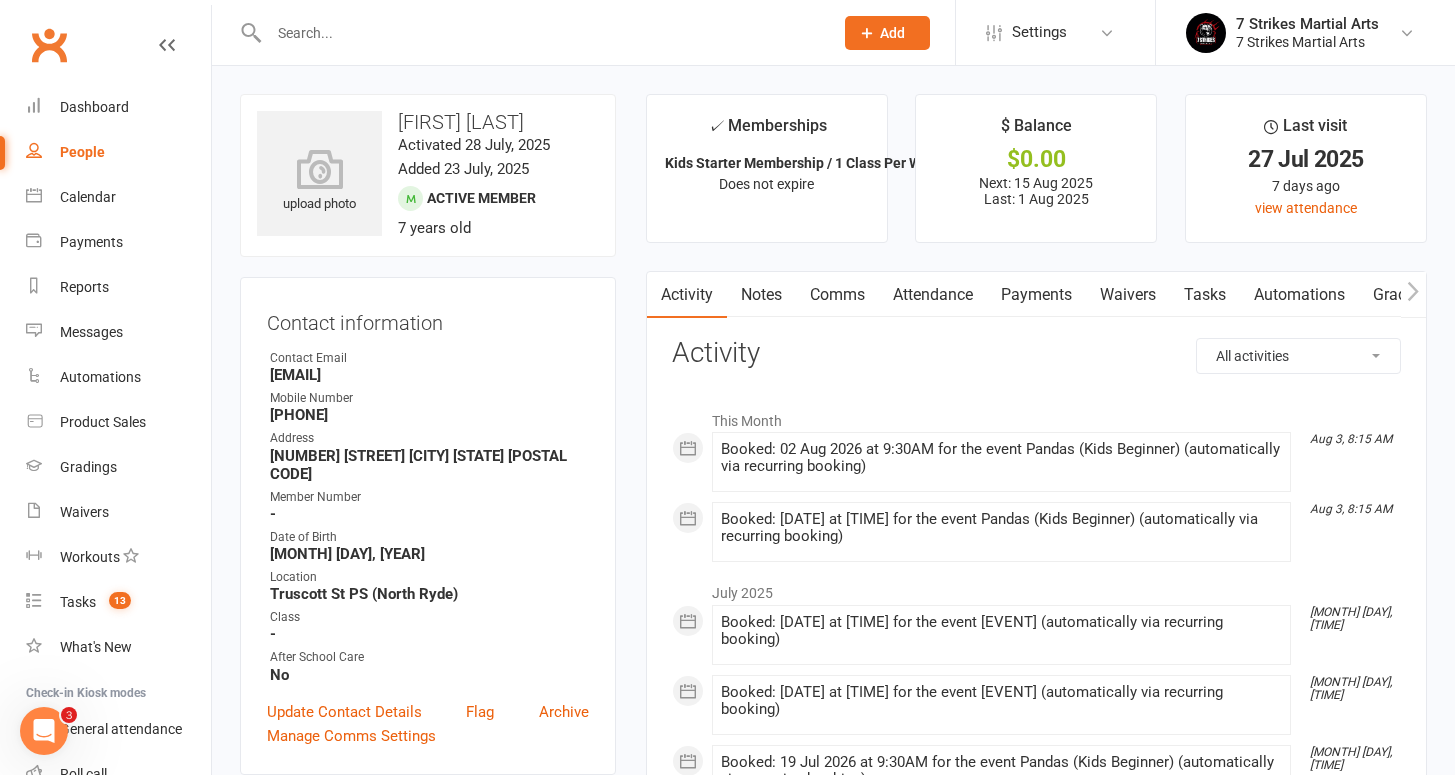 click on "Attendance" at bounding box center (933, 295) 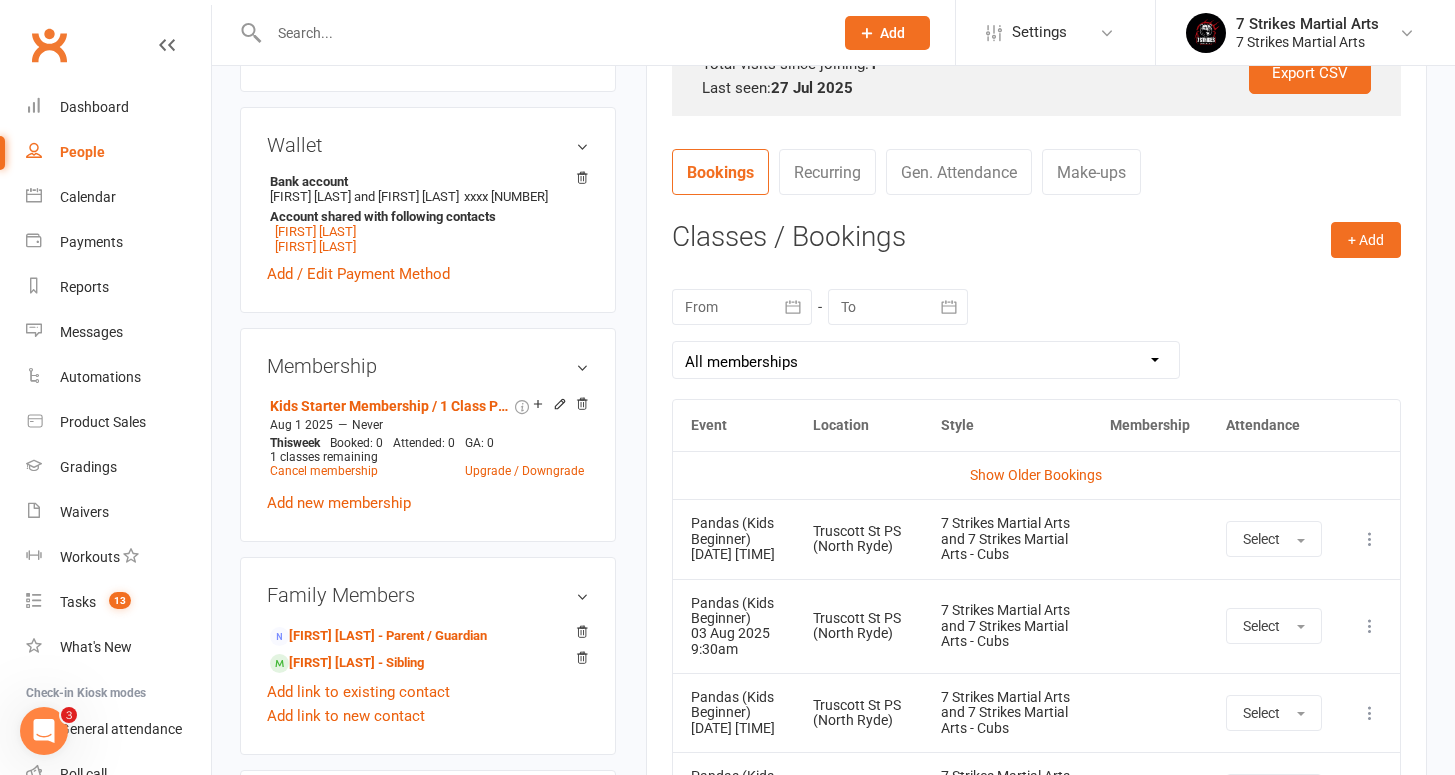 scroll, scrollTop: 721, scrollLeft: 0, axis: vertical 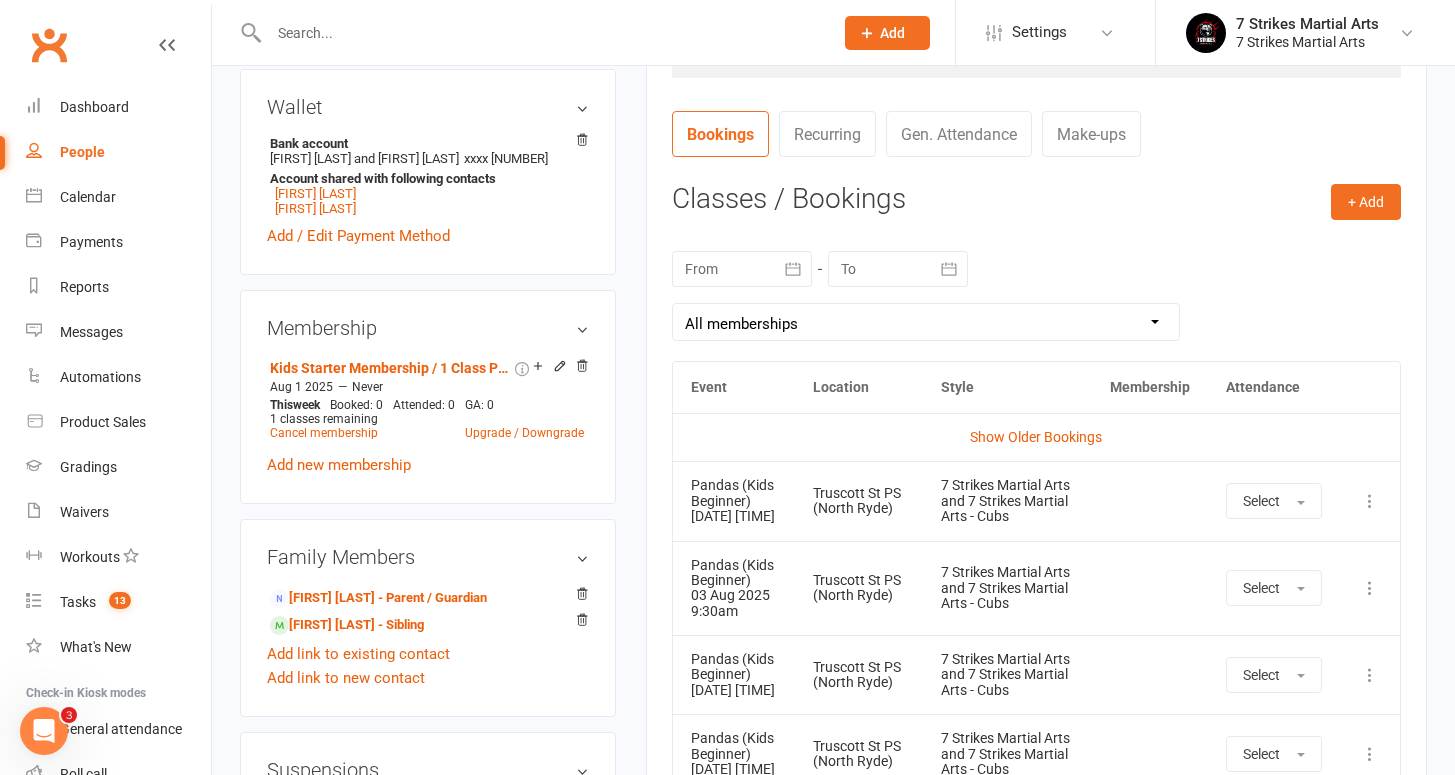drag, startPoint x: 1366, startPoint y: 519, endPoint x: 1355, endPoint y: 524, distance: 12.083046 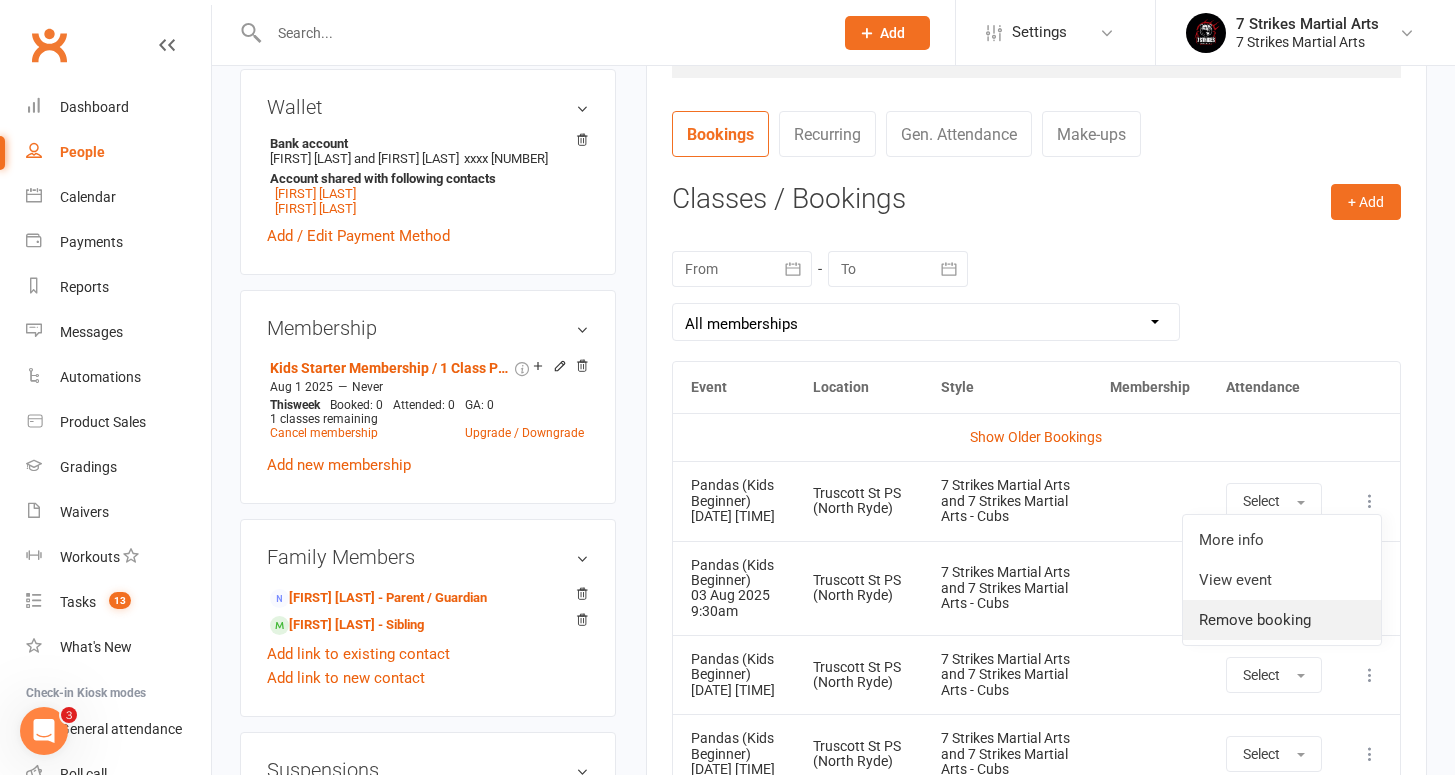 click on "Remove booking" at bounding box center (1282, 620) 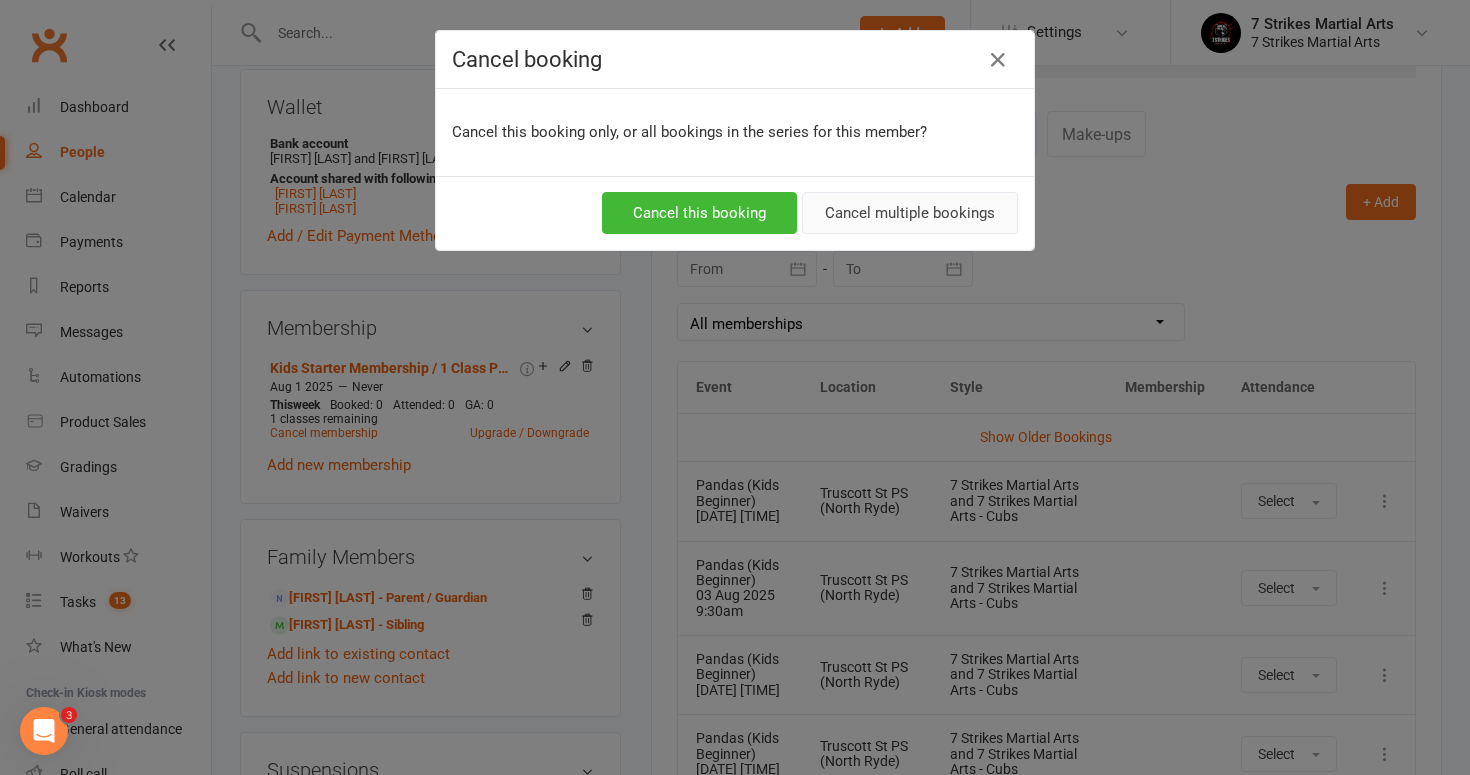 click on "Cancel multiple bookings" at bounding box center [910, 213] 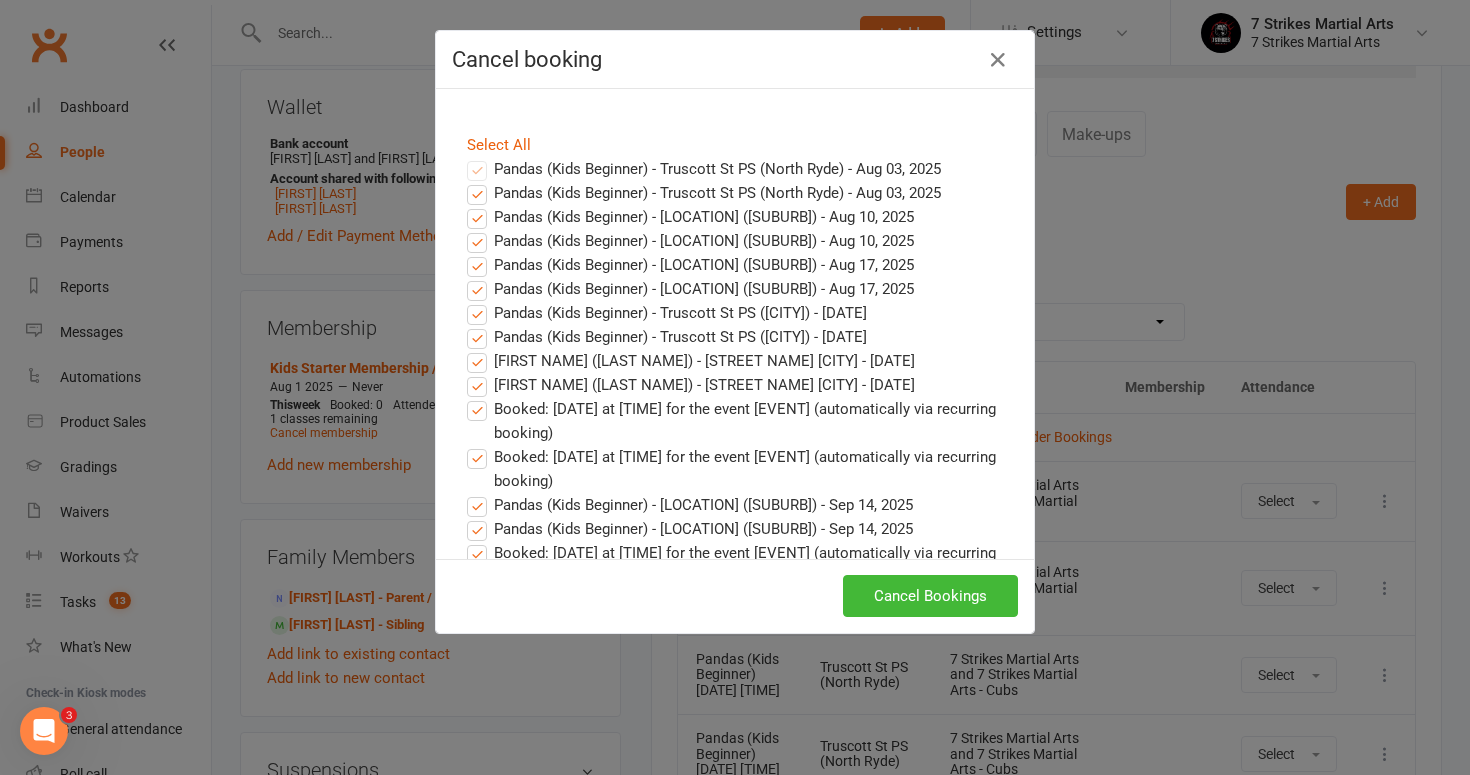 click on "Cancel Bookings" at bounding box center (930, 596) 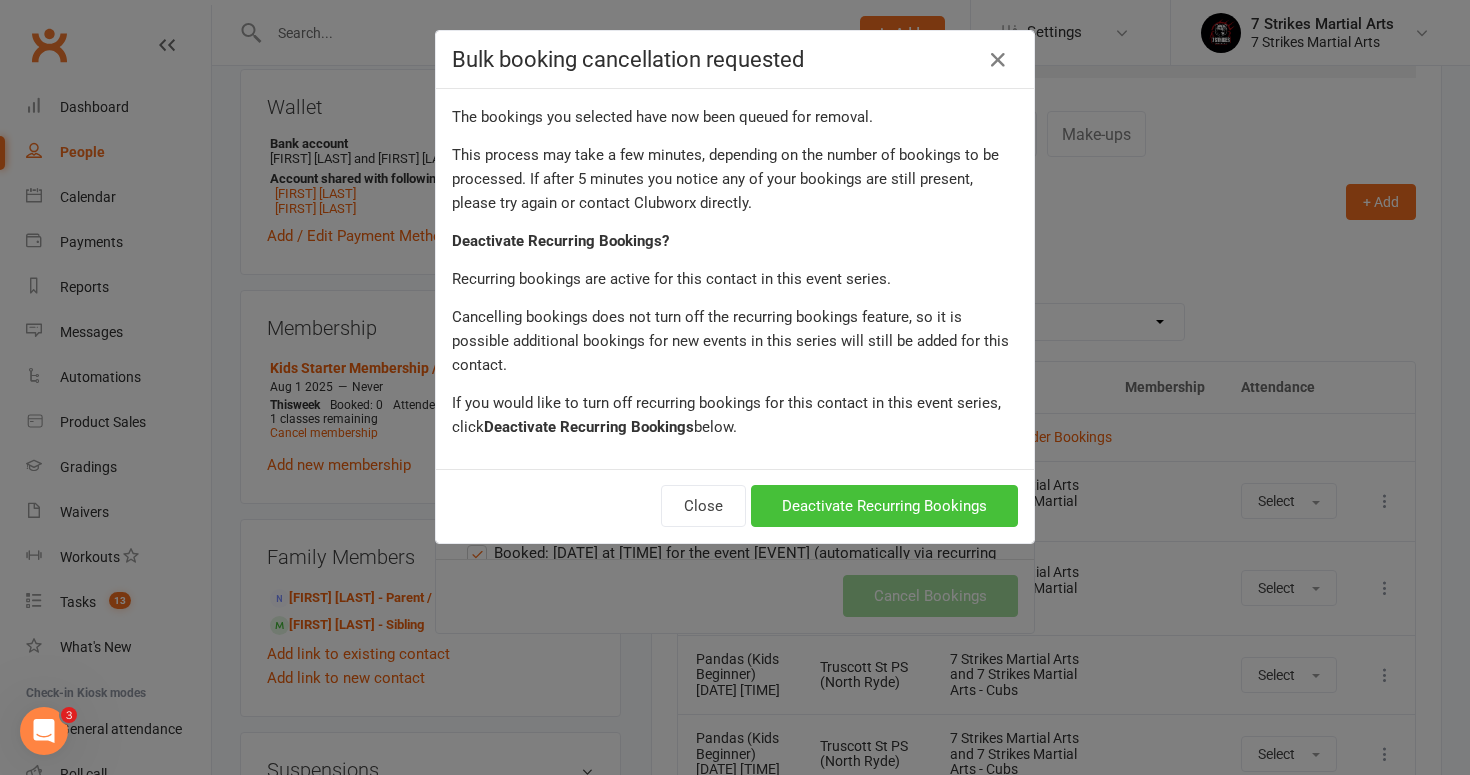 click on "Deactivate Recurring Bookings" at bounding box center (884, 506) 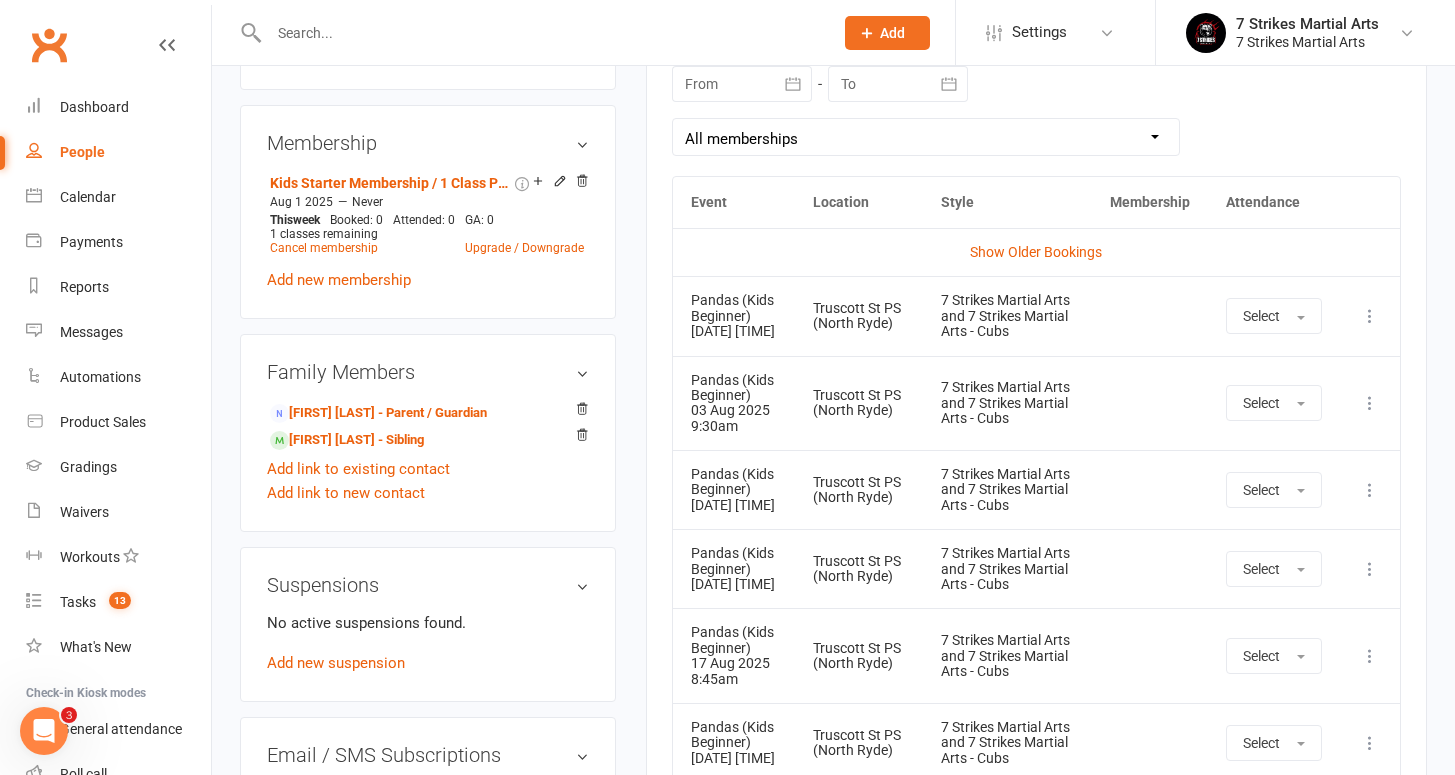 scroll, scrollTop: 1021, scrollLeft: 0, axis: vertical 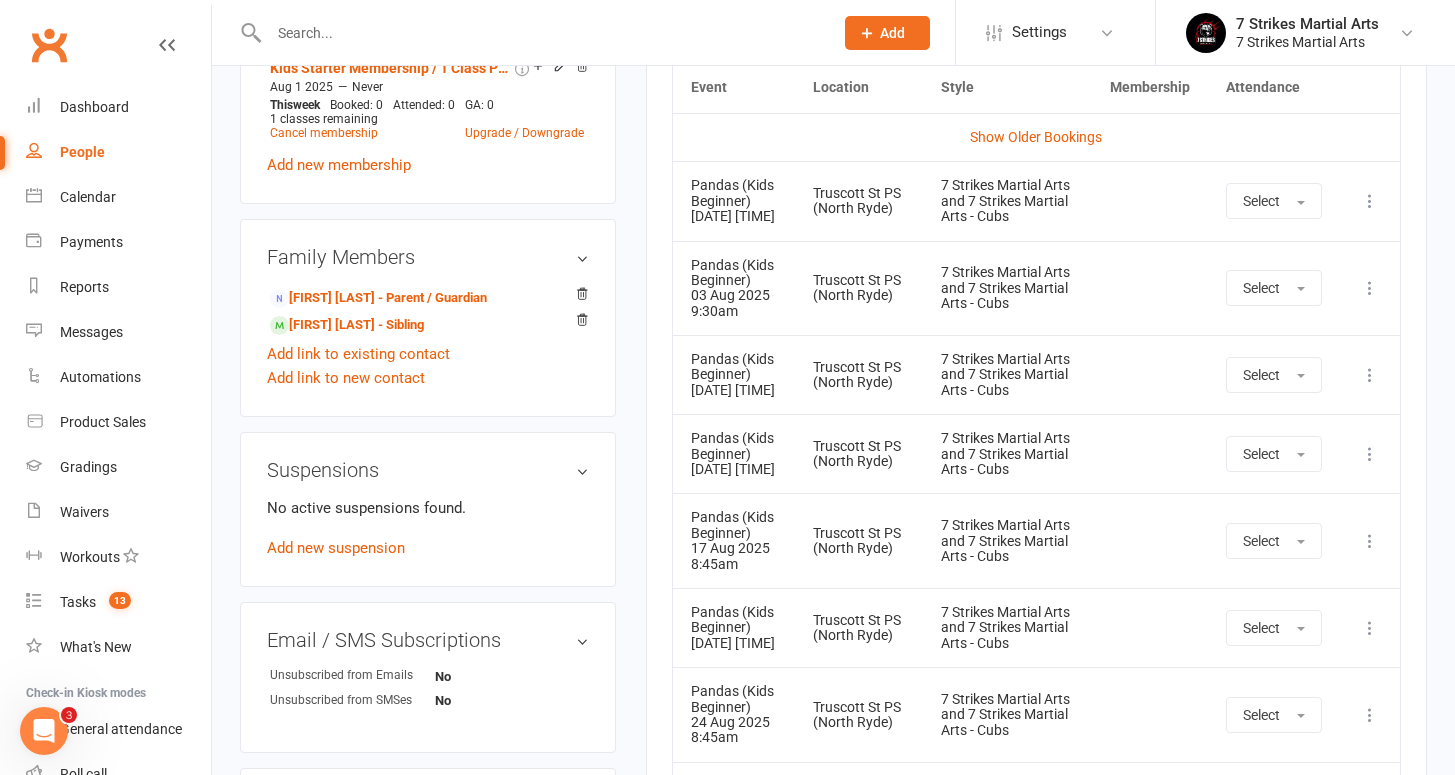 click at bounding box center (541, 33) 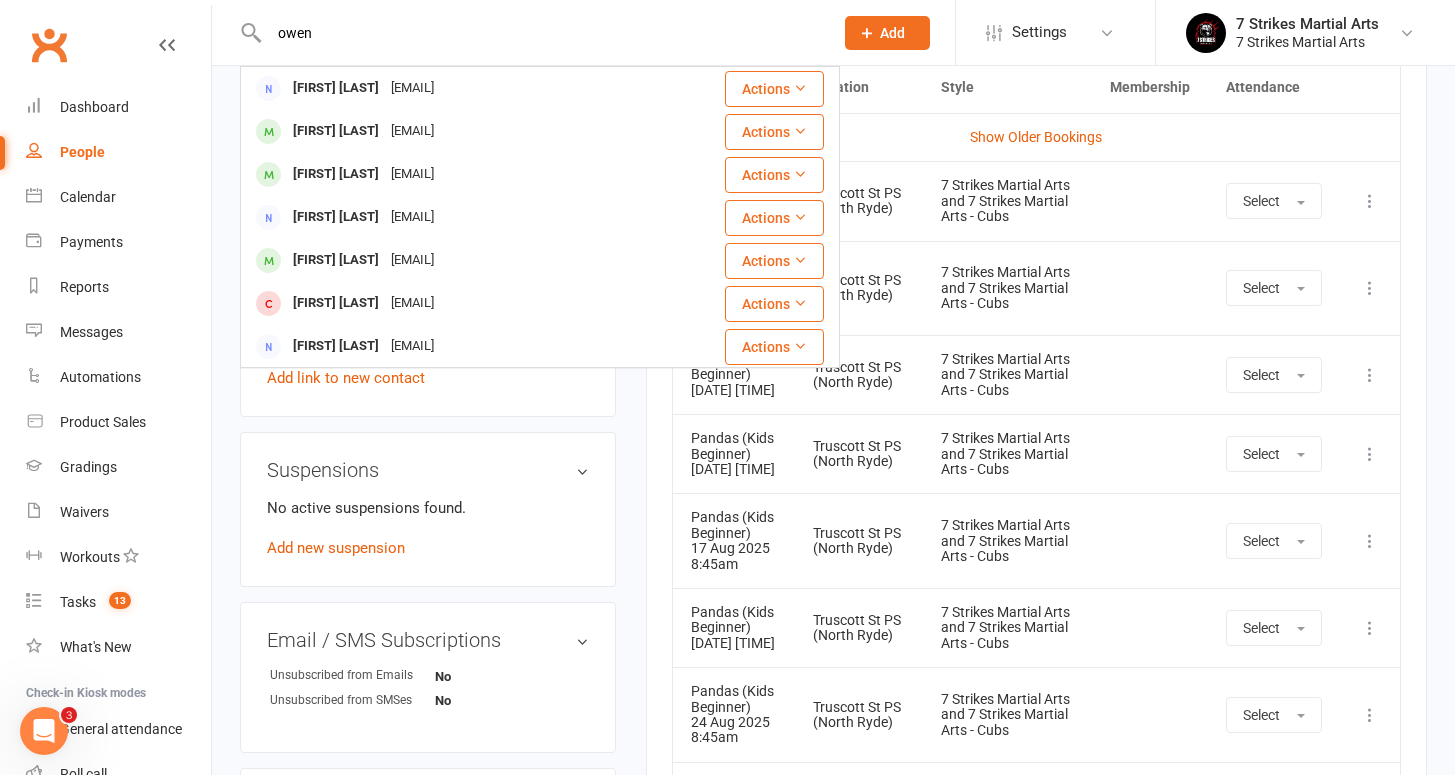 type on "Owen" 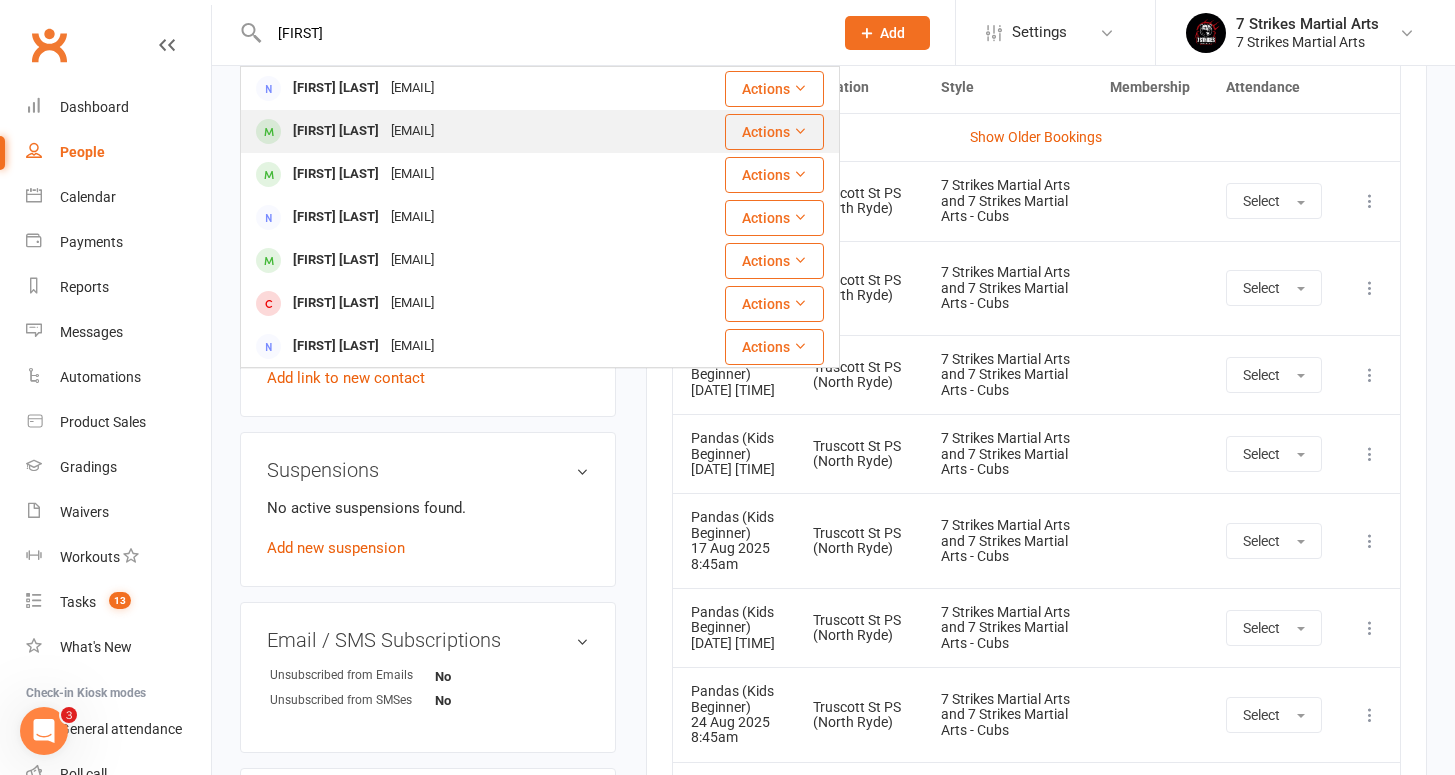 drag, startPoint x: 515, startPoint y: 31, endPoint x: 388, endPoint y: 126, distance: 158.60013 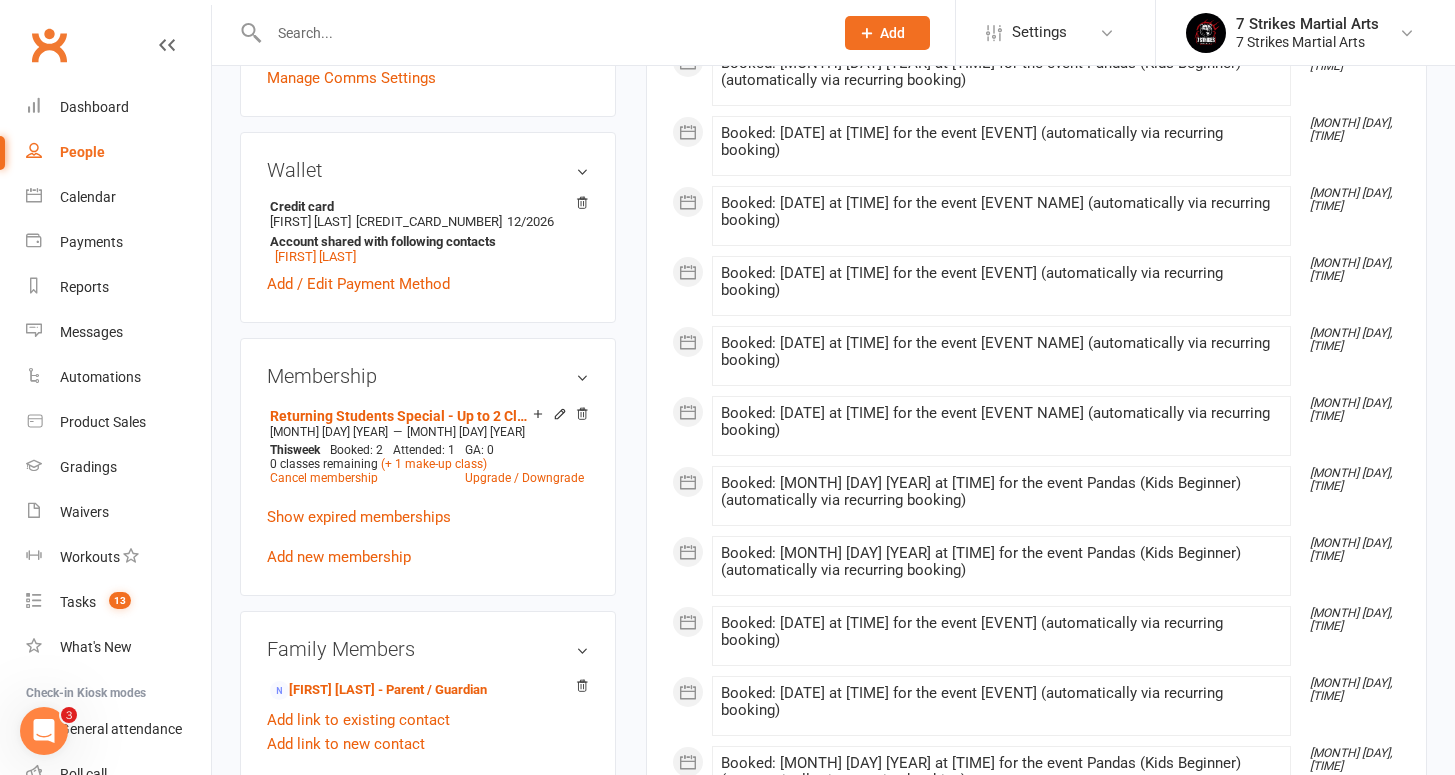 scroll, scrollTop: 0, scrollLeft: 0, axis: both 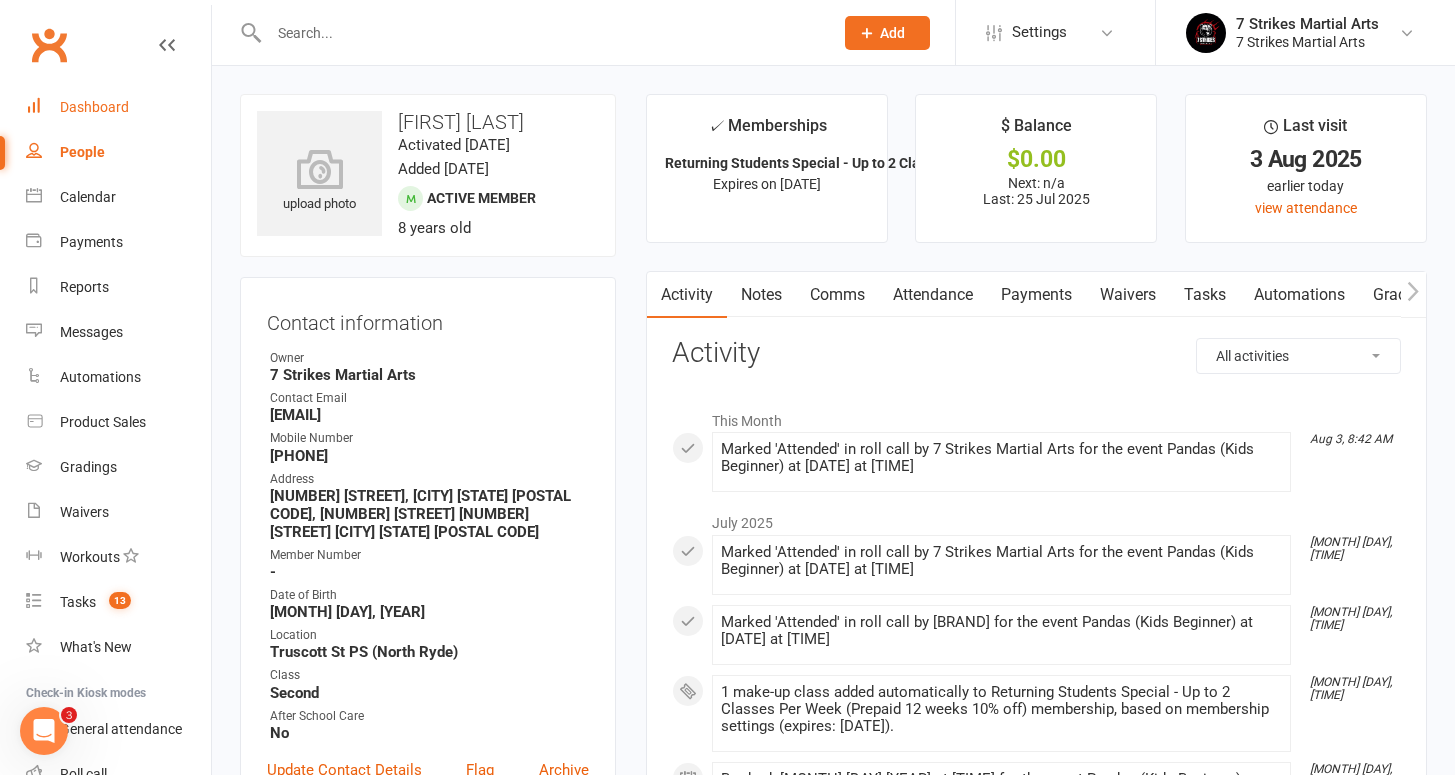 click on "Dashboard" at bounding box center [118, 107] 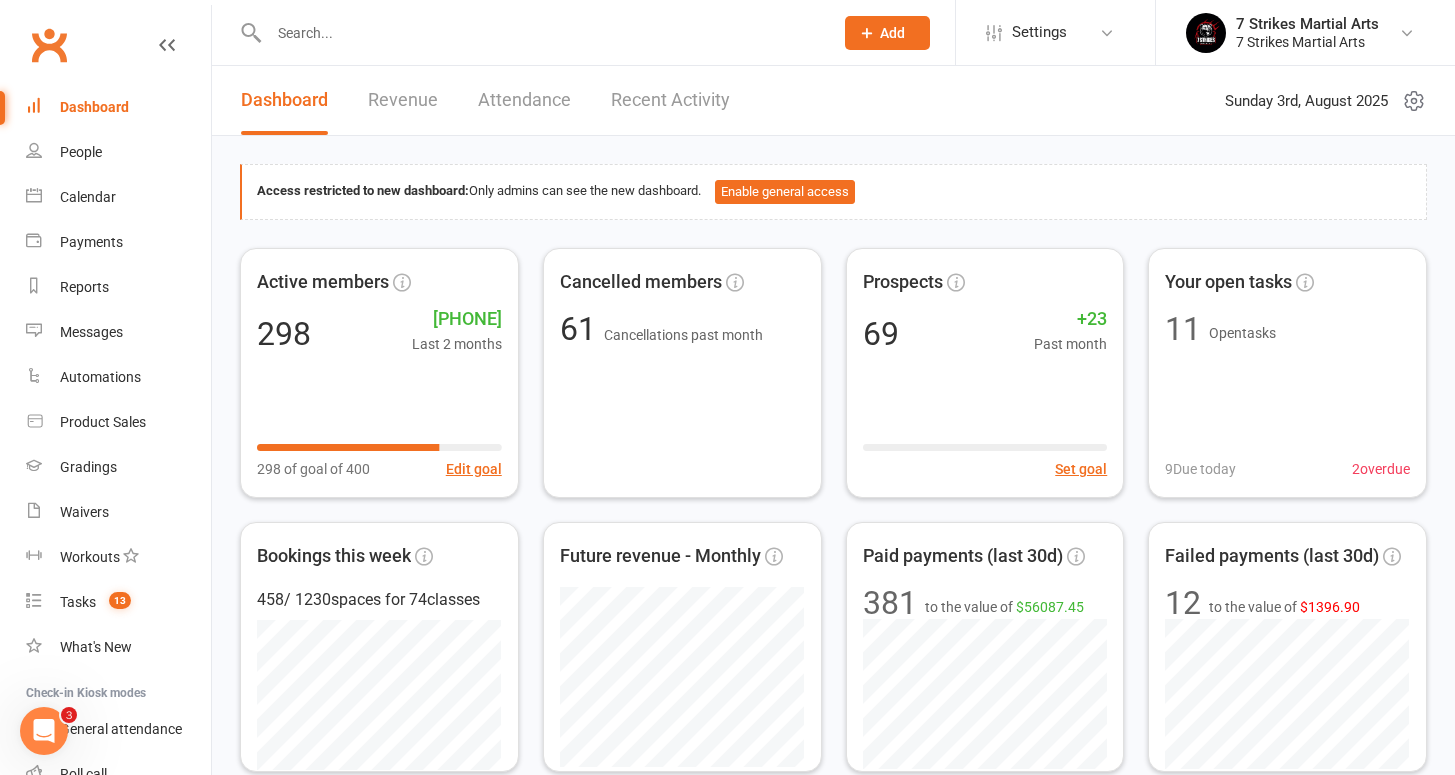 click at bounding box center (541, 33) 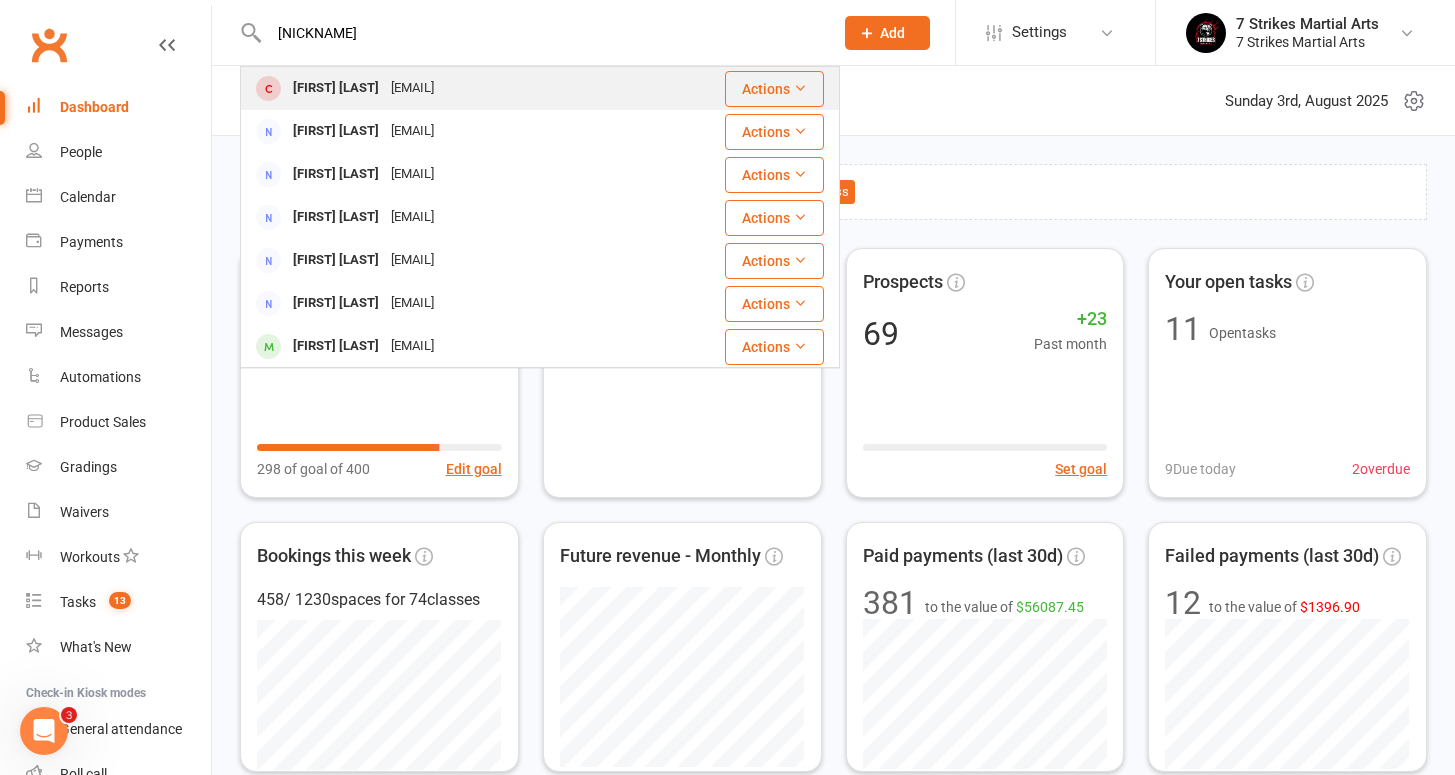 type on "nick" 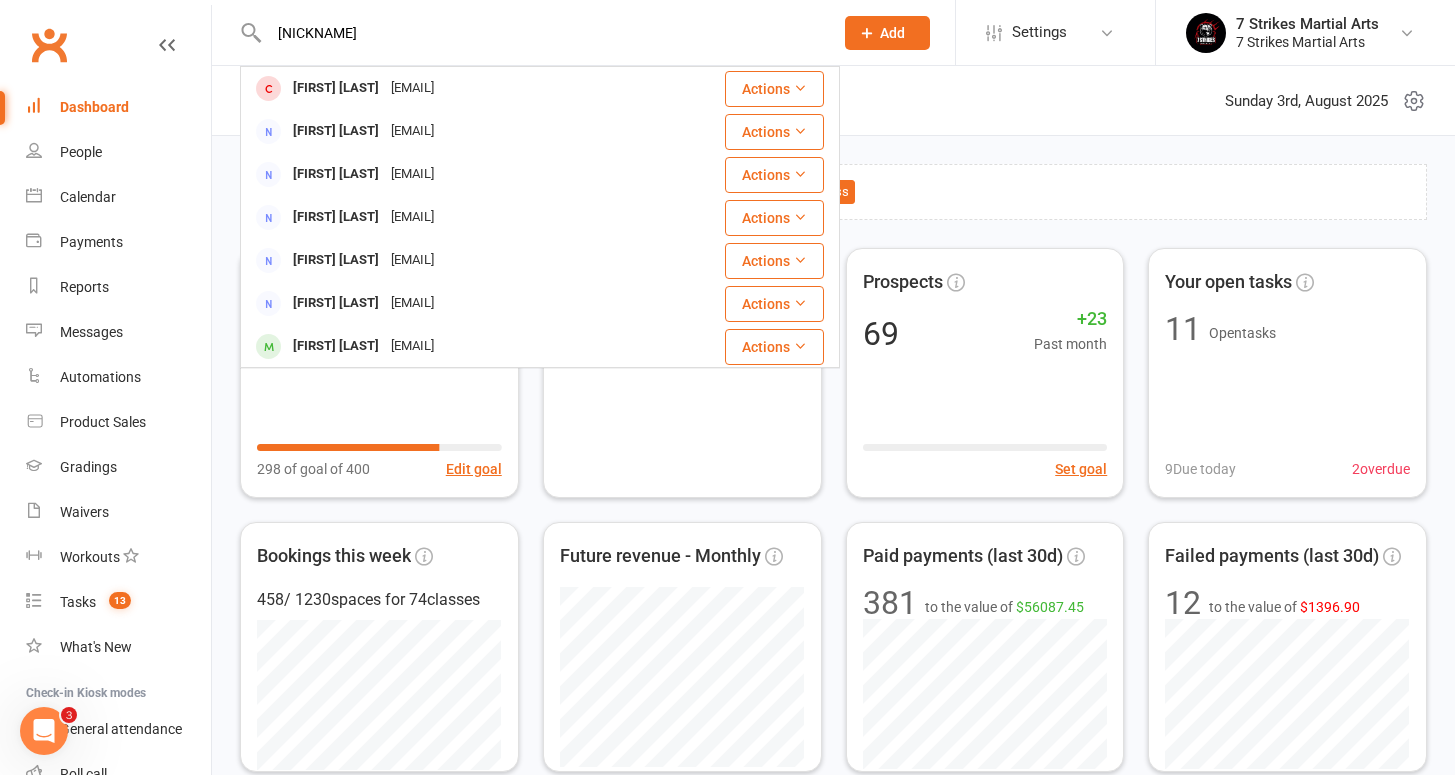 type 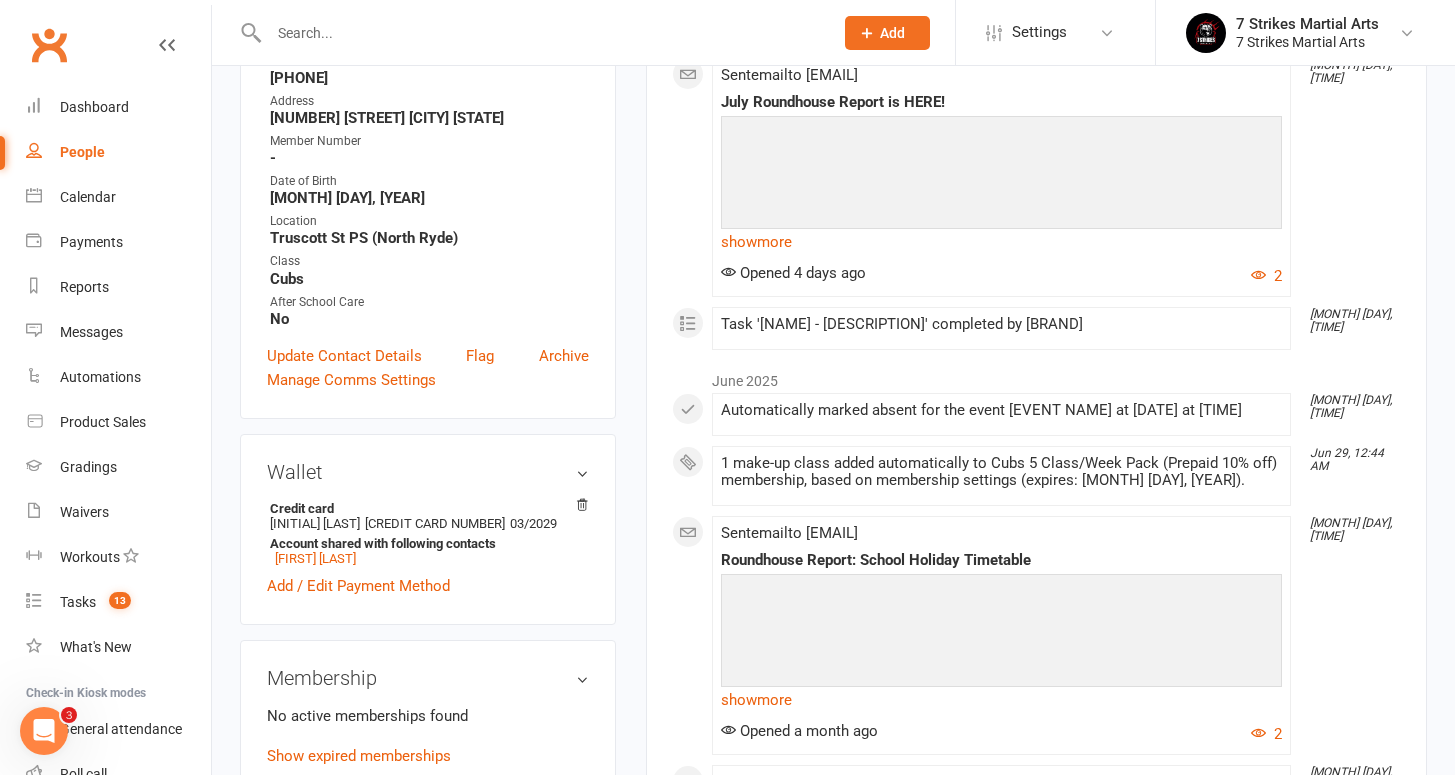 scroll, scrollTop: 530, scrollLeft: 0, axis: vertical 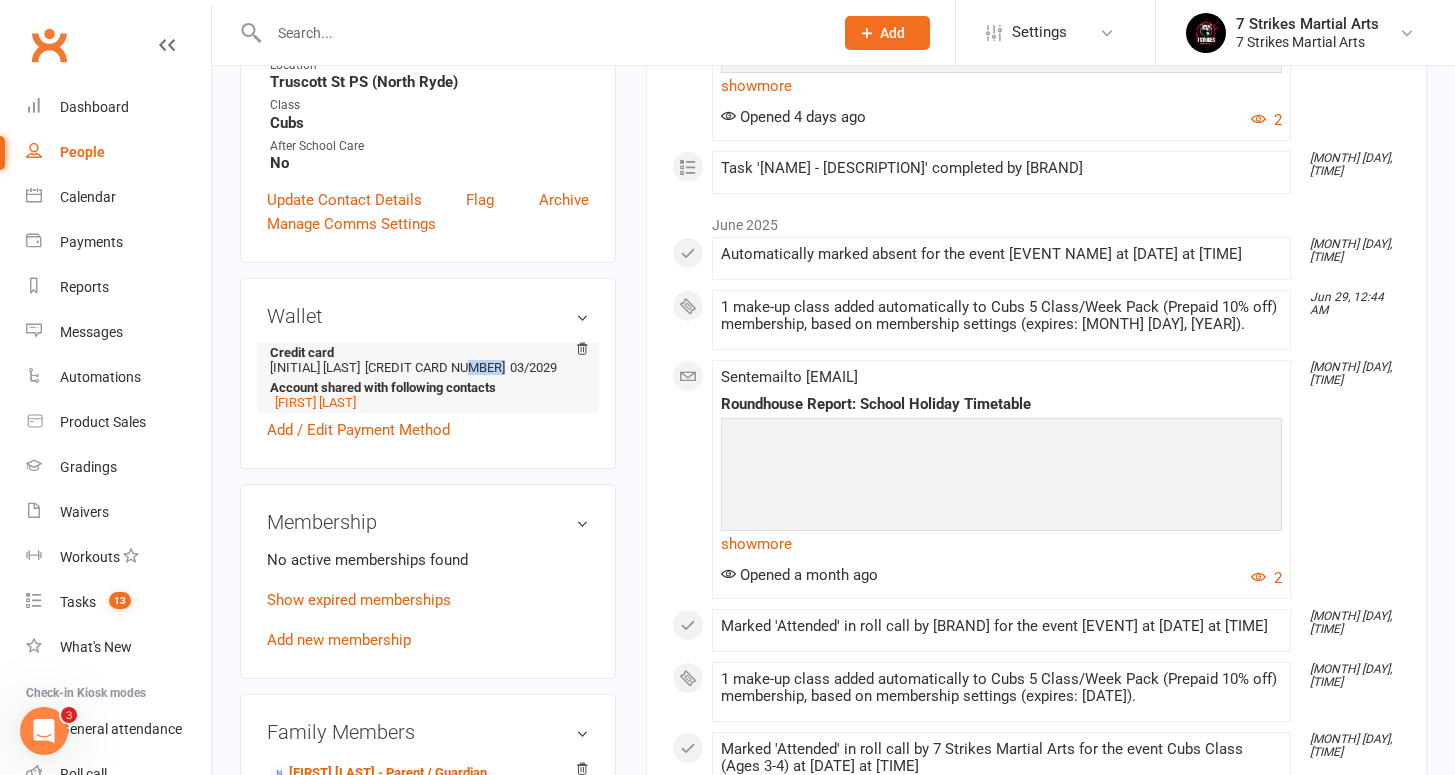 drag, startPoint x: 498, startPoint y: 362, endPoint x: 467, endPoint y: 359, distance: 31.144823 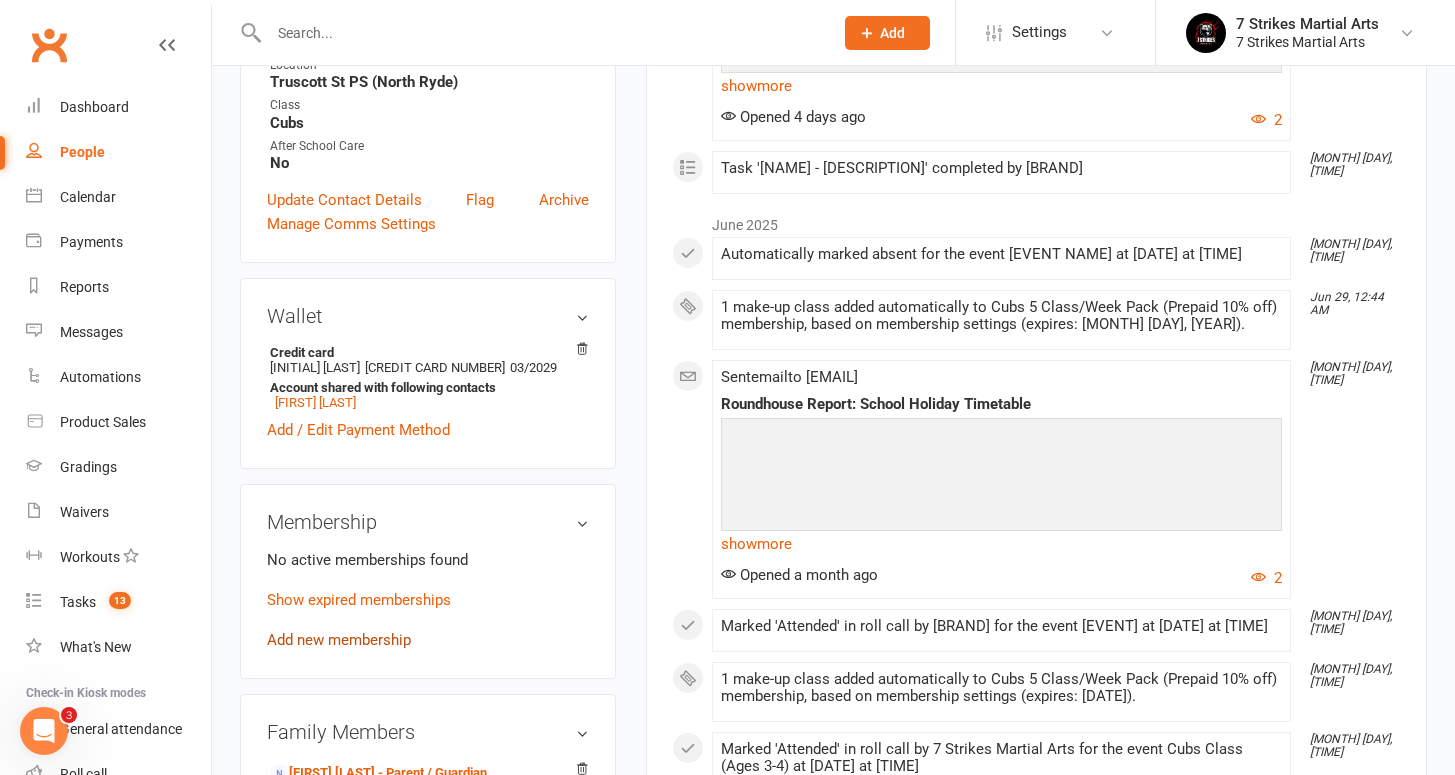 click on "Add new membership" at bounding box center [339, 640] 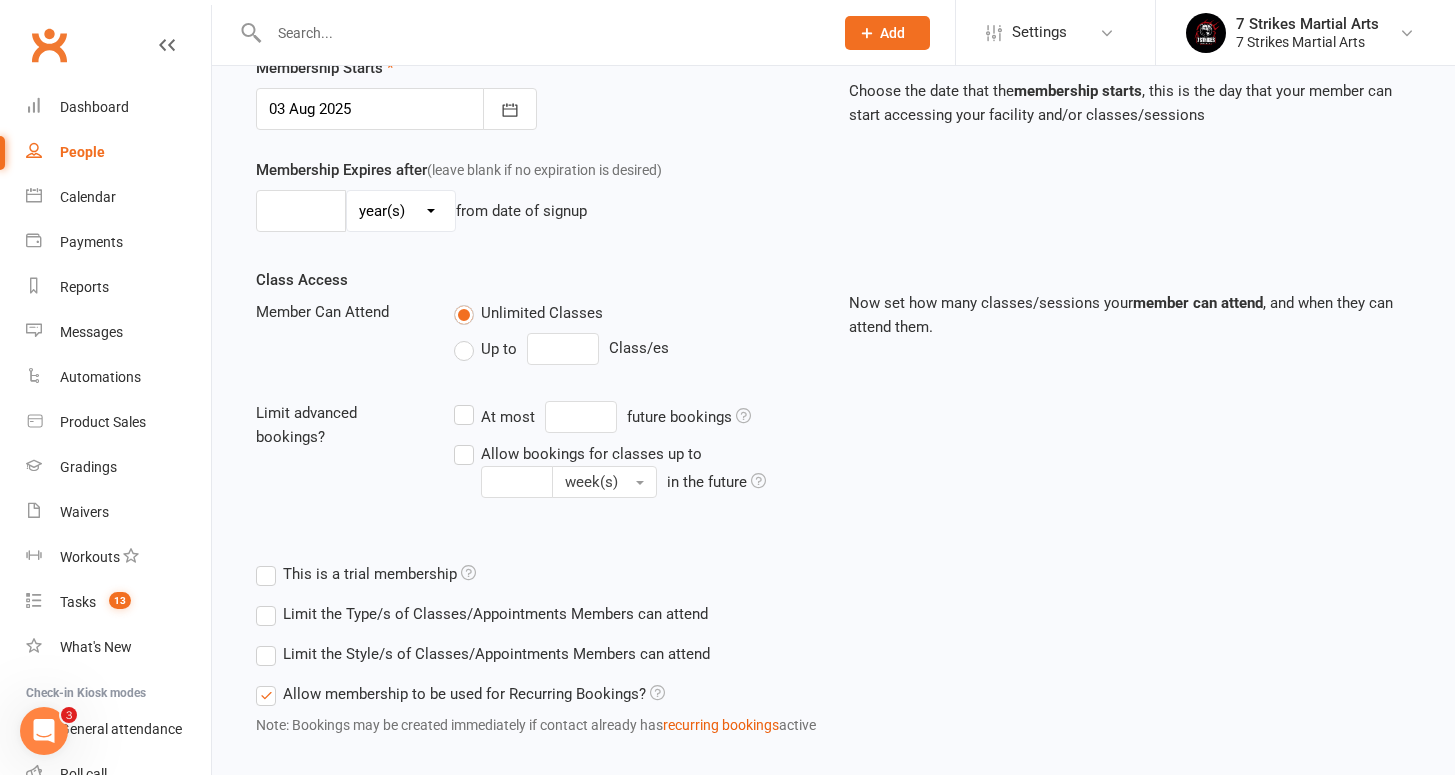 scroll, scrollTop: 0, scrollLeft: 0, axis: both 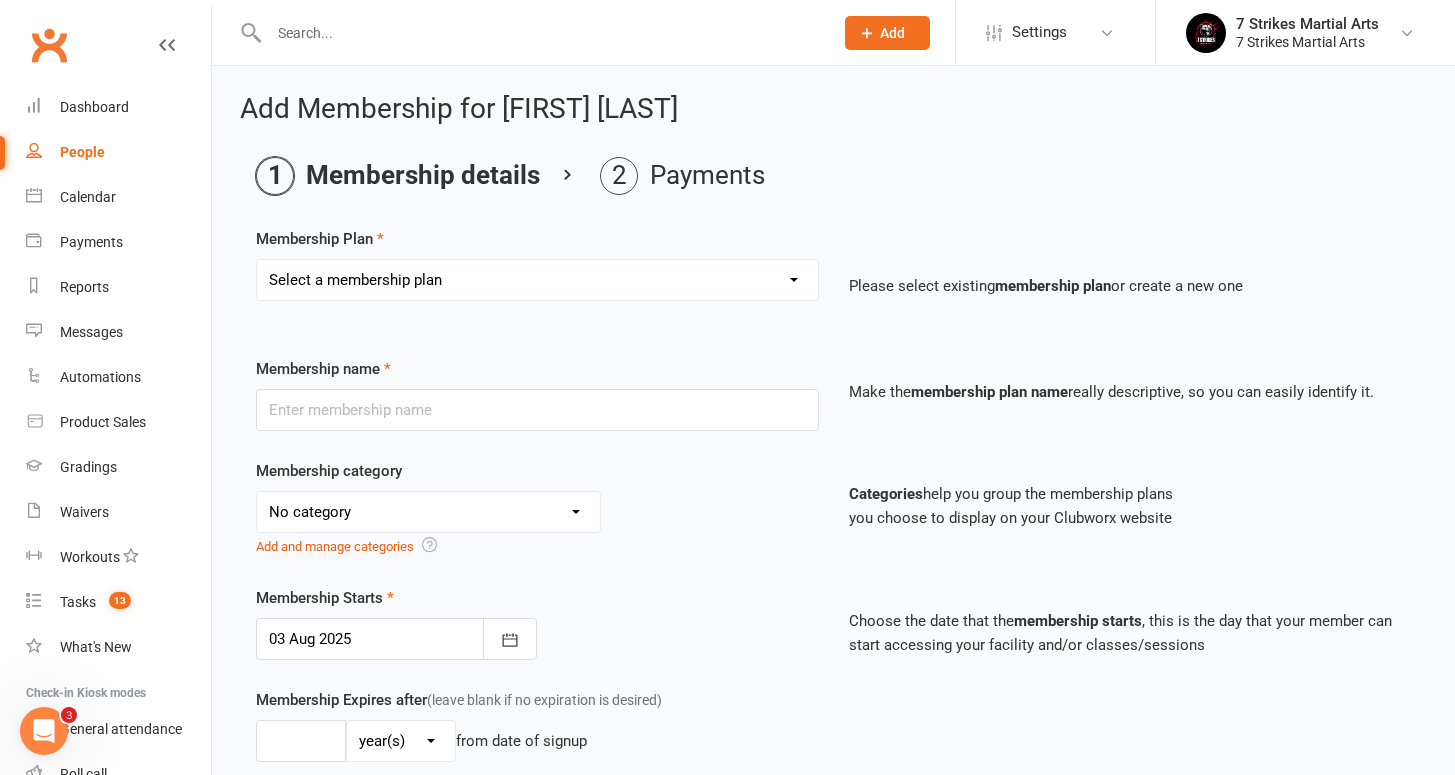 select on "24" 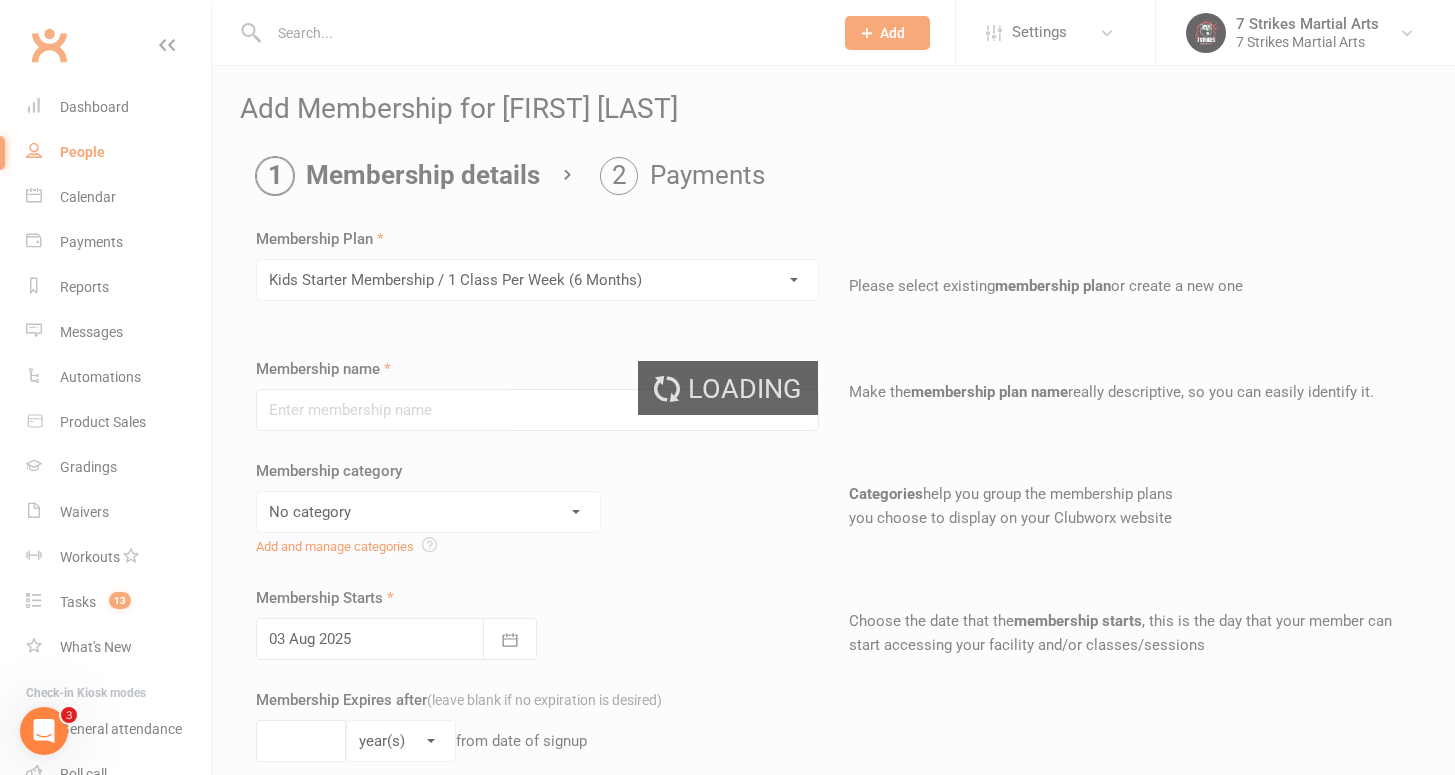 type on "Kids Starter Membership / 1 Class Per Week (6 Months)" 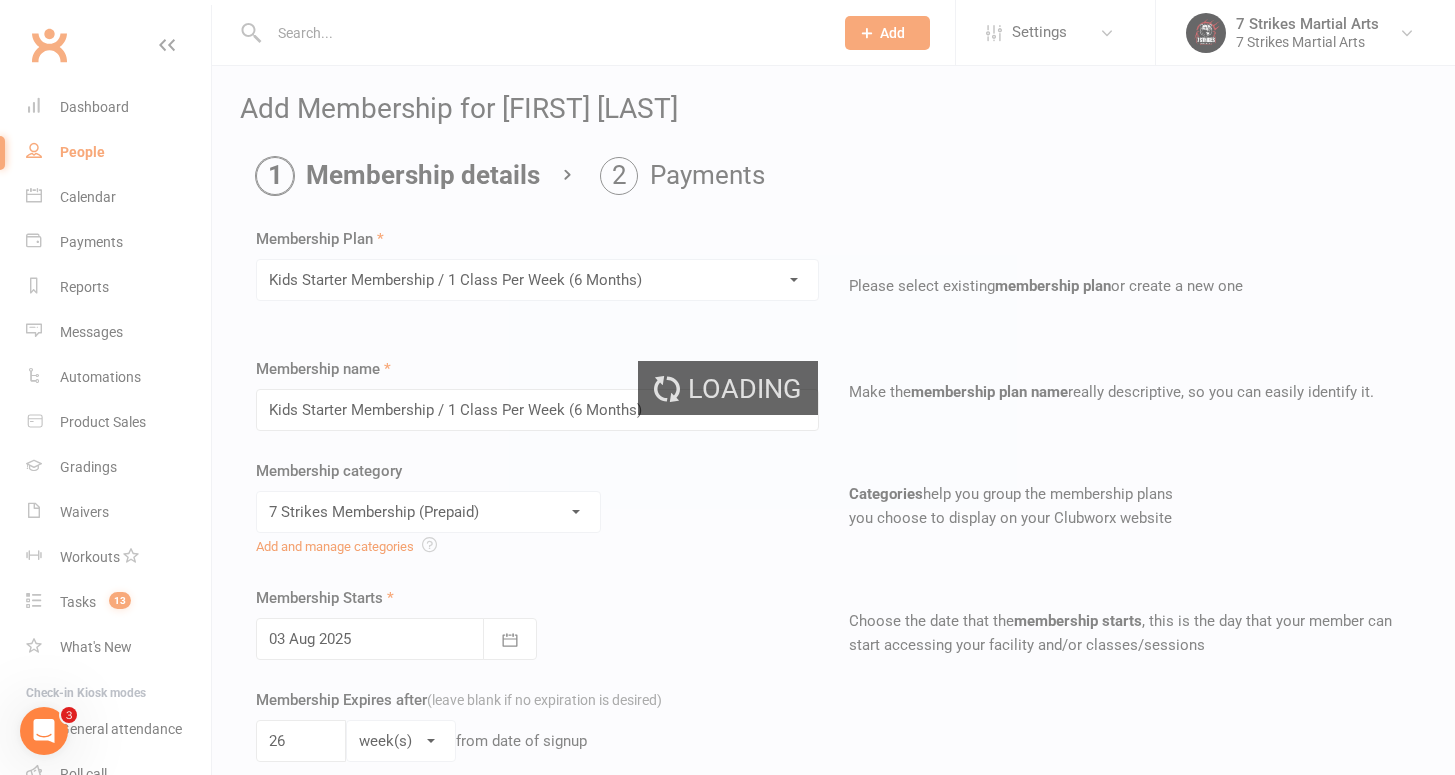 type on "1" 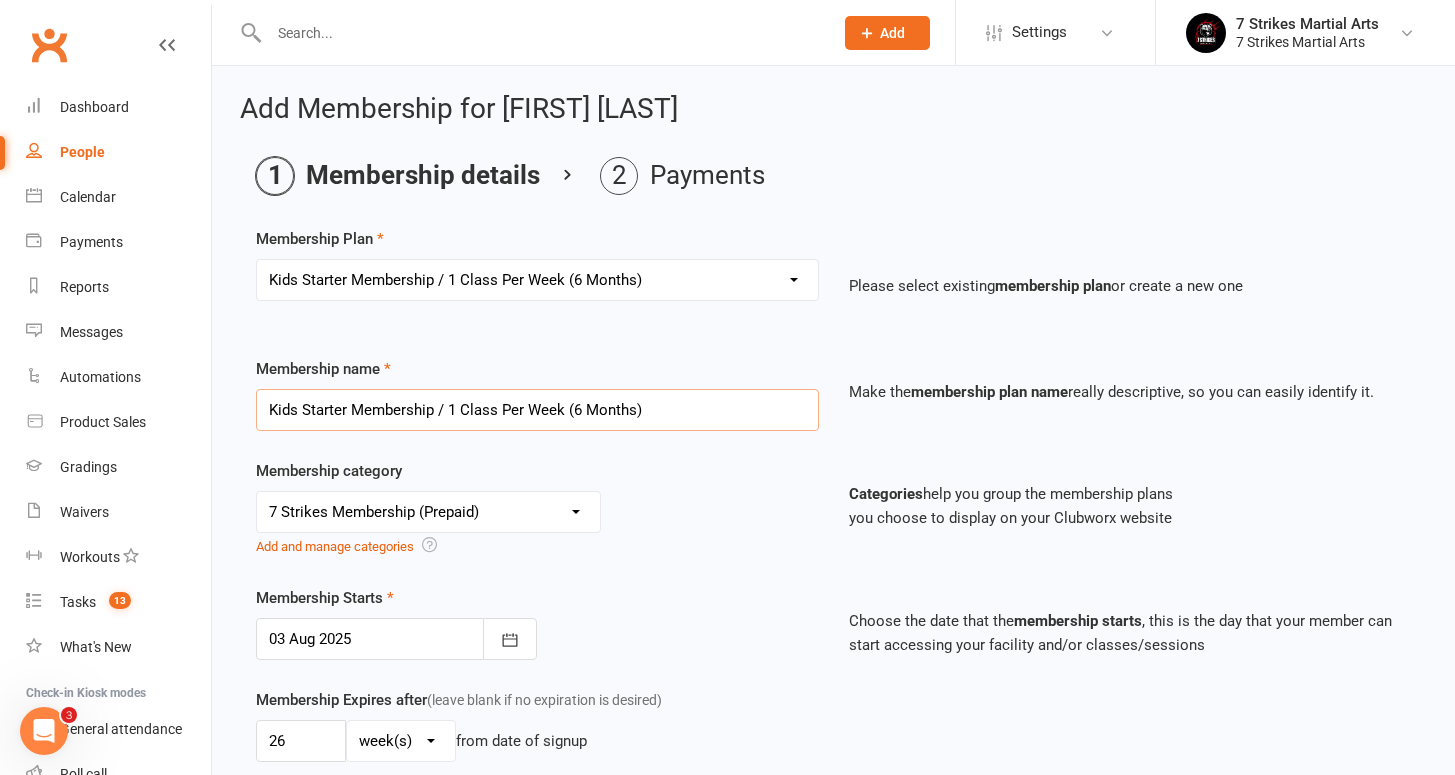 click on "Kids Starter Membership / 1 Class Per Week (6 Months)" at bounding box center (537, 410) 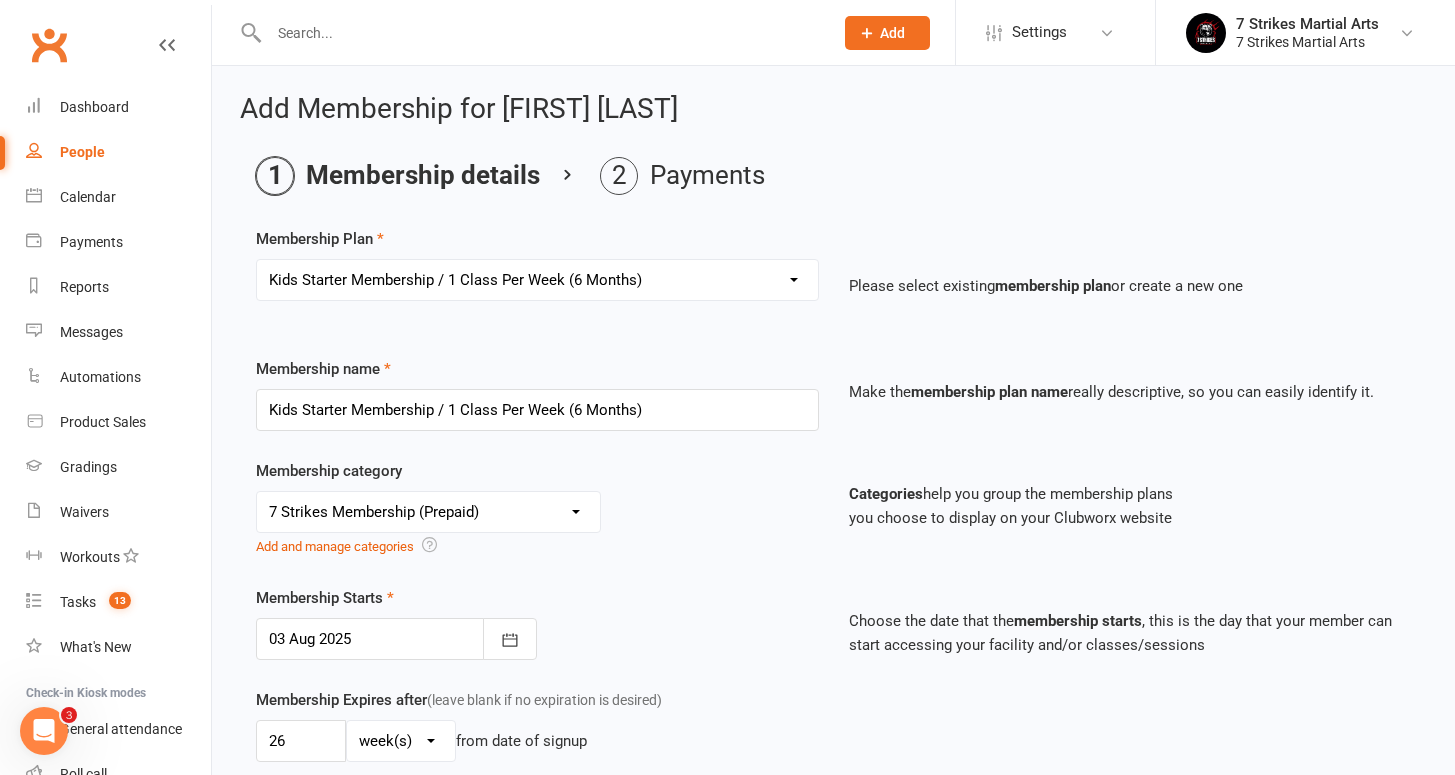 click on "Membership name Kids Starter Membership / 1 Class Per Week (6 Months)" at bounding box center [537, 394] 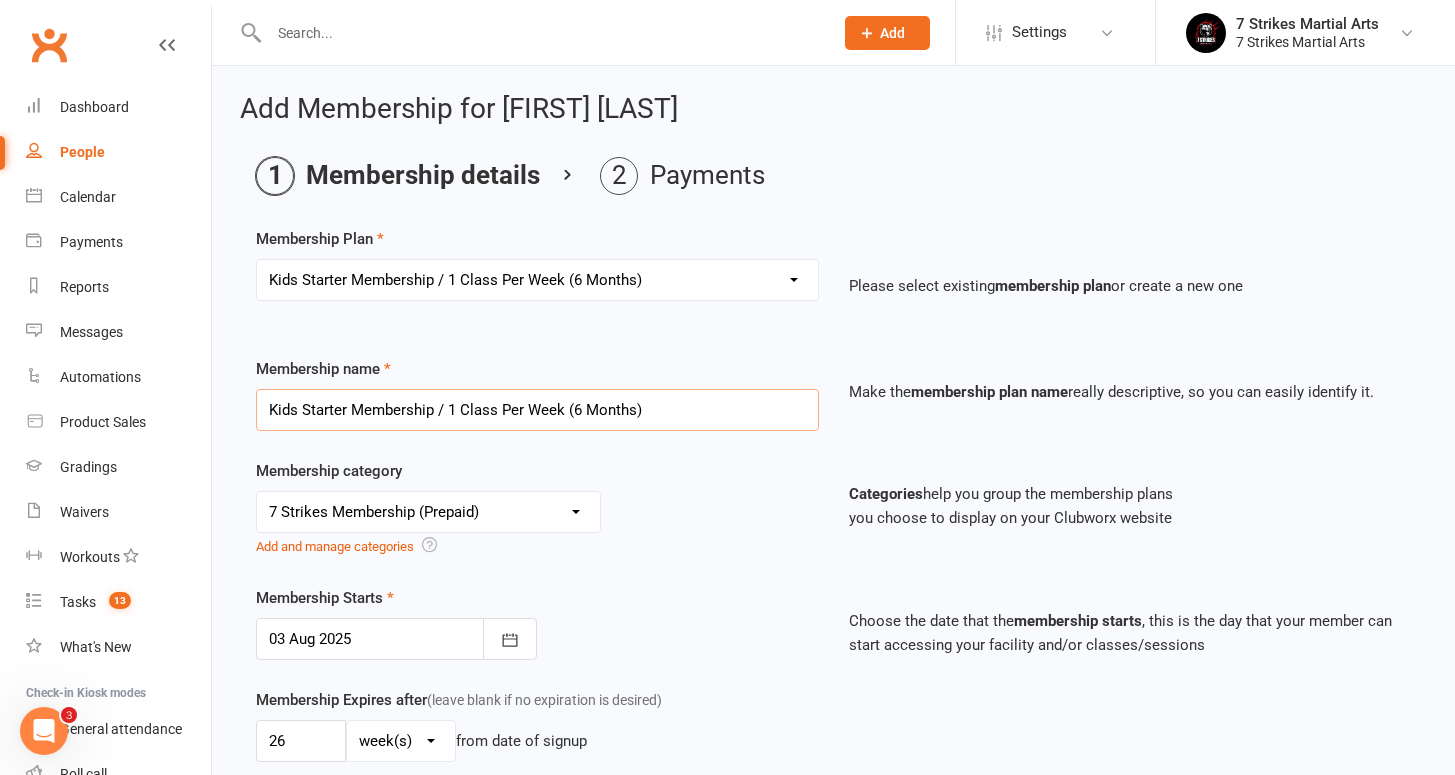 click on "Kids Starter Membership / 1 Class Per Week (6 Months)" at bounding box center (537, 410) 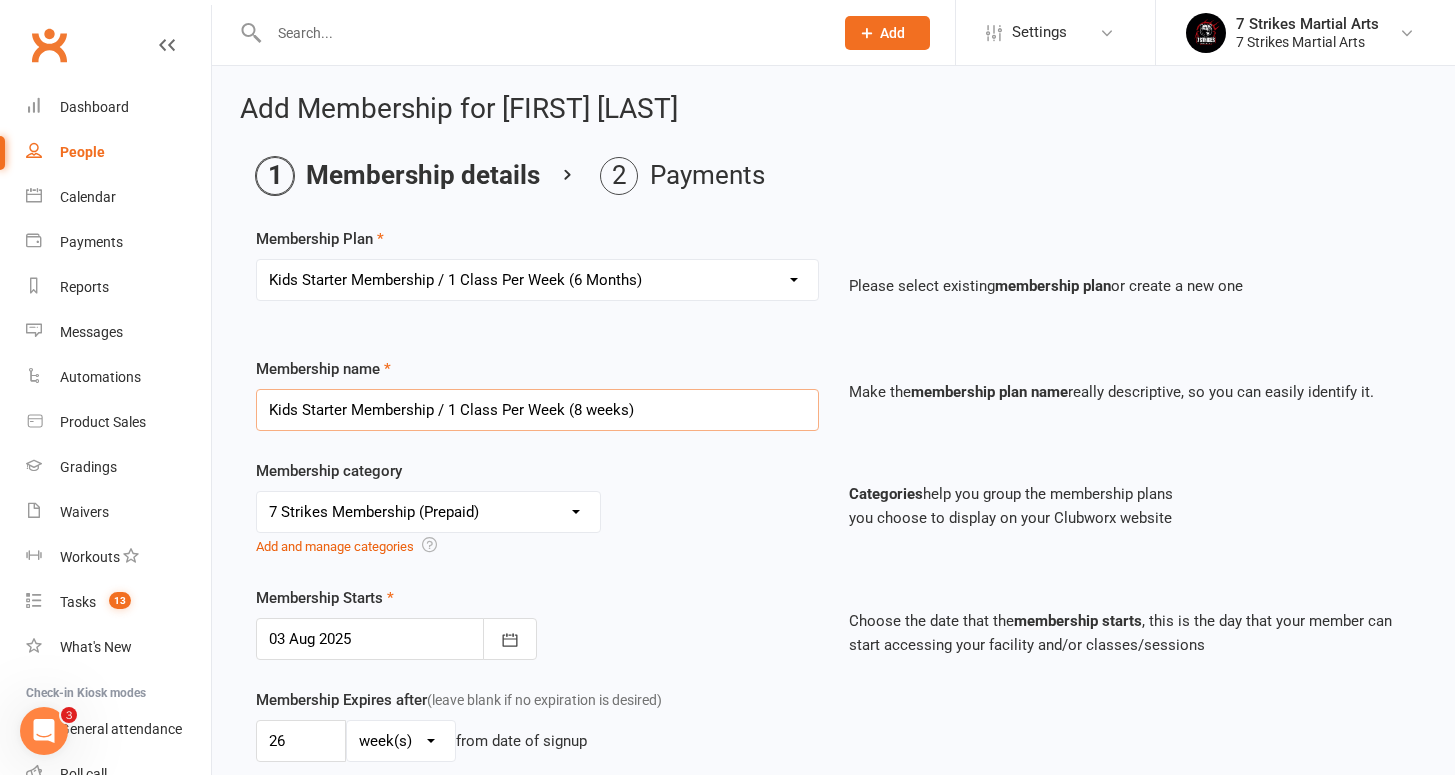 type on "Kids Starter Membership / 1 Class Per Week ([DURATION] weeks)" 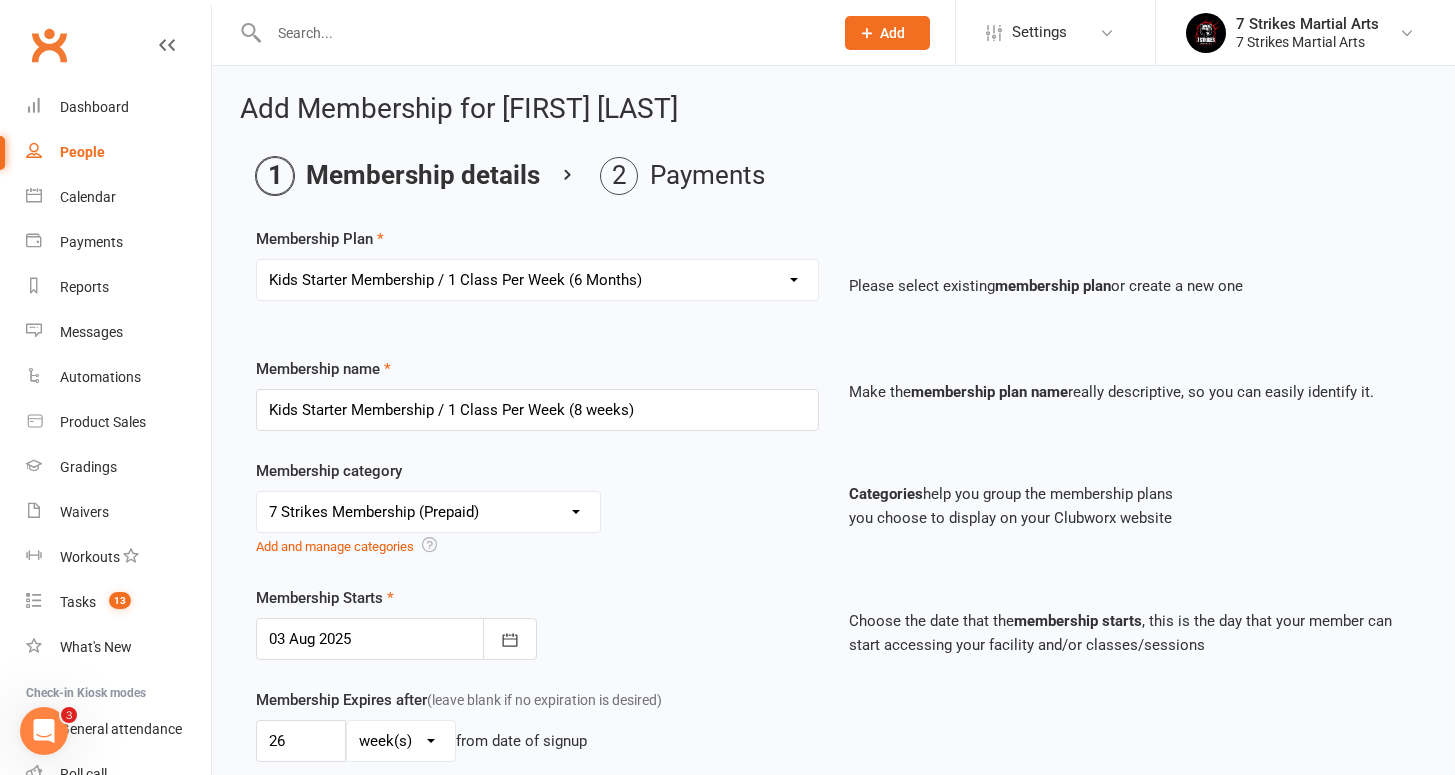 click on "No category 7 Strikes Membership (Direct Debit) 7 Strikes Membership (Prepaid) Cubs Classes (3-4 year olds) Existing Members SALE Family Discount (Returning Students Special) Kids Classes Returning Students Custom Returning Students Special (Direct Debit) Returning Students Special (Prepaid) Special Offers Special Programs Trials Add and manage categories" at bounding box center (537, 524) 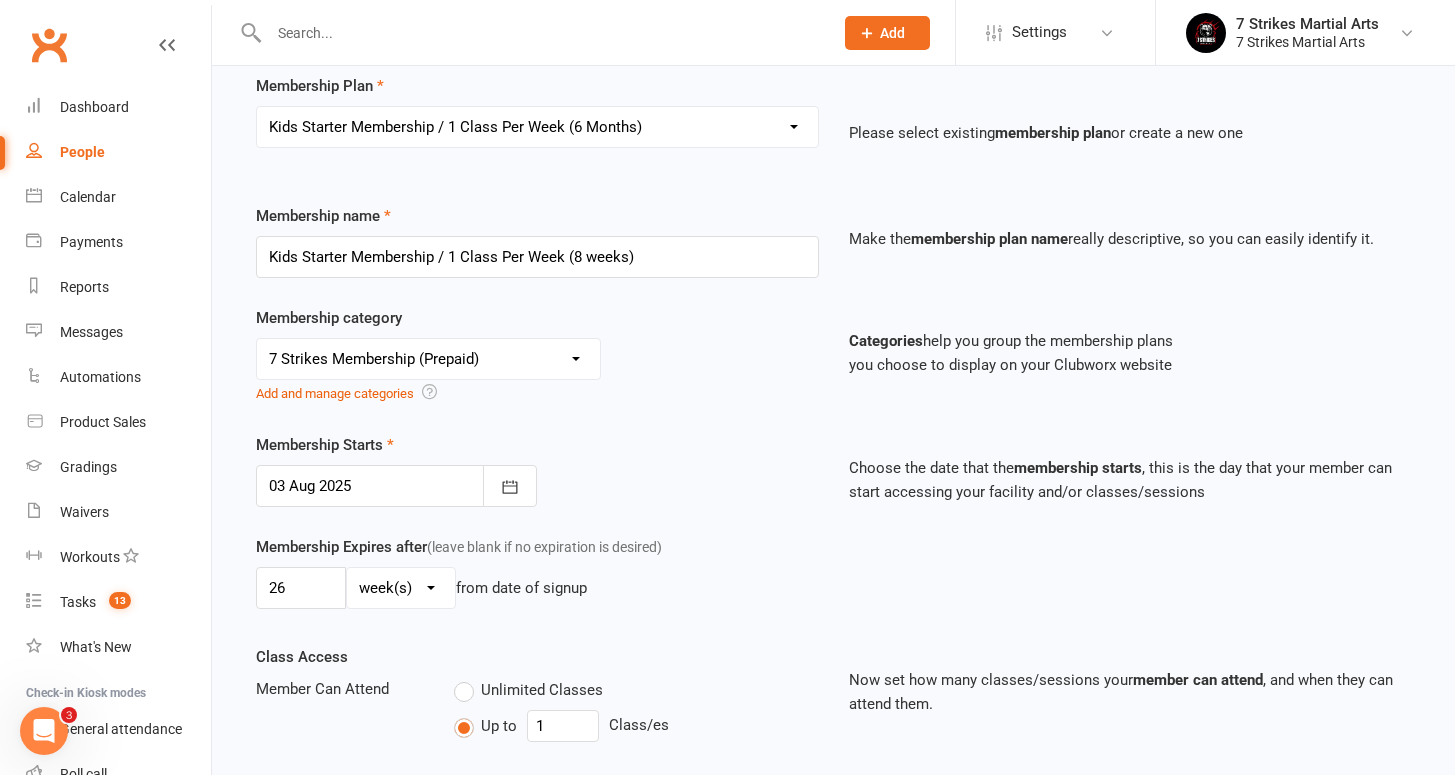 scroll, scrollTop: 226, scrollLeft: 0, axis: vertical 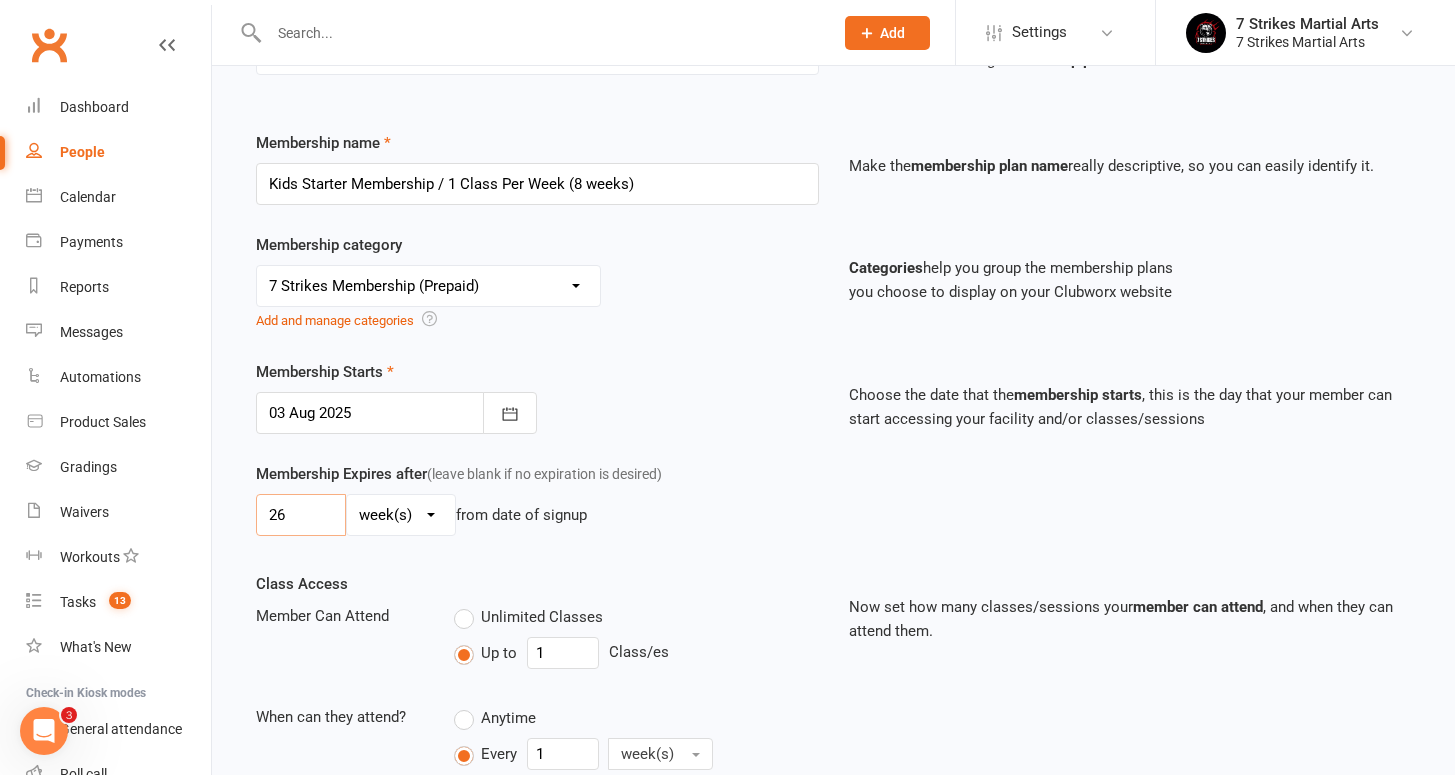 drag, startPoint x: 301, startPoint y: 508, endPoint x: 250, endPoint y: 506, distance: 51.0392 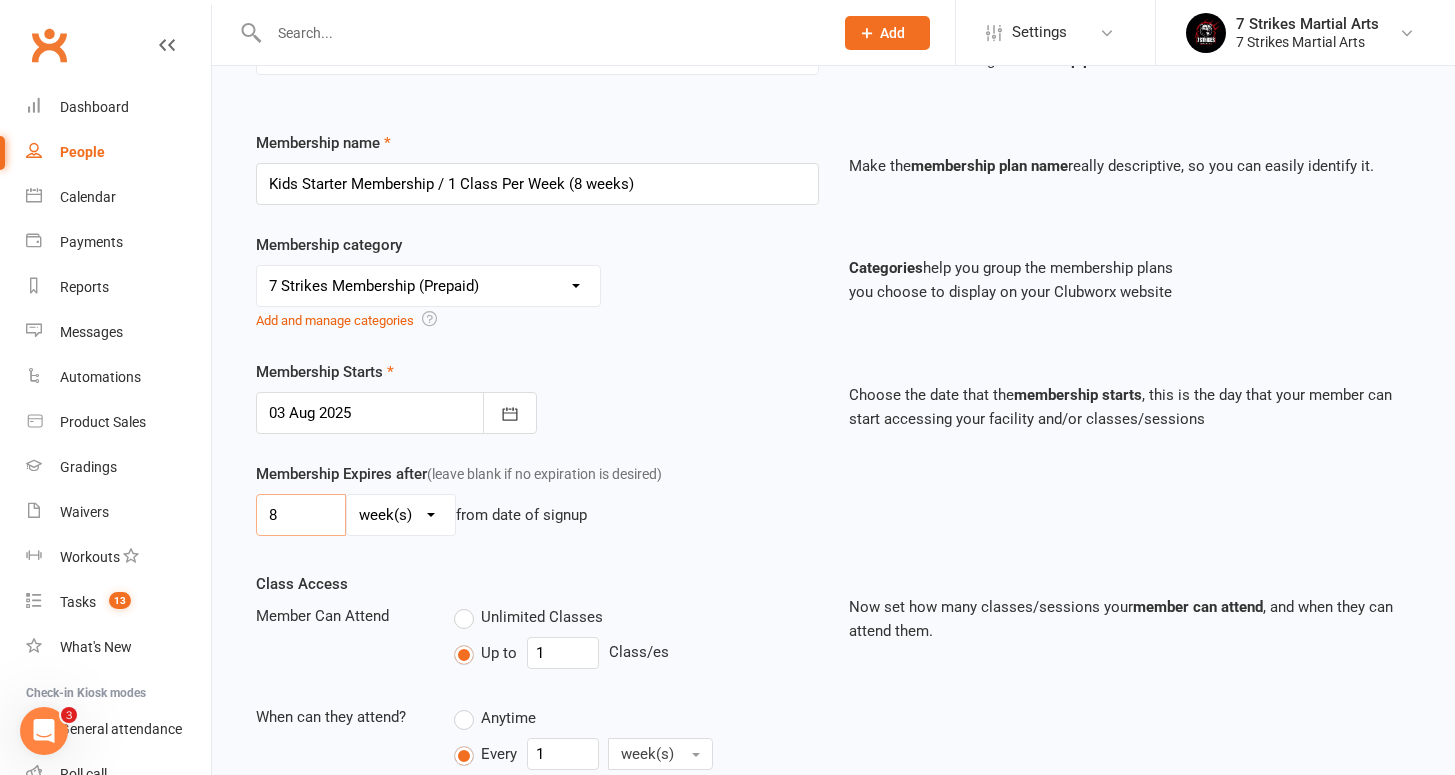 type on "8" 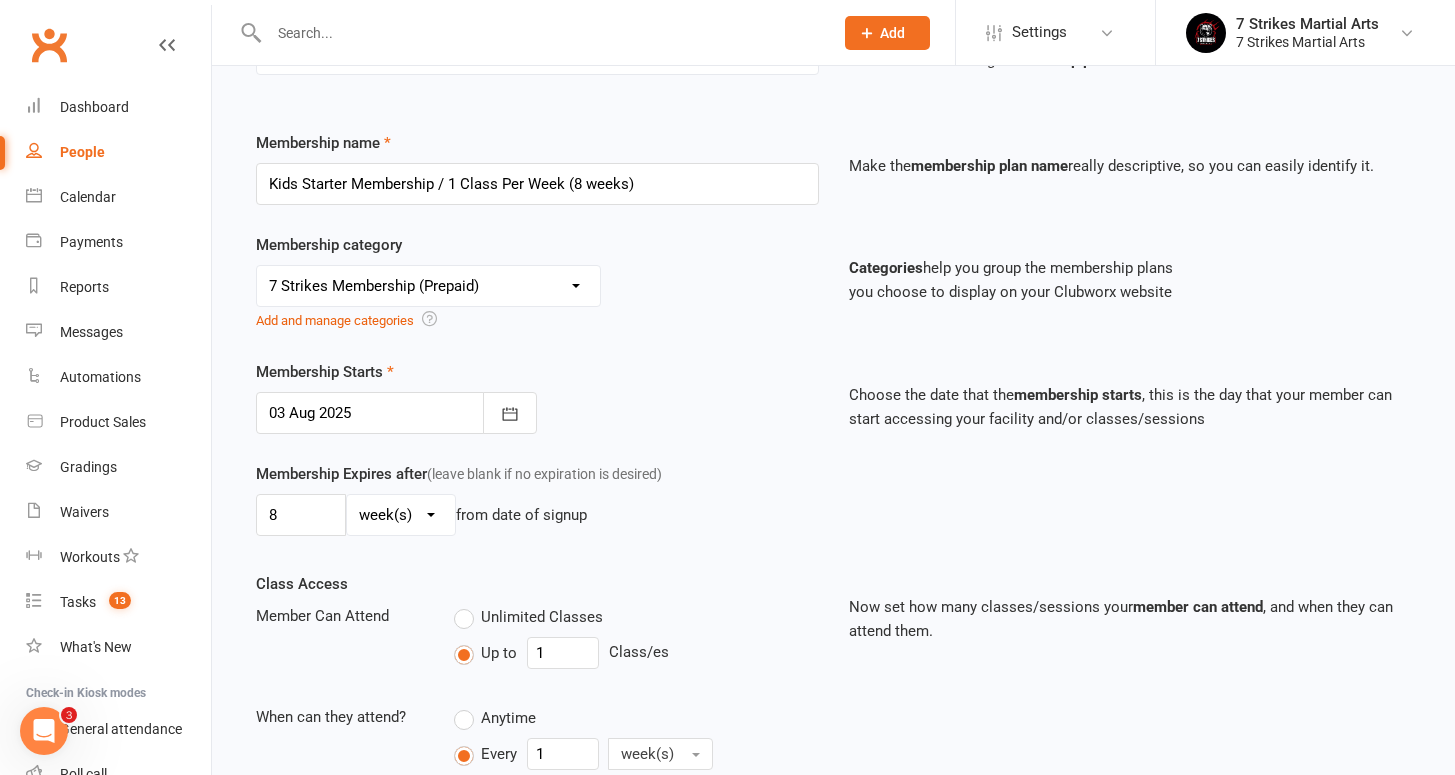 click on "Membership Expires after   (leave blank if no expiration is desired) 8 day(s) week(s) month(s) year(s)   from date of signup" at bounding box center [537, 503] 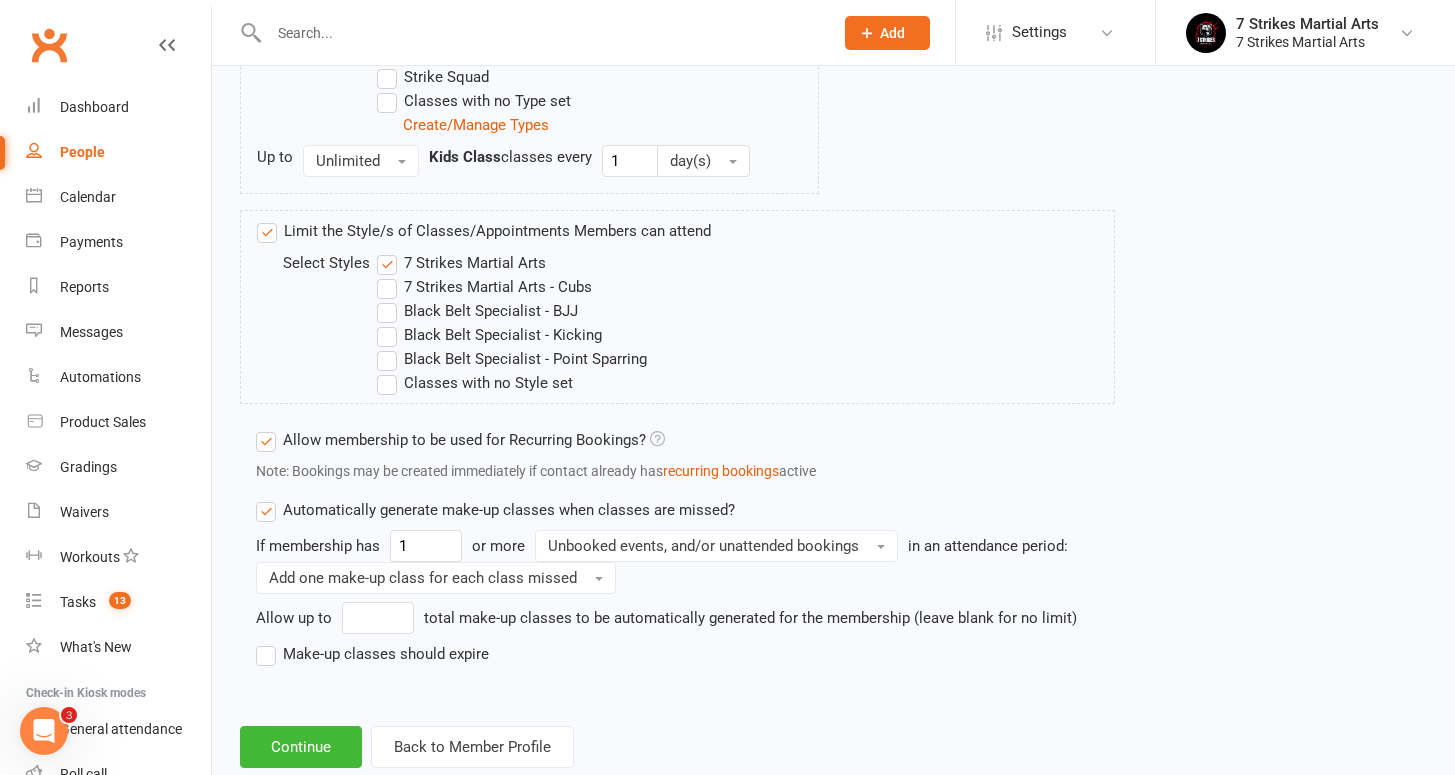 scroll, scrollTop: 1152, scrollLeft: 0, axis: vertical 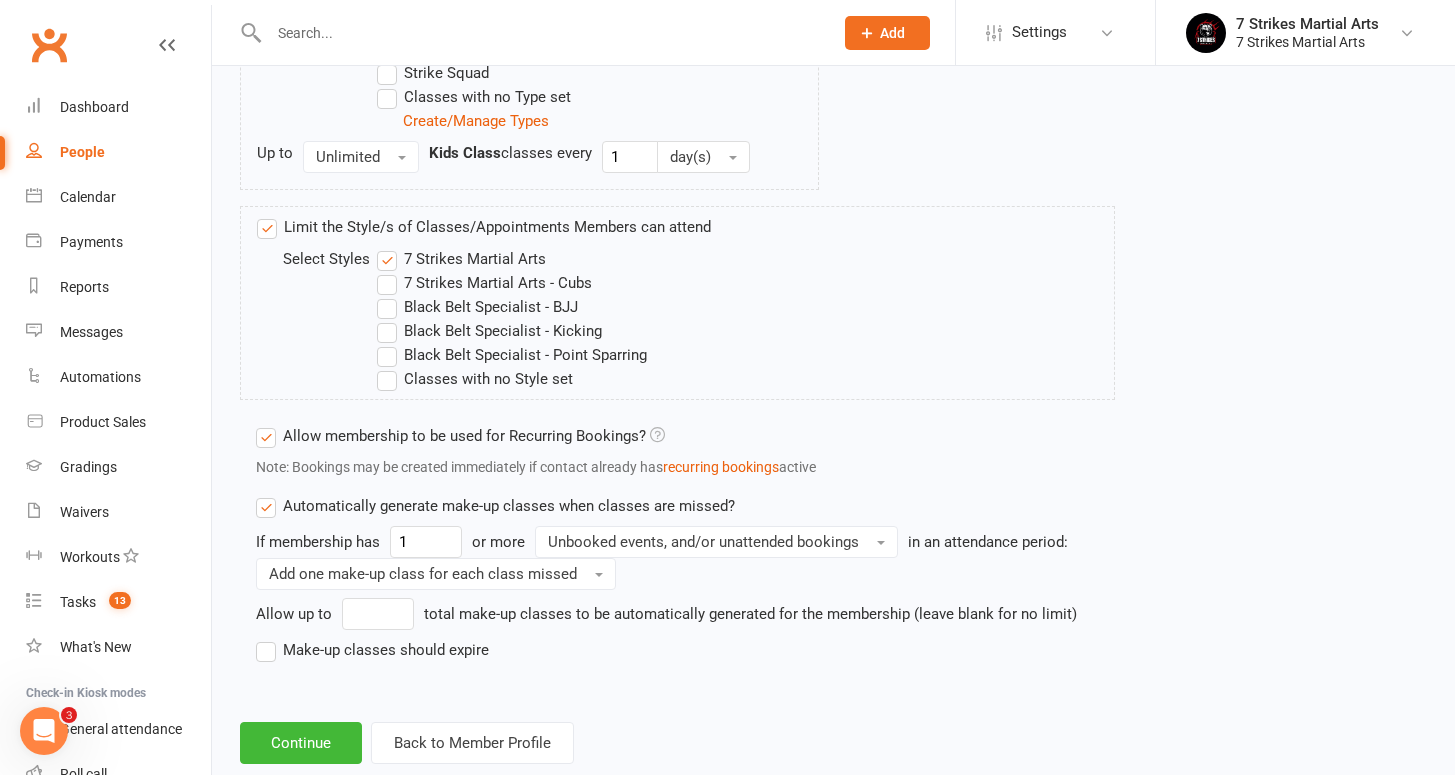 click on "Make-up classes should expire" at bounding box center [372, 650] 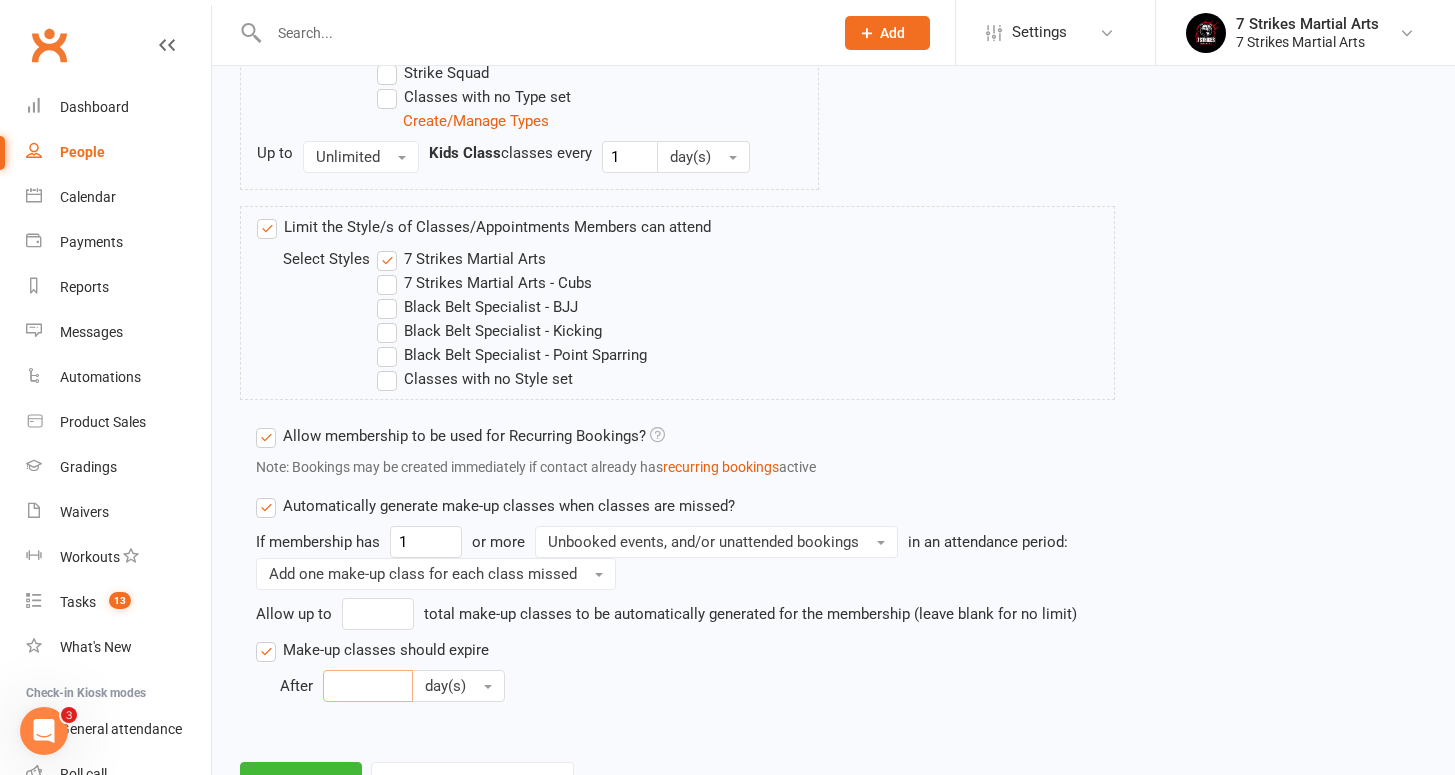 click at bounding box center (368, 686) 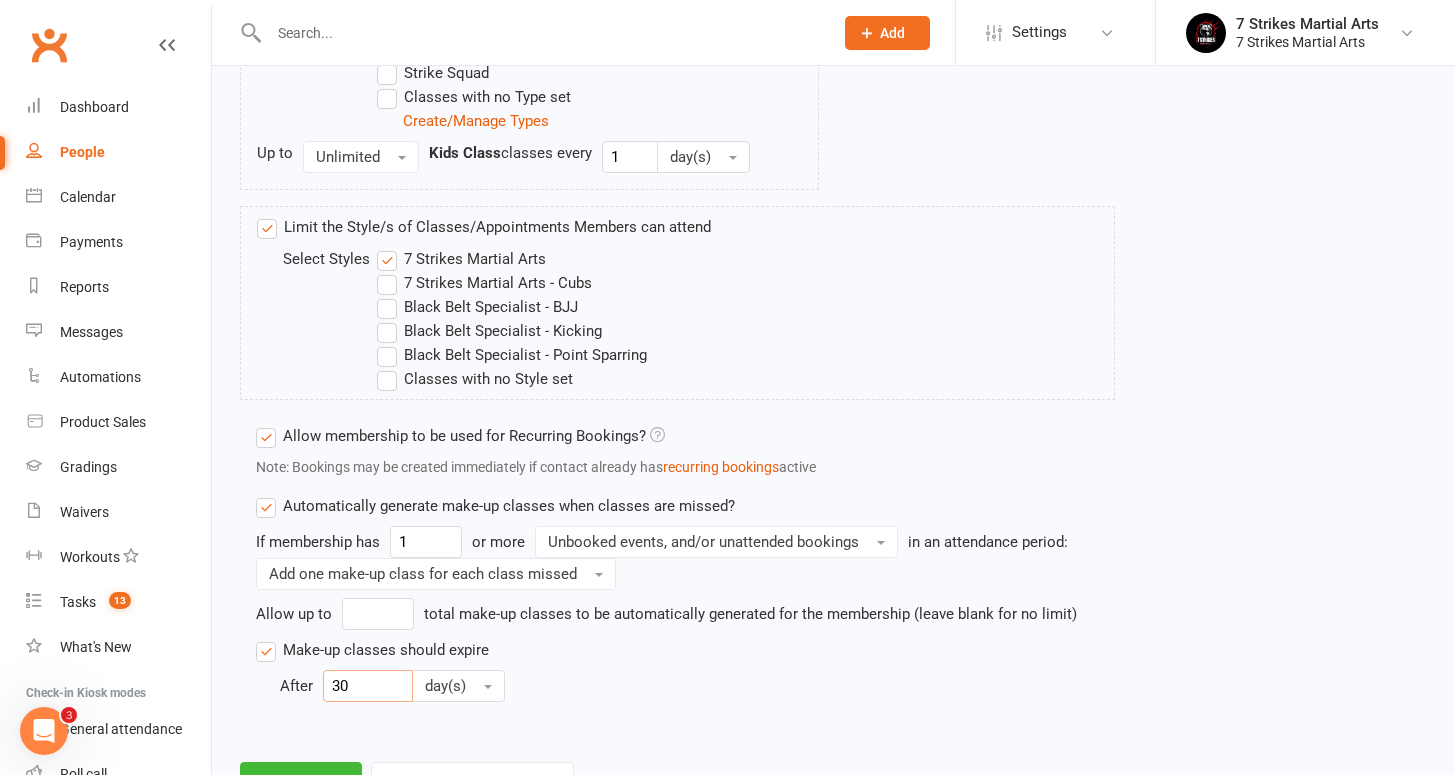 type on "30" 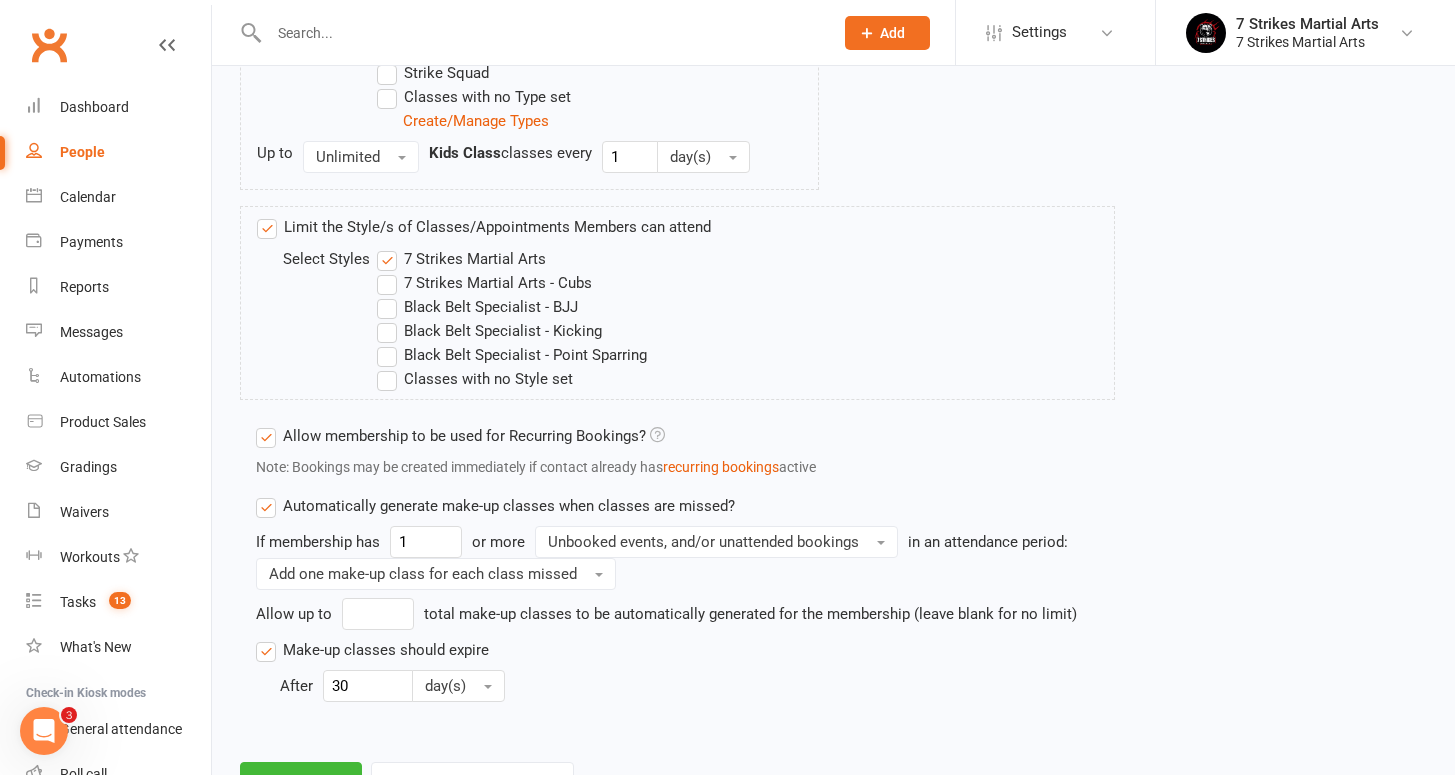 click on "Limit the Style/s of Classes/Appointments Members can attend Select Styles 7 Strikes Martial Arts 7 Strikes Martial Arts - Cubs Black Belt Specialist - BJJ Black Belt Specialist - Kicking Black Belt Specialist - Point Sparring Classes with no Style set Allow membership to be used for Recurring Bookings?  Note: Bookings may be created immediately if contact already has  recurring bookings  active Automatically generate make-up classes when classes are missed?  If membership has  1 or more
Unbooked events, and/or unattended bookings
in an attendance period:
Add one make-up class for each class missed
Allow up to  total make-up classes to be automatically generated for the membership (leave blank for no limit)  Make-up classes should expire  After  30
day(s)" at bounding box center (685, 468) 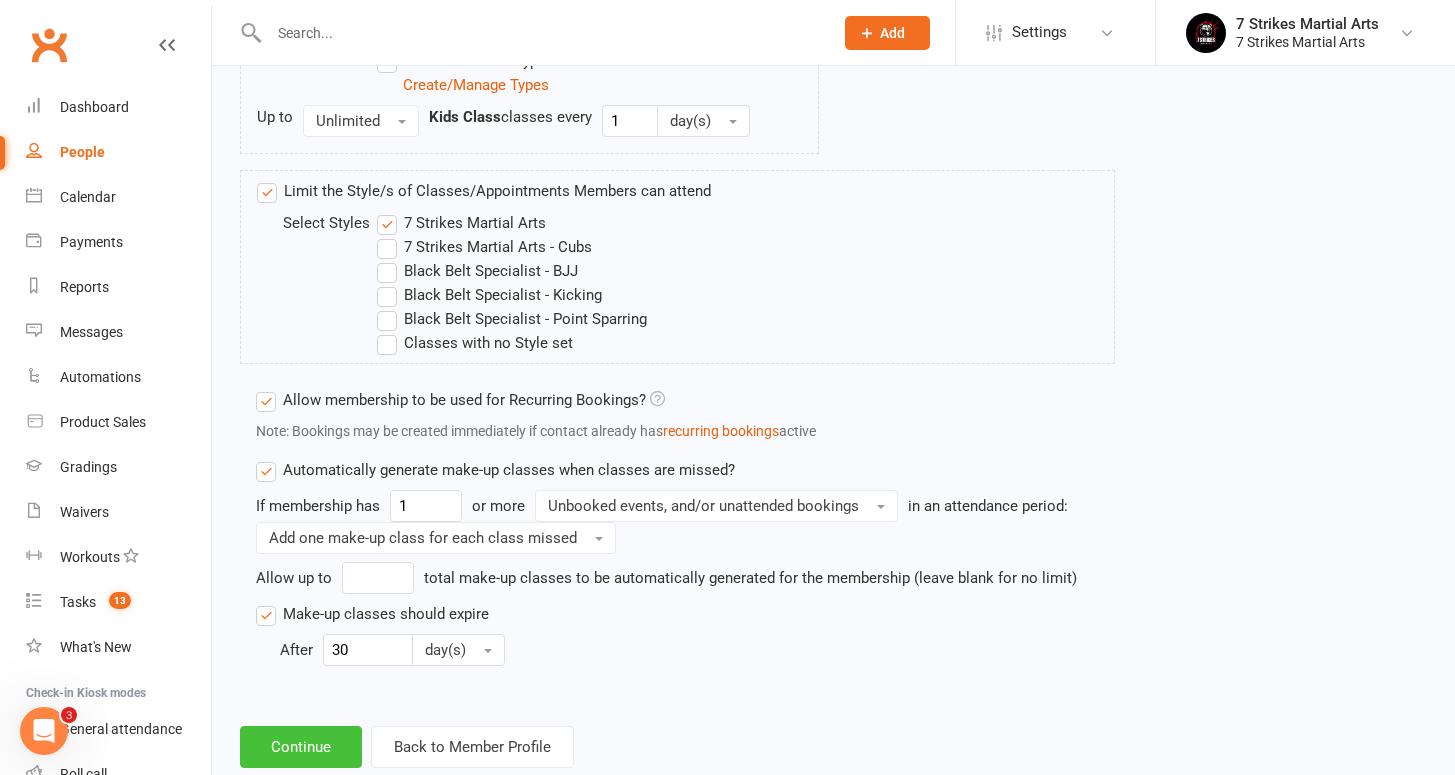 click on "Continue" at bounding box center (301, 747) 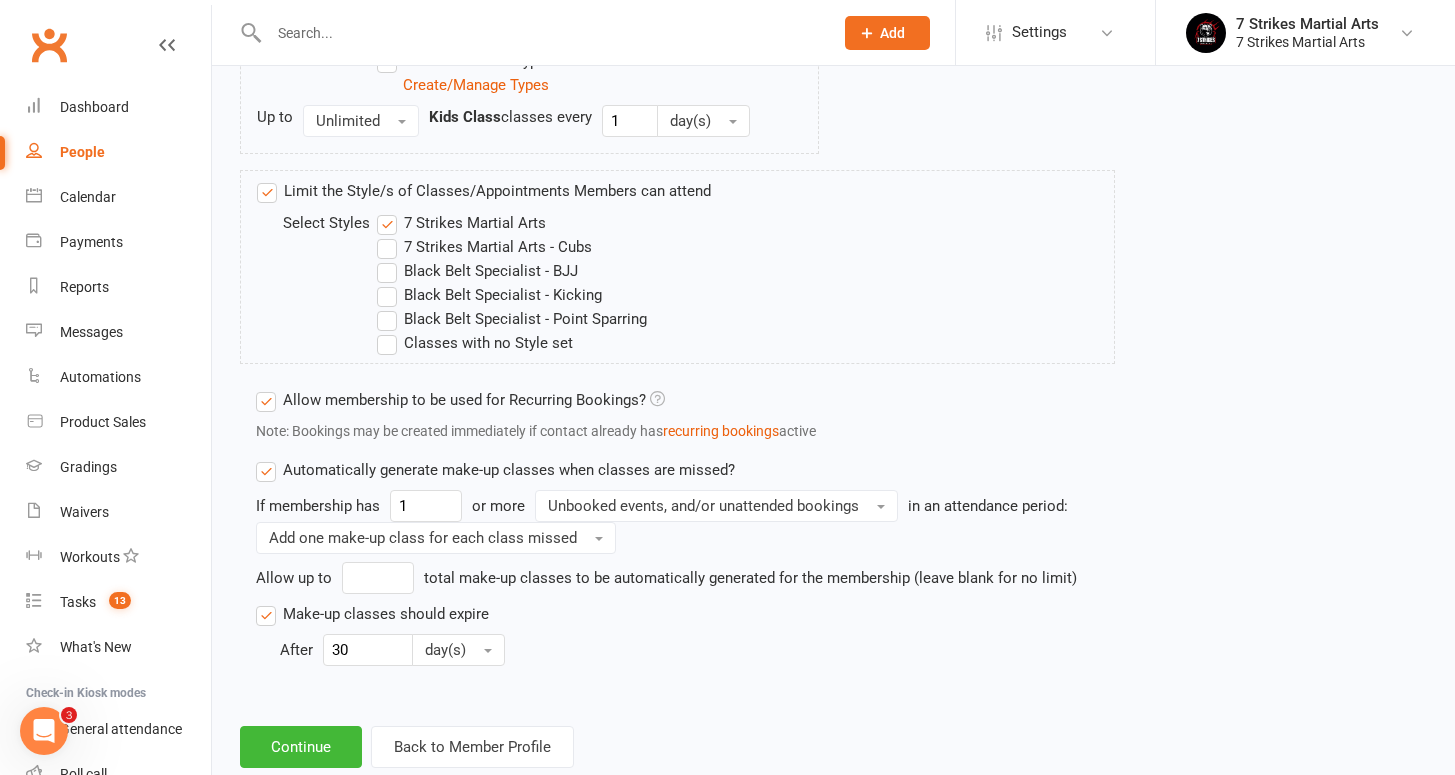 scroll, scrollTop: 0, scrollLeft: 0, axis: both 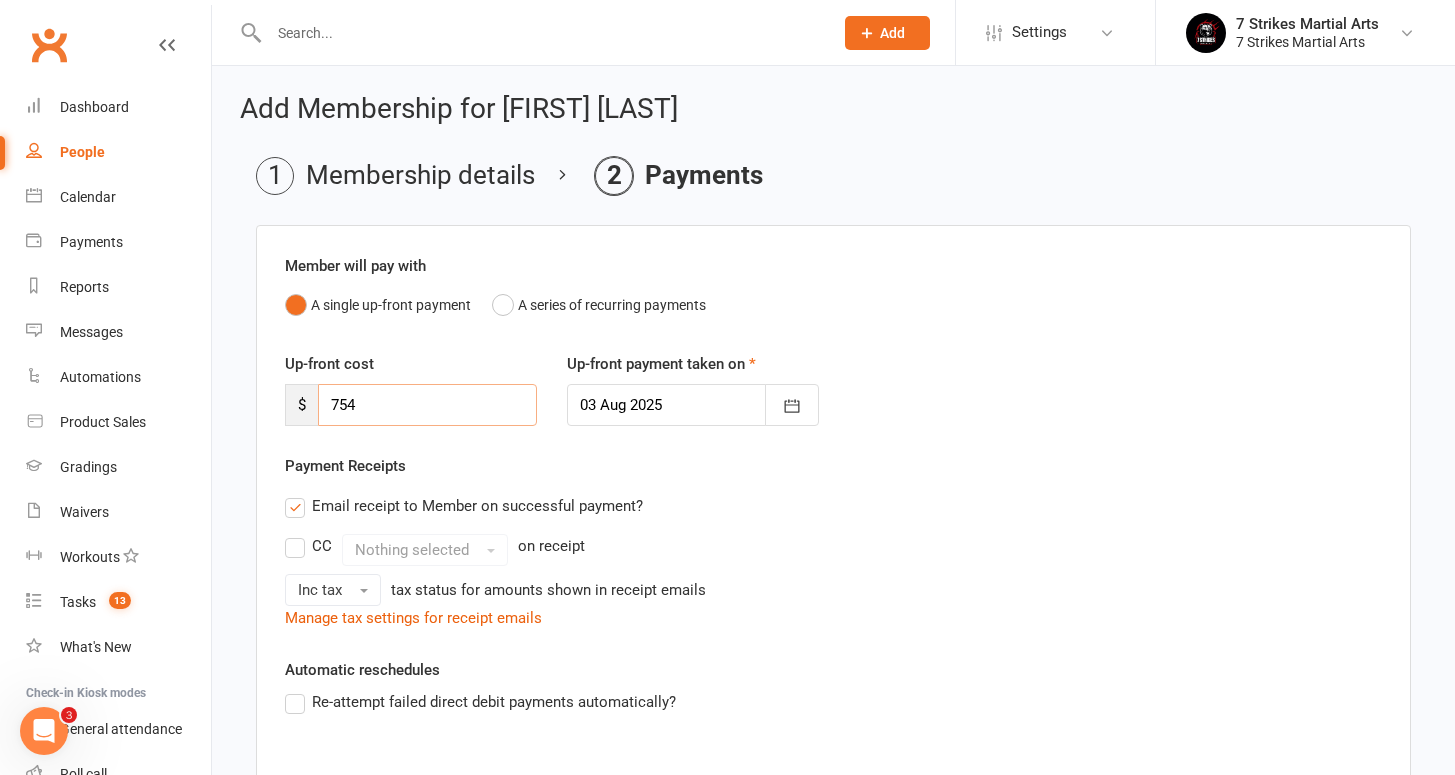 click on "754" at bounding box center [427, 405] 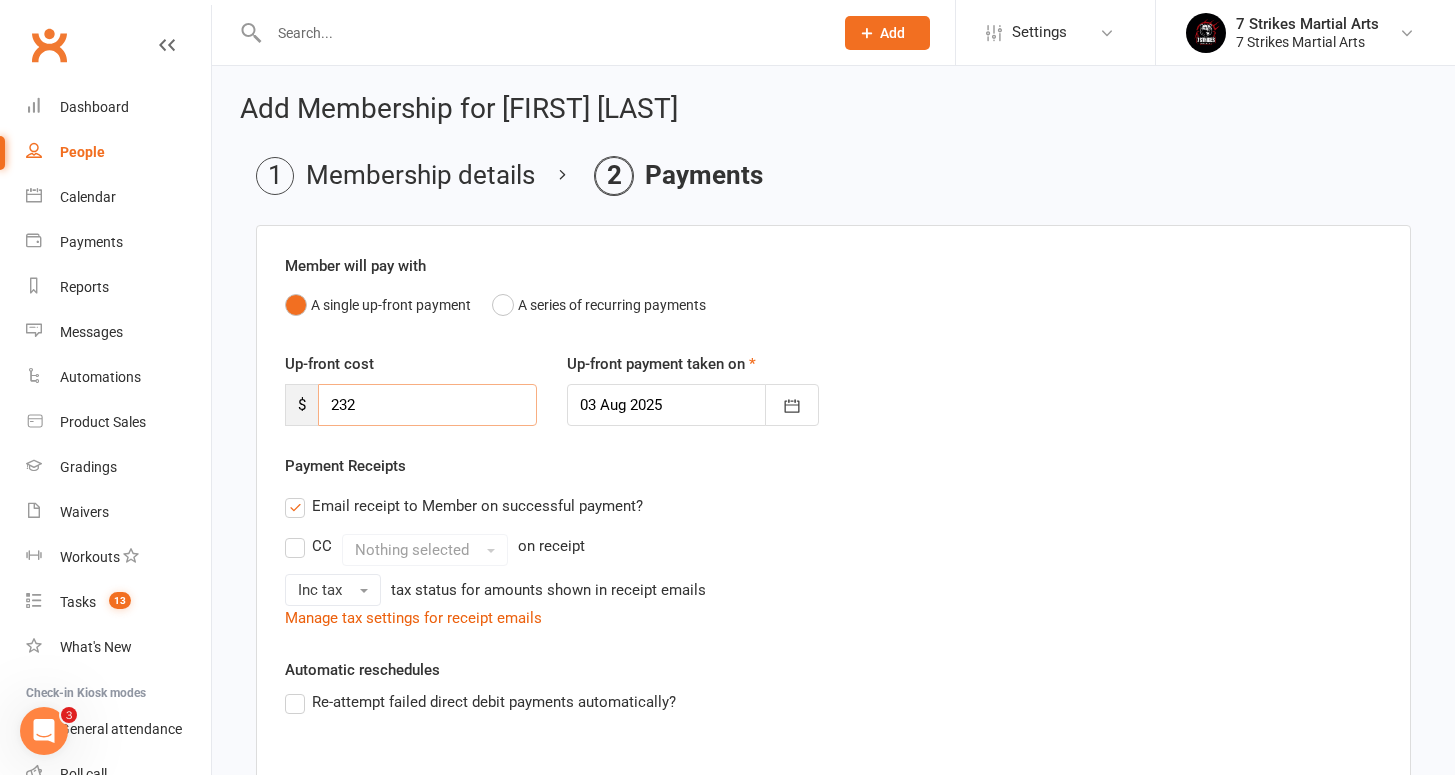 type on "232" 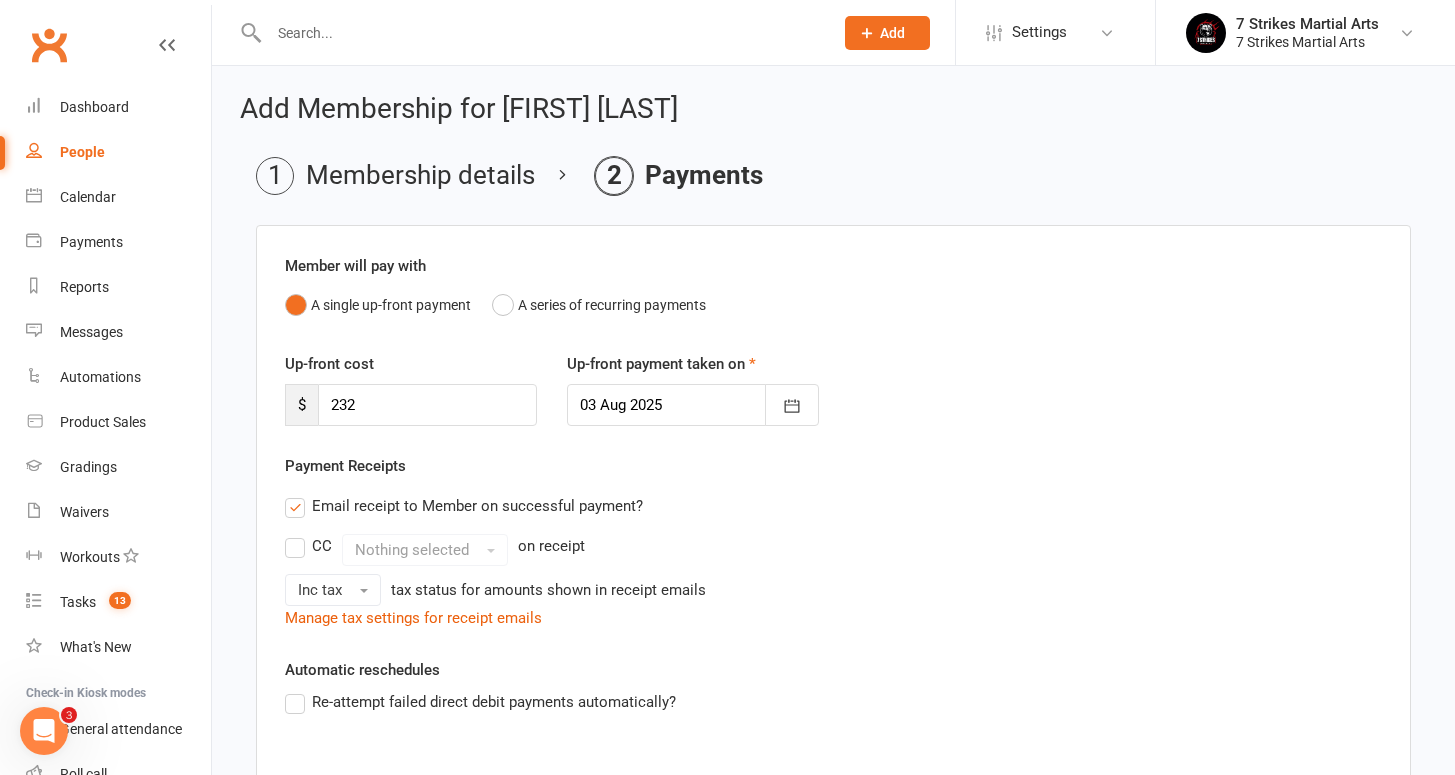 click on "CC
Nothing selected
on receipt
Inc tax
tax status for amounts shown in receipt emails" at bounding box center [833, 570] 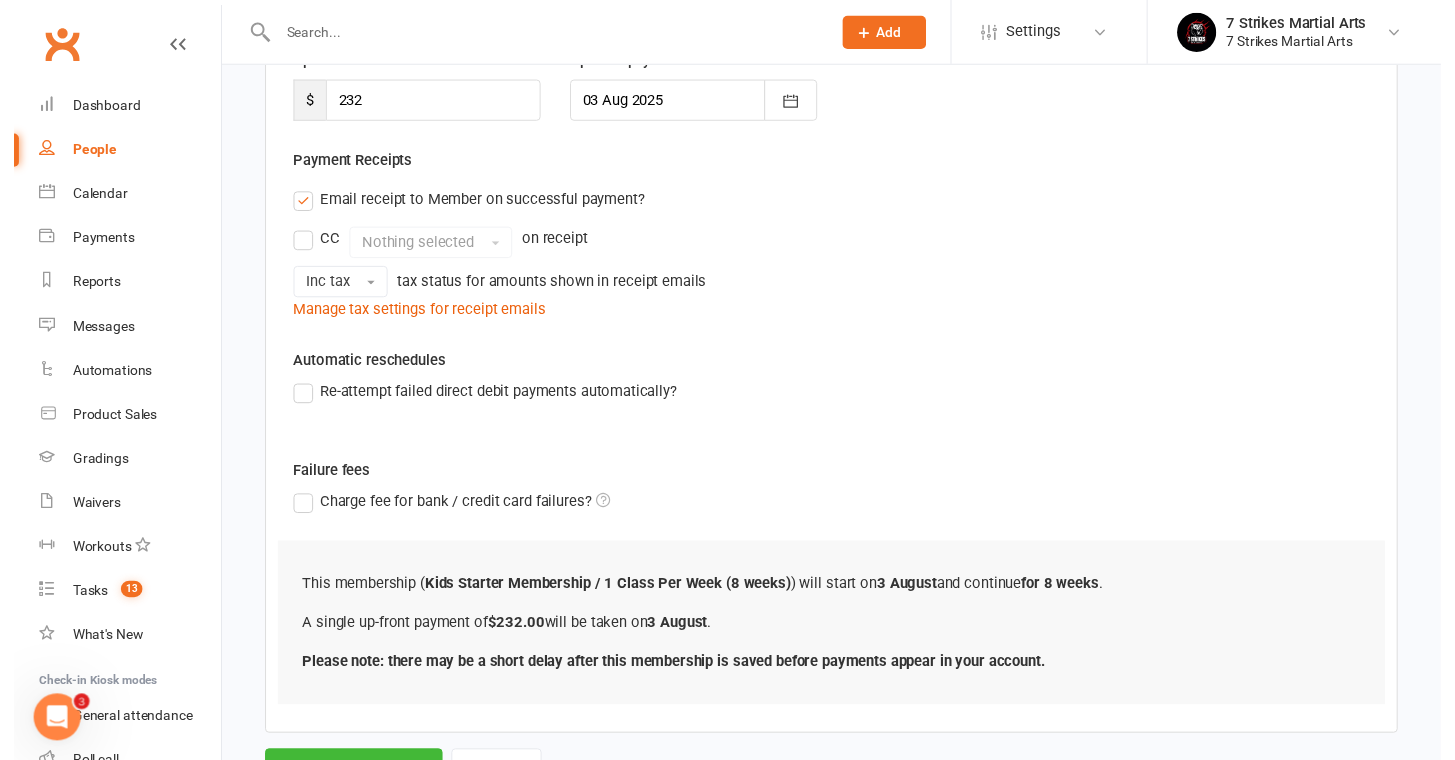 scroll, scrollTop: 410, scrollLeft: 0, axis: vertical 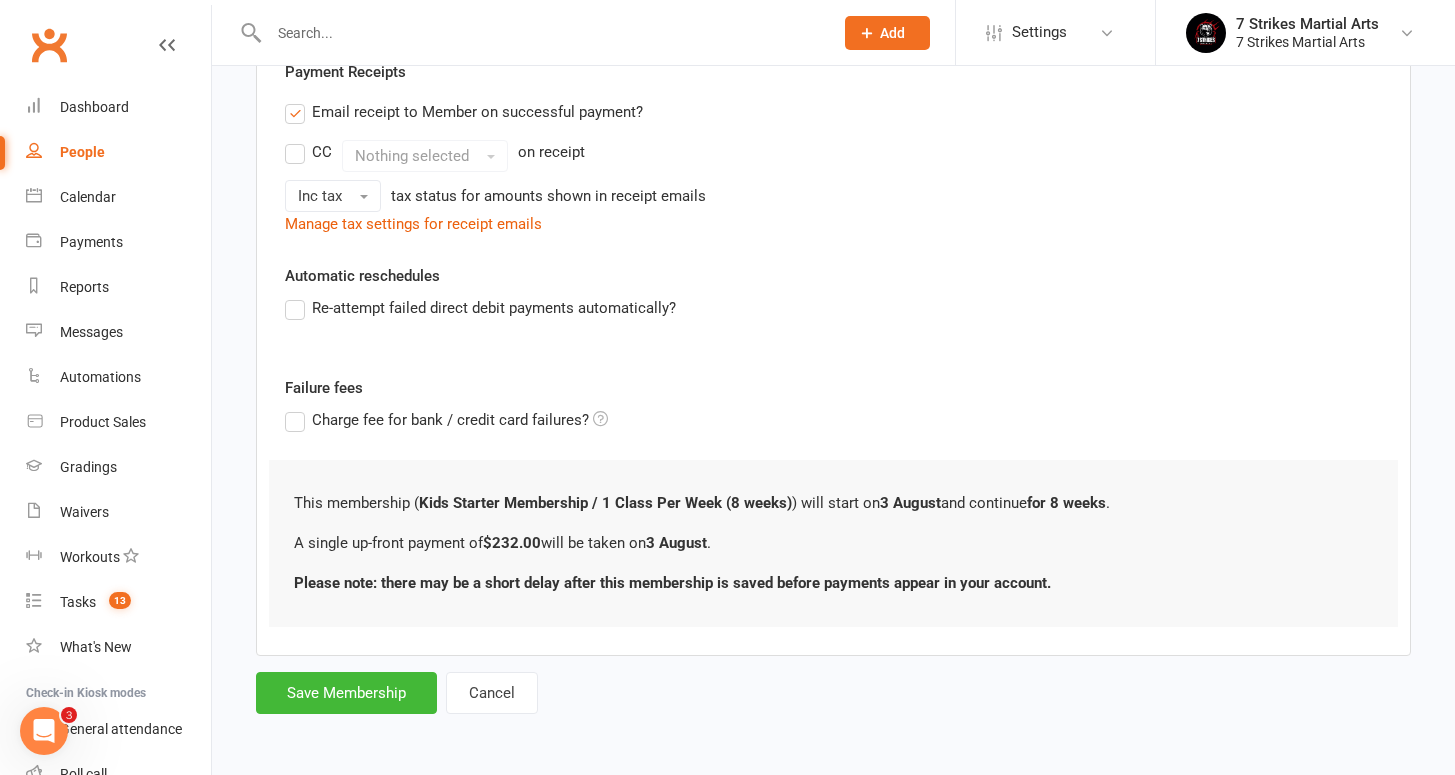 click on "Save Membership" at bounding box center [346, 693] 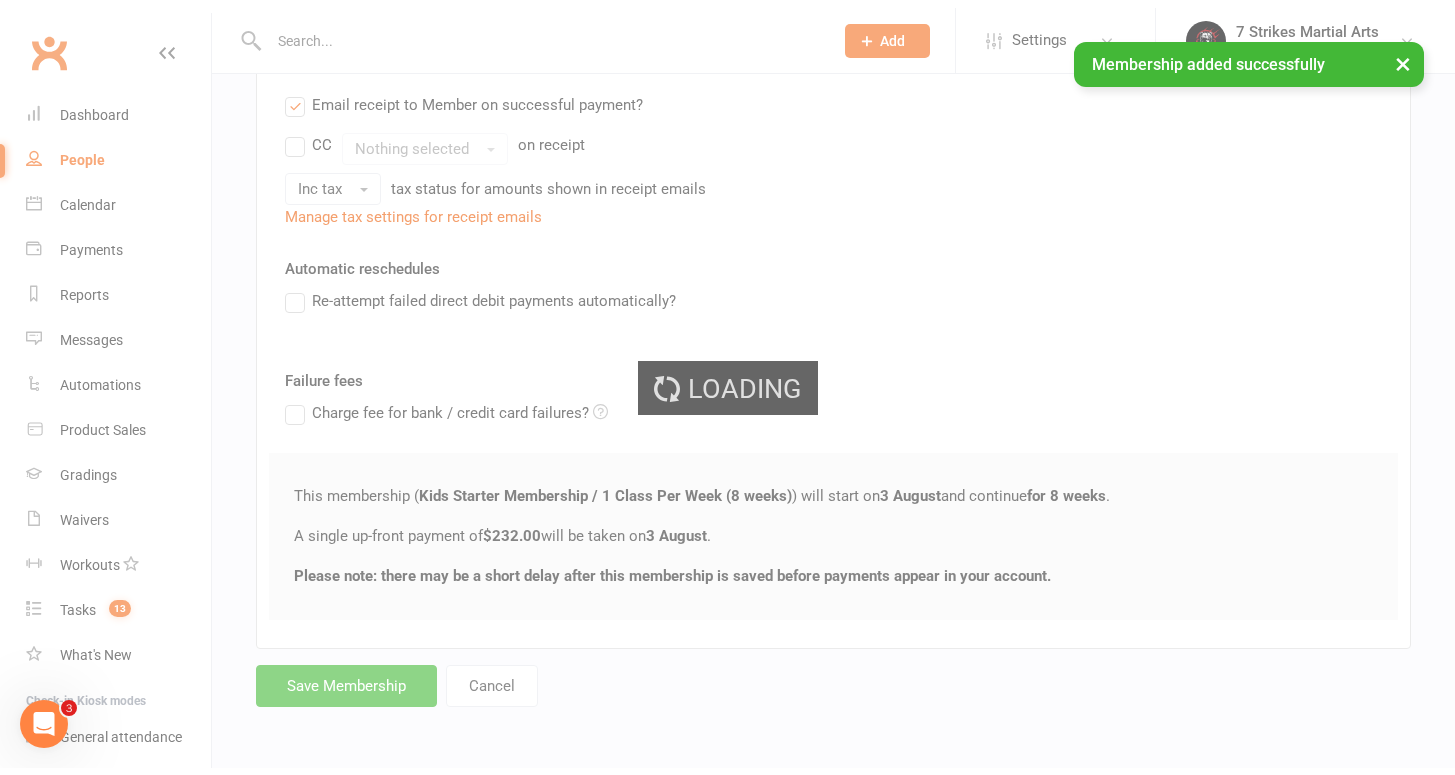 scroll, scrollTop: 0, scrollLeft: 0, axis: both 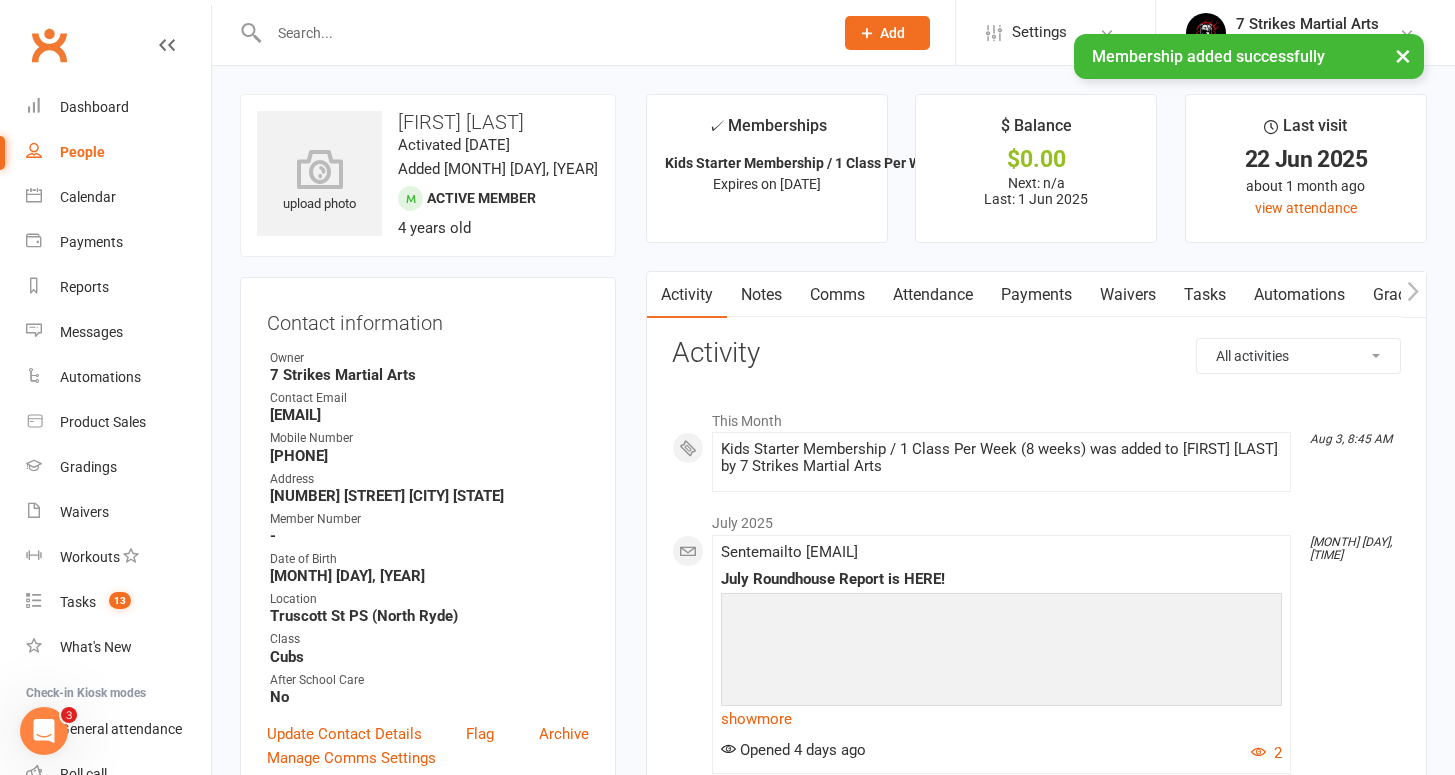 click on "Attendance" at bounding box center (933, 295) 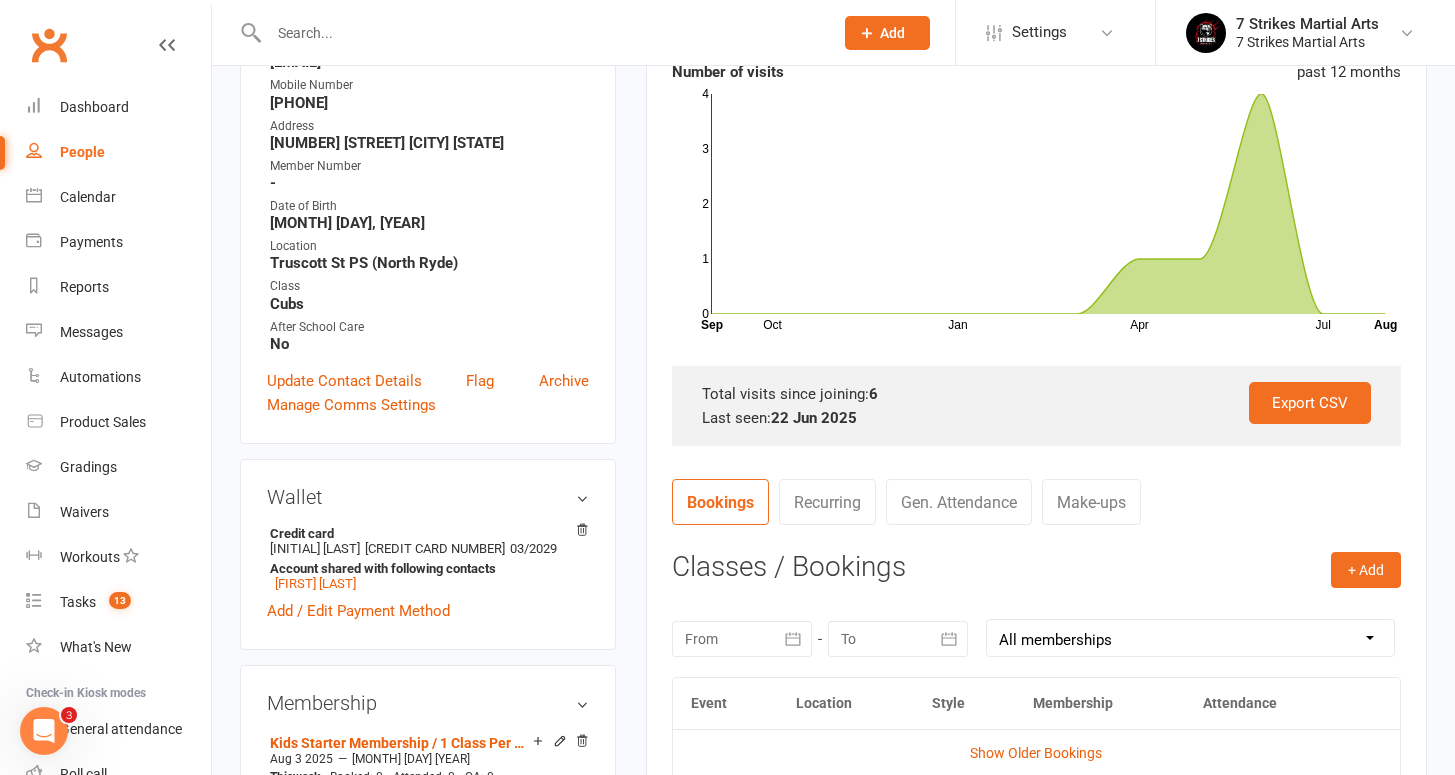 scroll, scrollTop: 518, scrollLeft: 0, axis: vertical 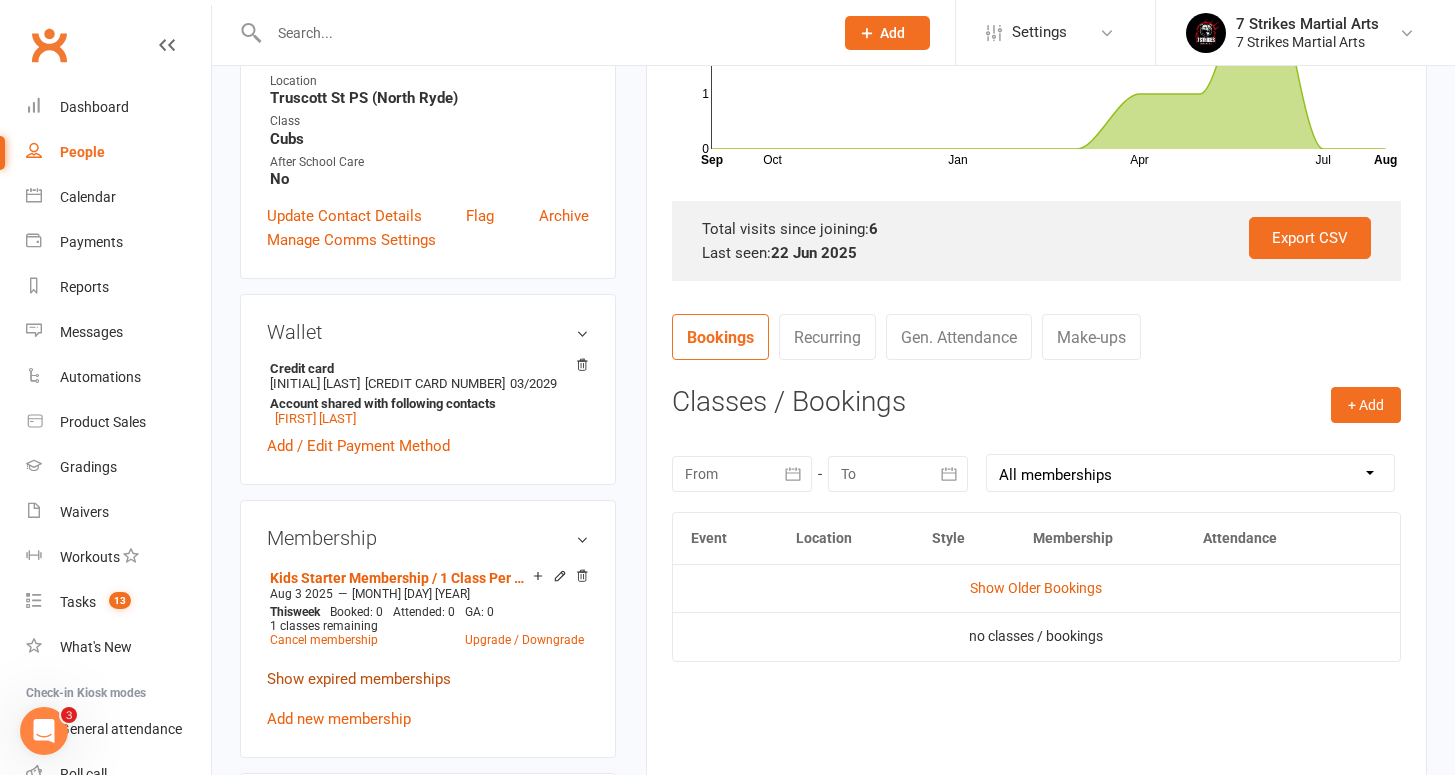 click on "Show expired memberships" at bounding box center (359, 679) 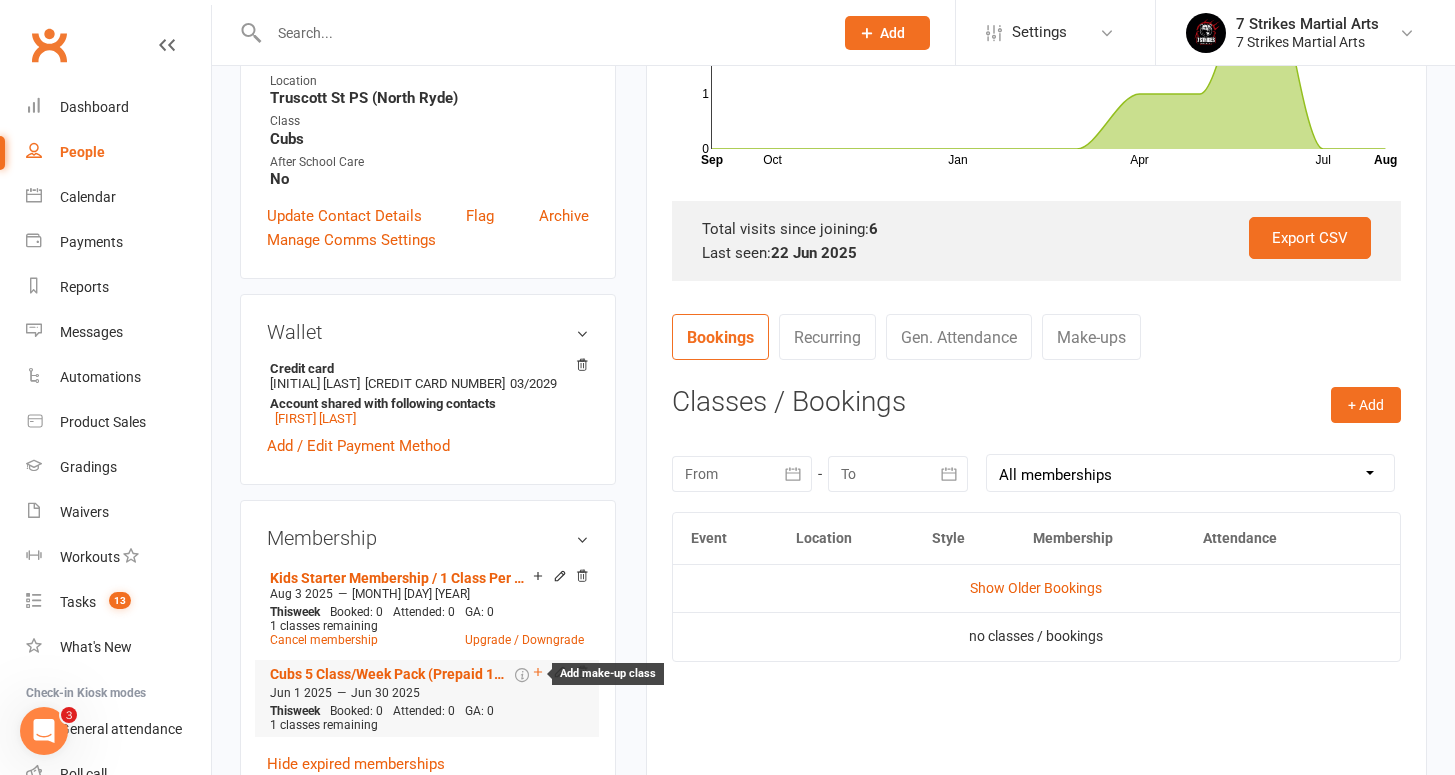 click 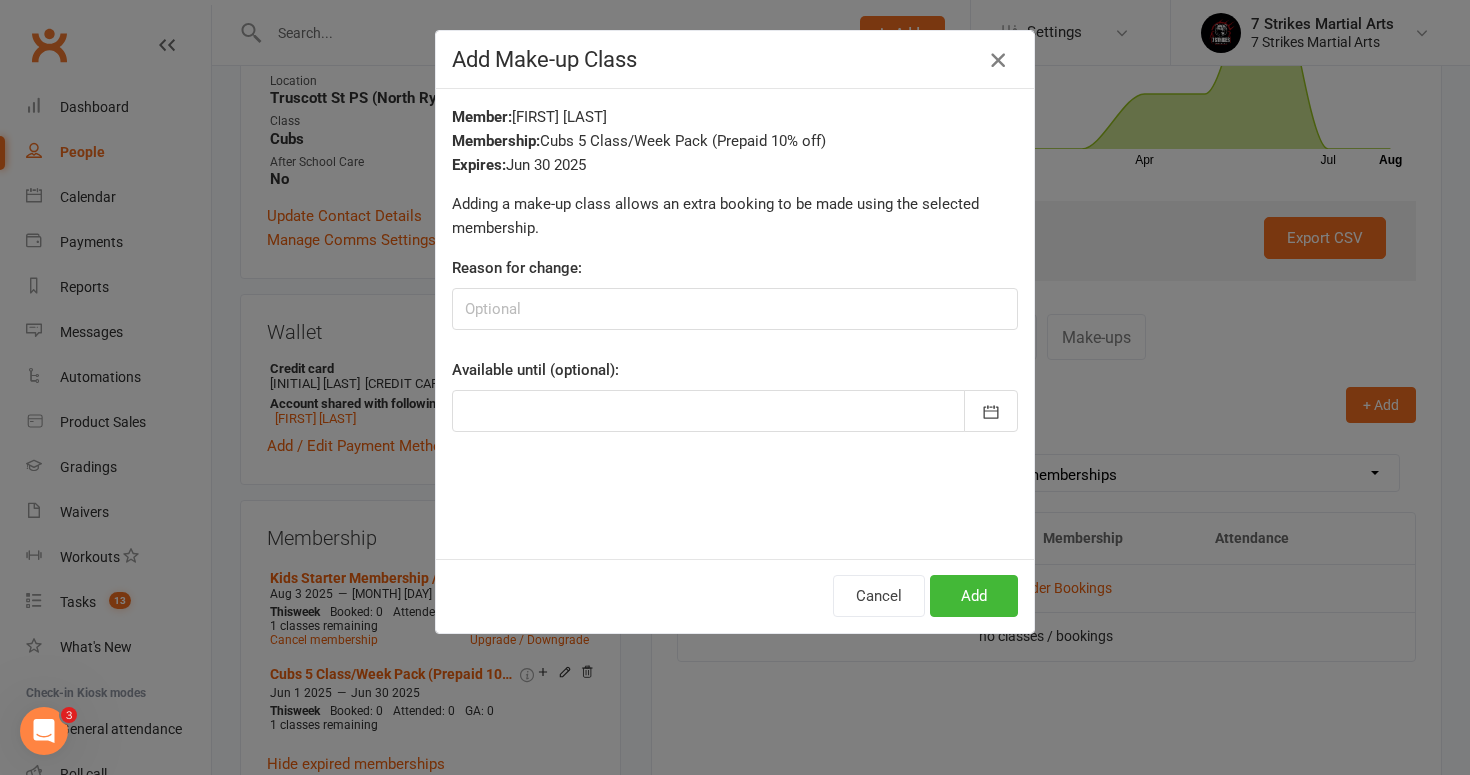 click at bounding box center (998, 60) 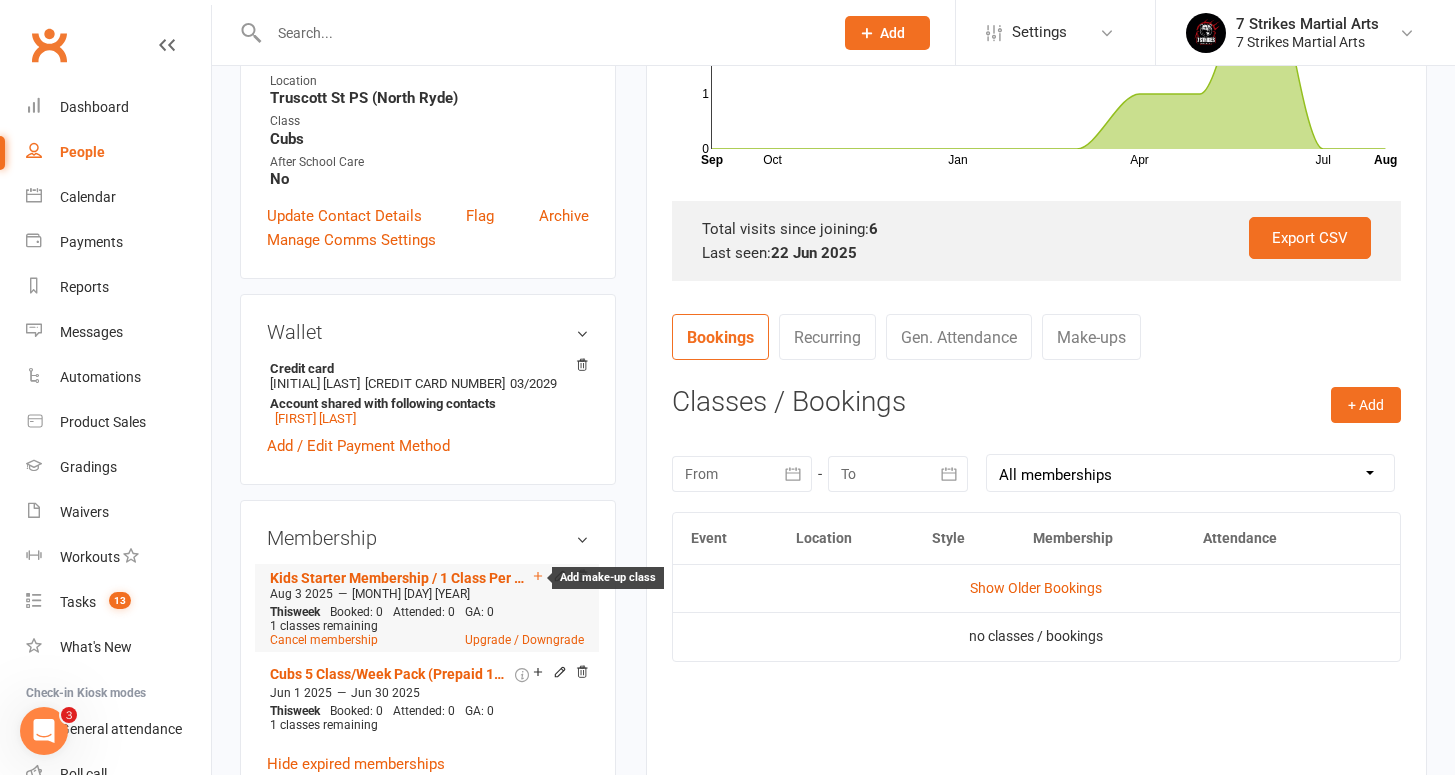 click 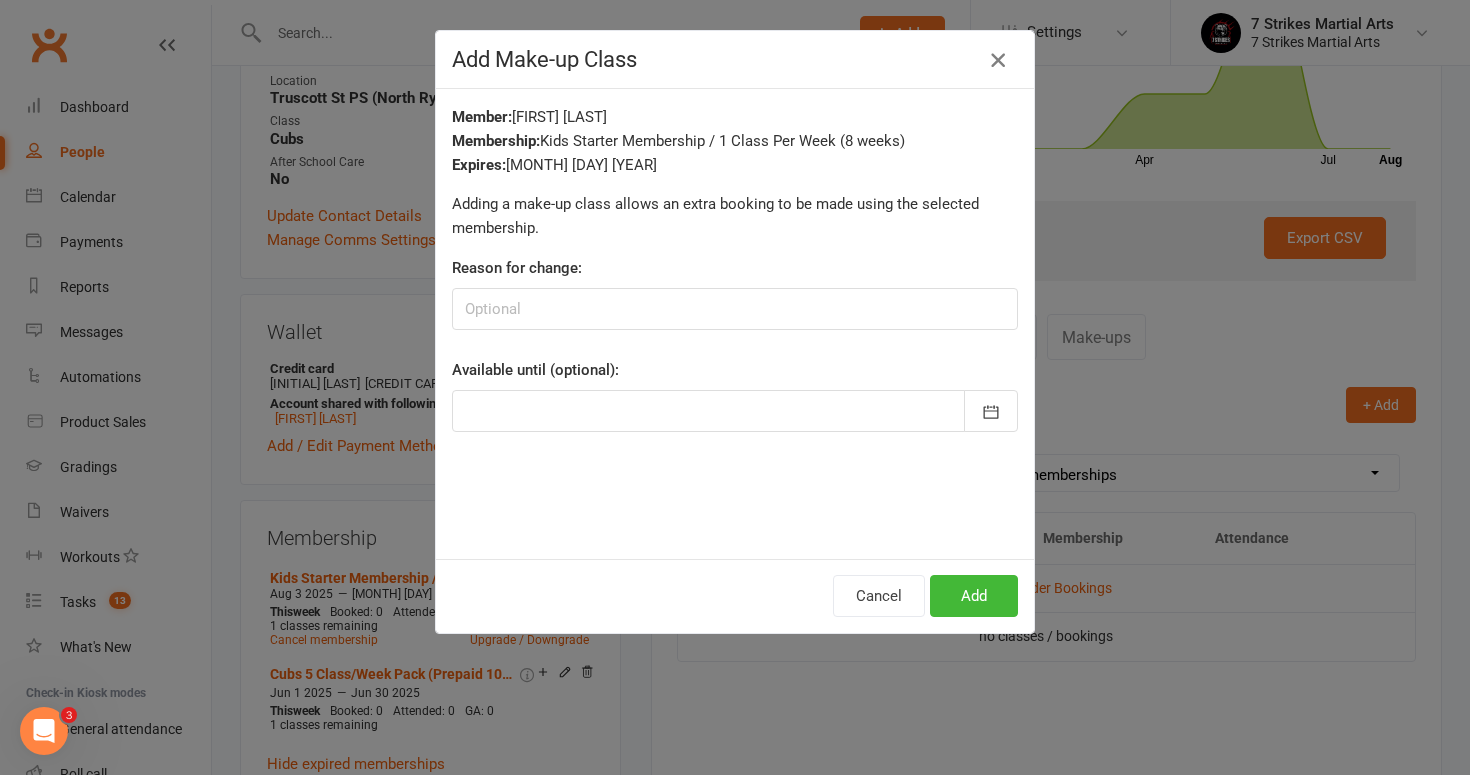 click at bounding box center [998, 60] 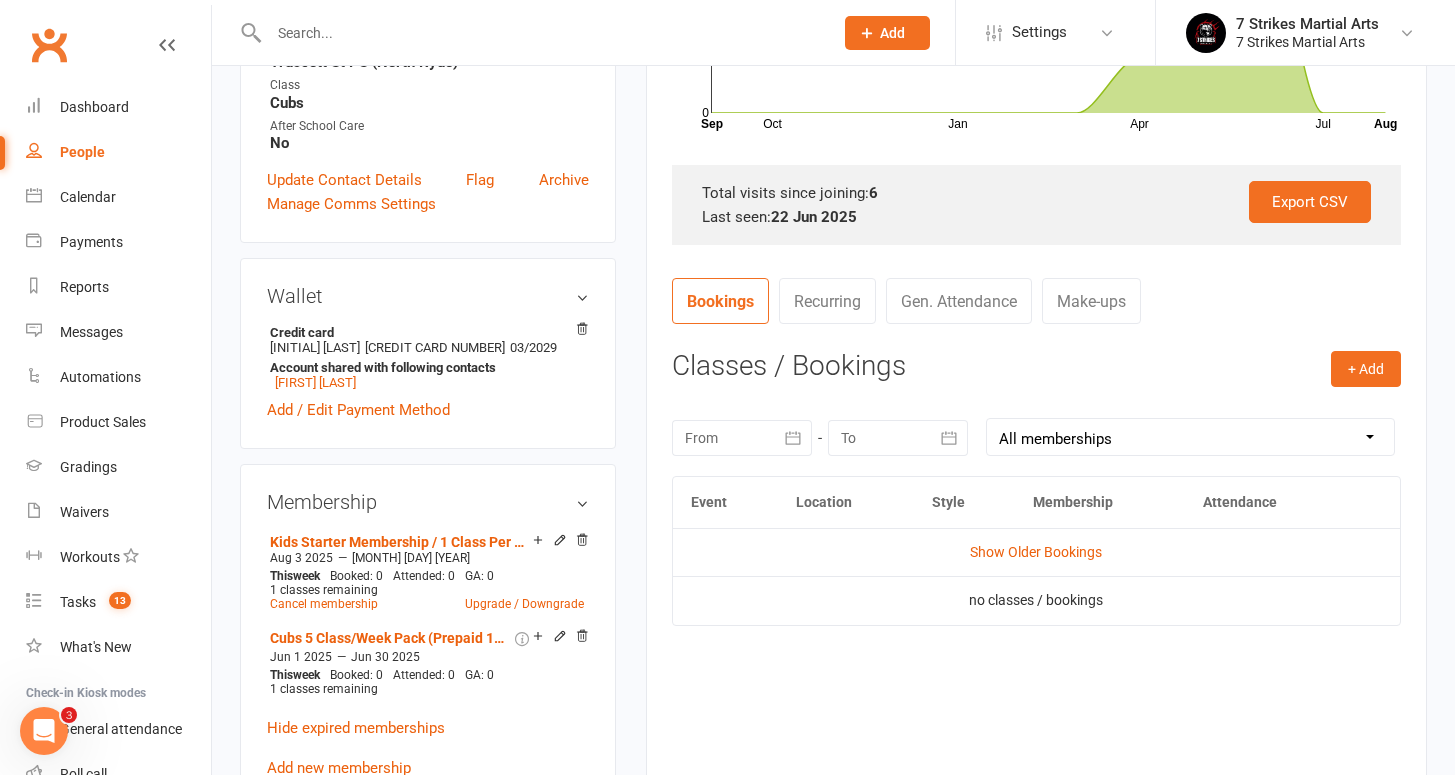 scroll, scrollTop: 650, scrollLeft: 0, axis: vertical 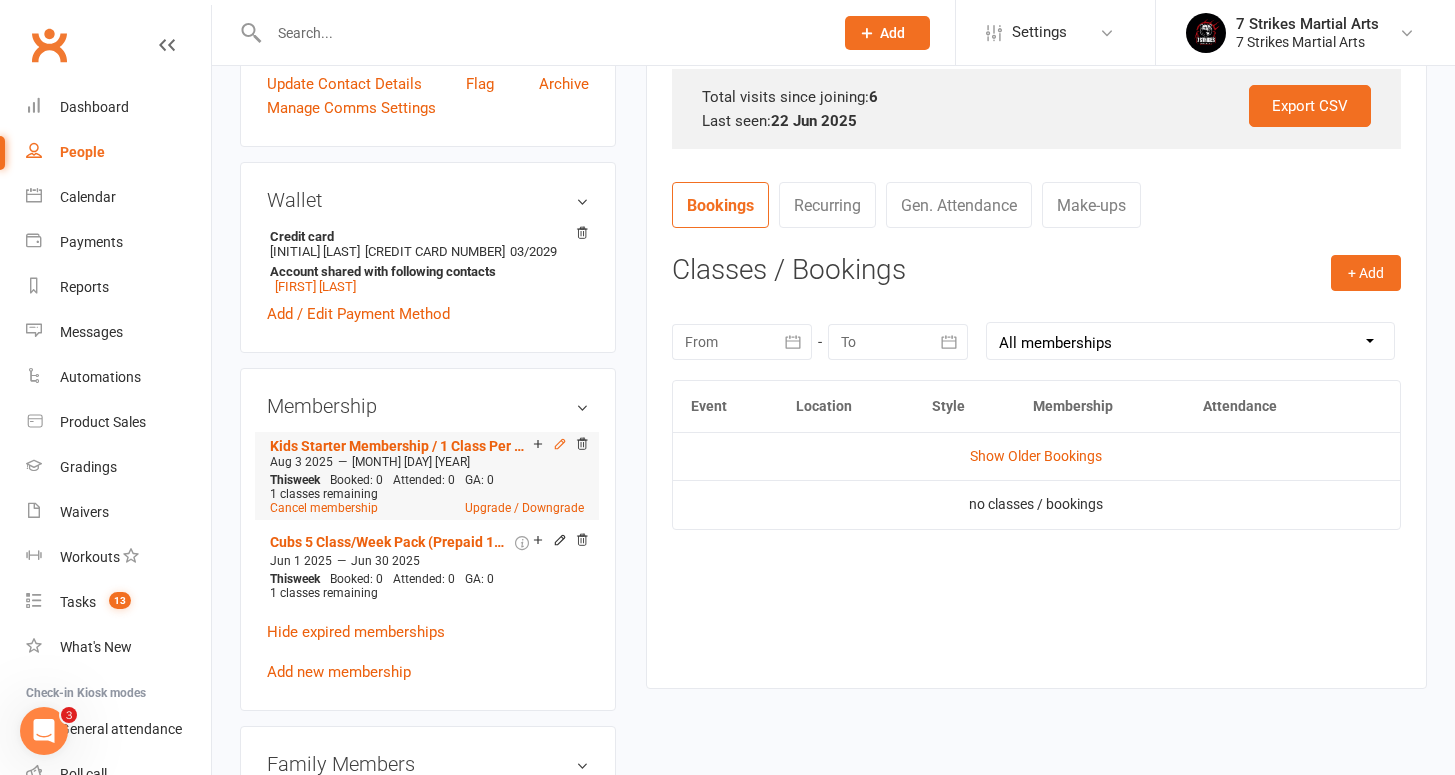 click 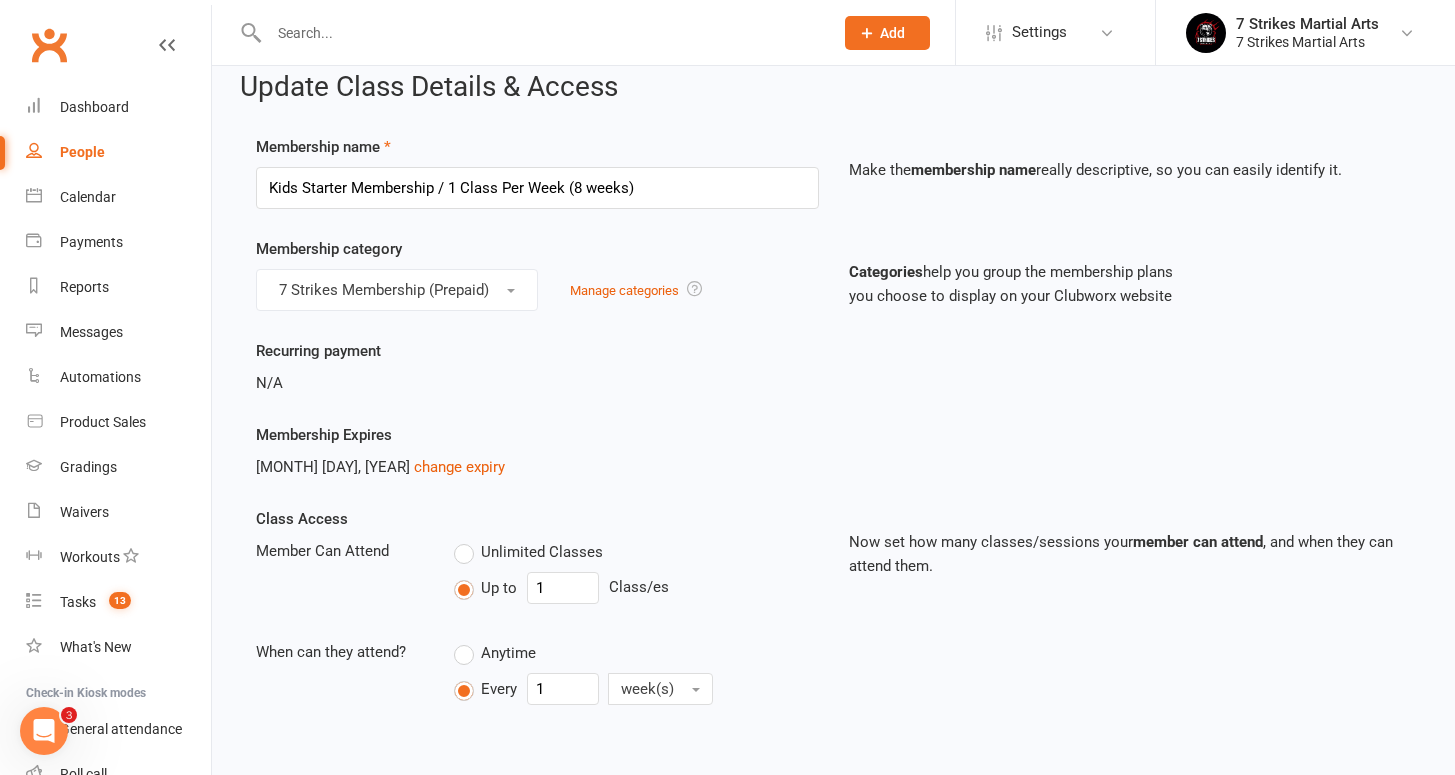 scroll, scrollTop: 98, scrollLeft: 0, axis: vertical 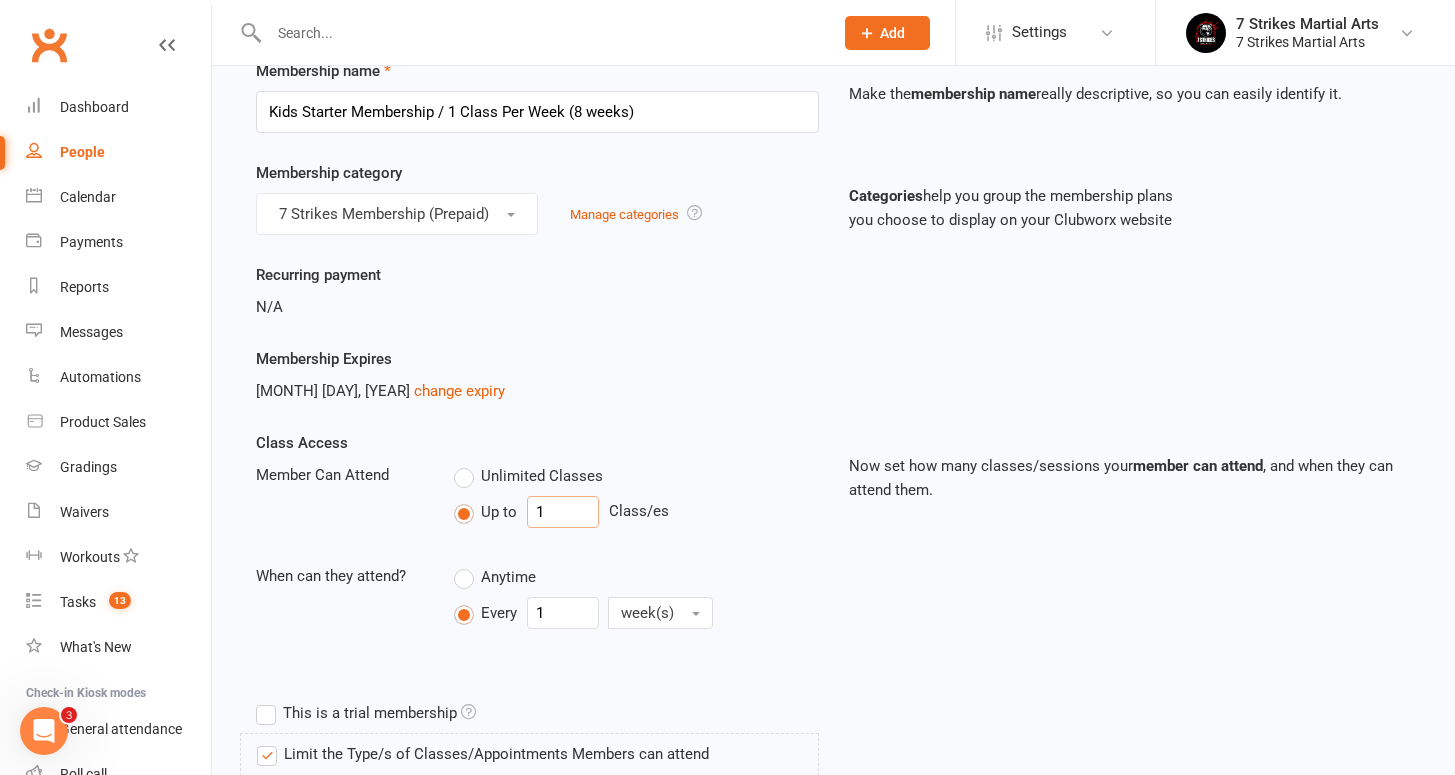 drag, startPoint x: 555, startPoint y: 512, endPoint x: 529, endPoint y: 509, distance: 26.172504 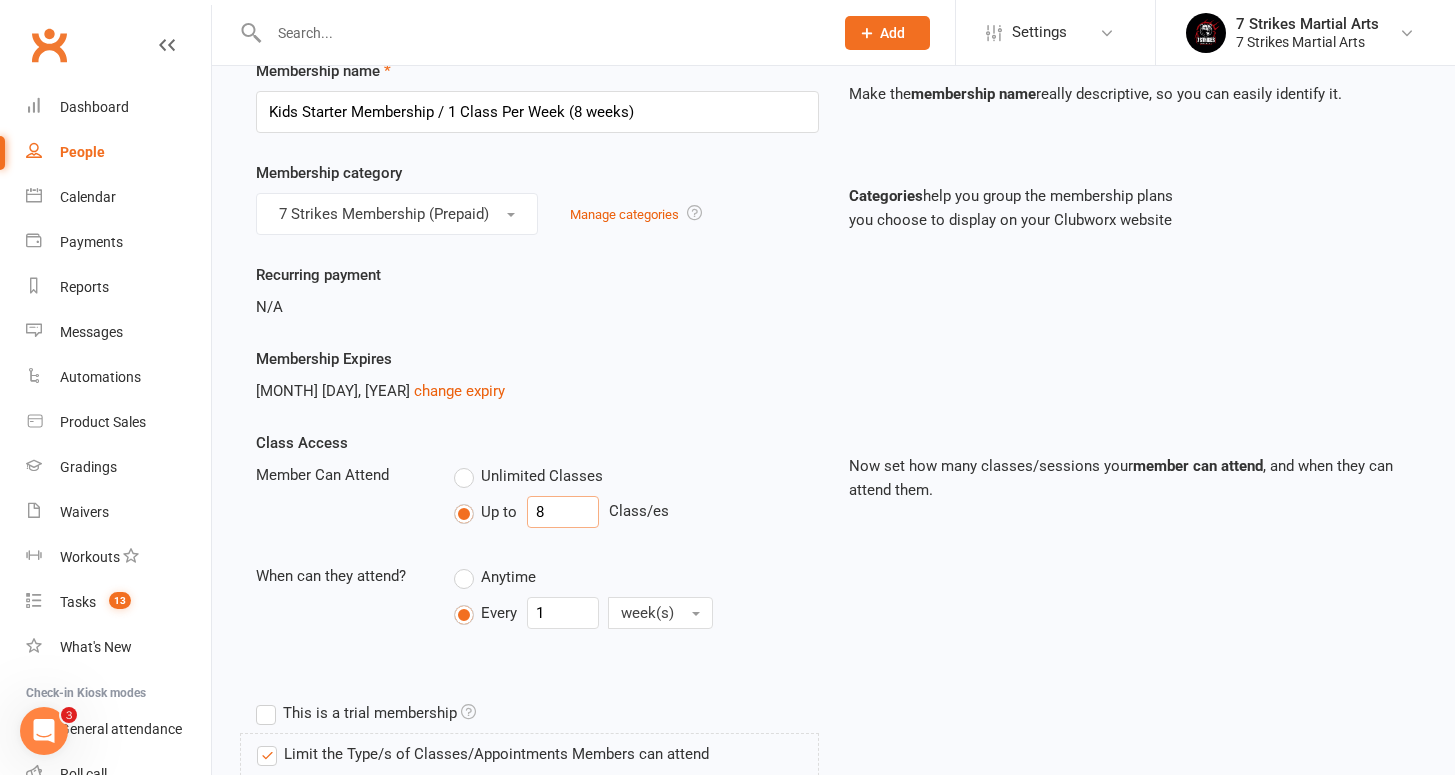 type on "8" 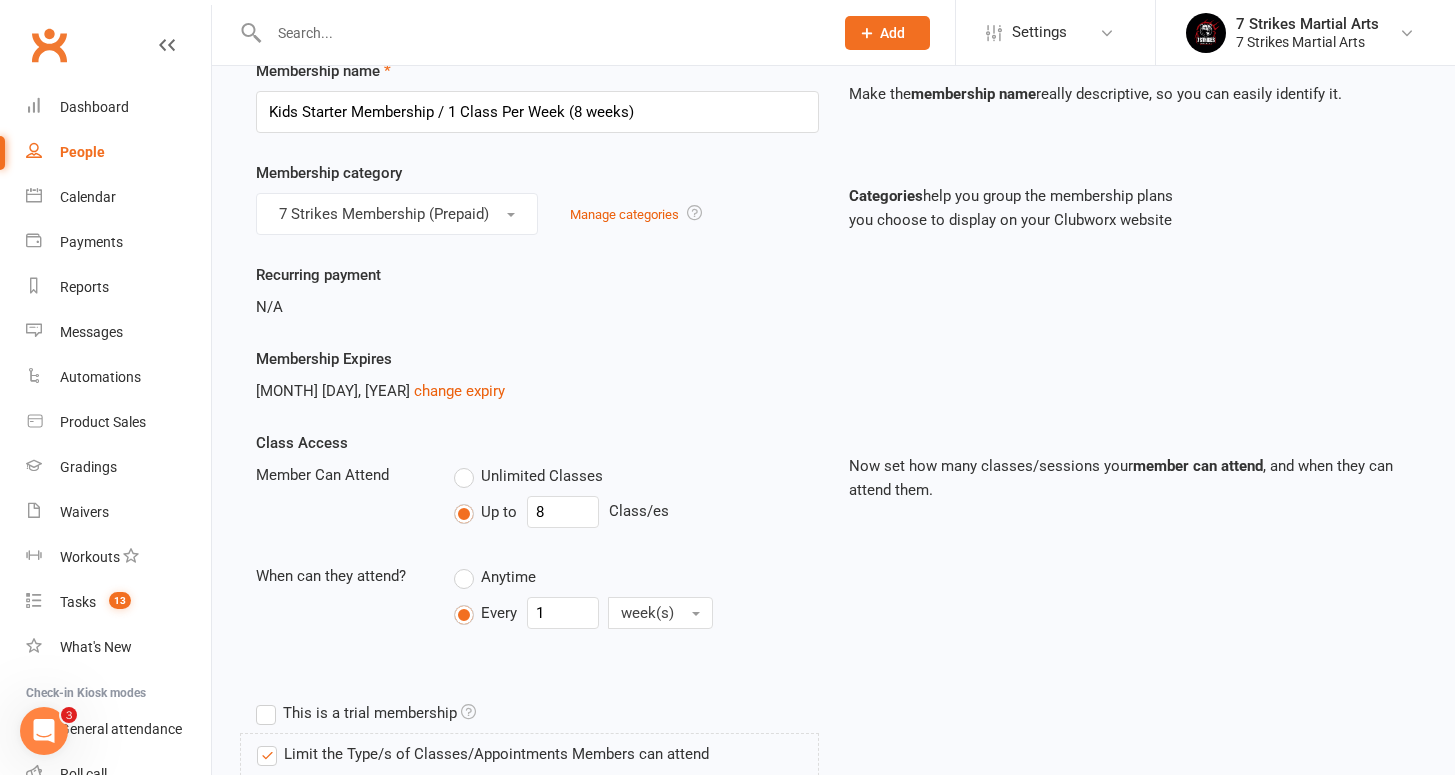 click on "Anytime" at bounding box center [495, 577] 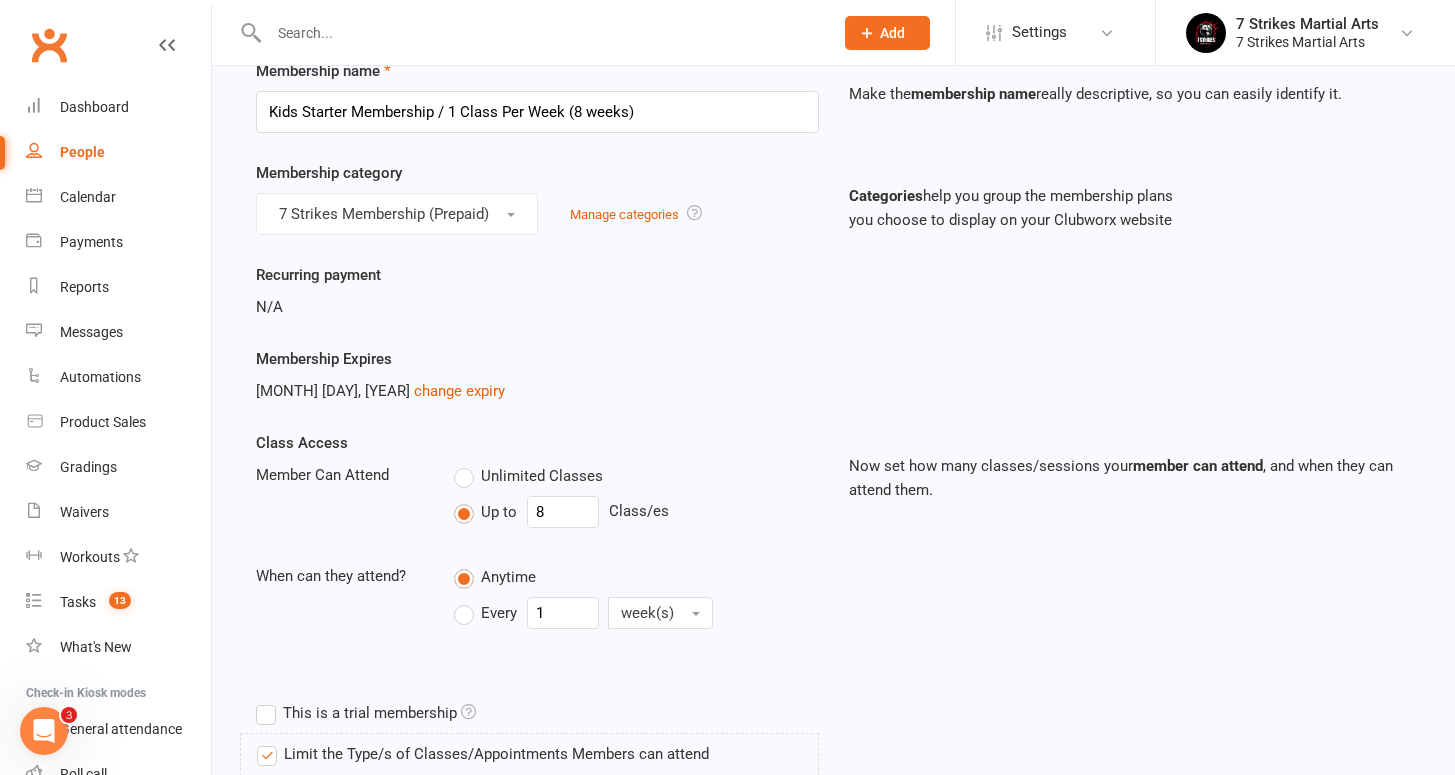 type on "0" 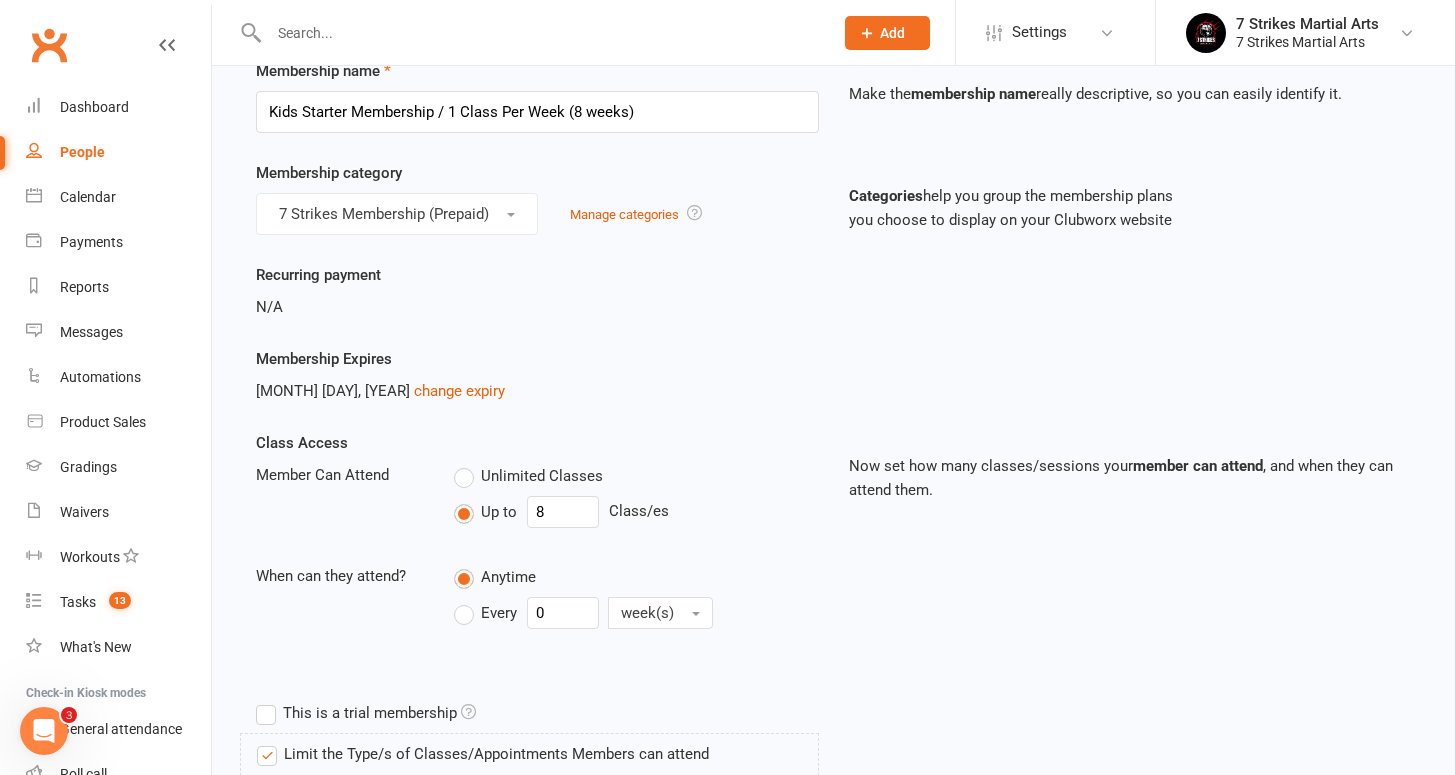 click on "Class Access Member Can Attend Unlimited Classes Up to 8 Class/es When can they attend? Anytime Every 0
week(s)
Now set how many classes/sessions your  member can attend , and when they can attend them." at bounding box center [833, 562] 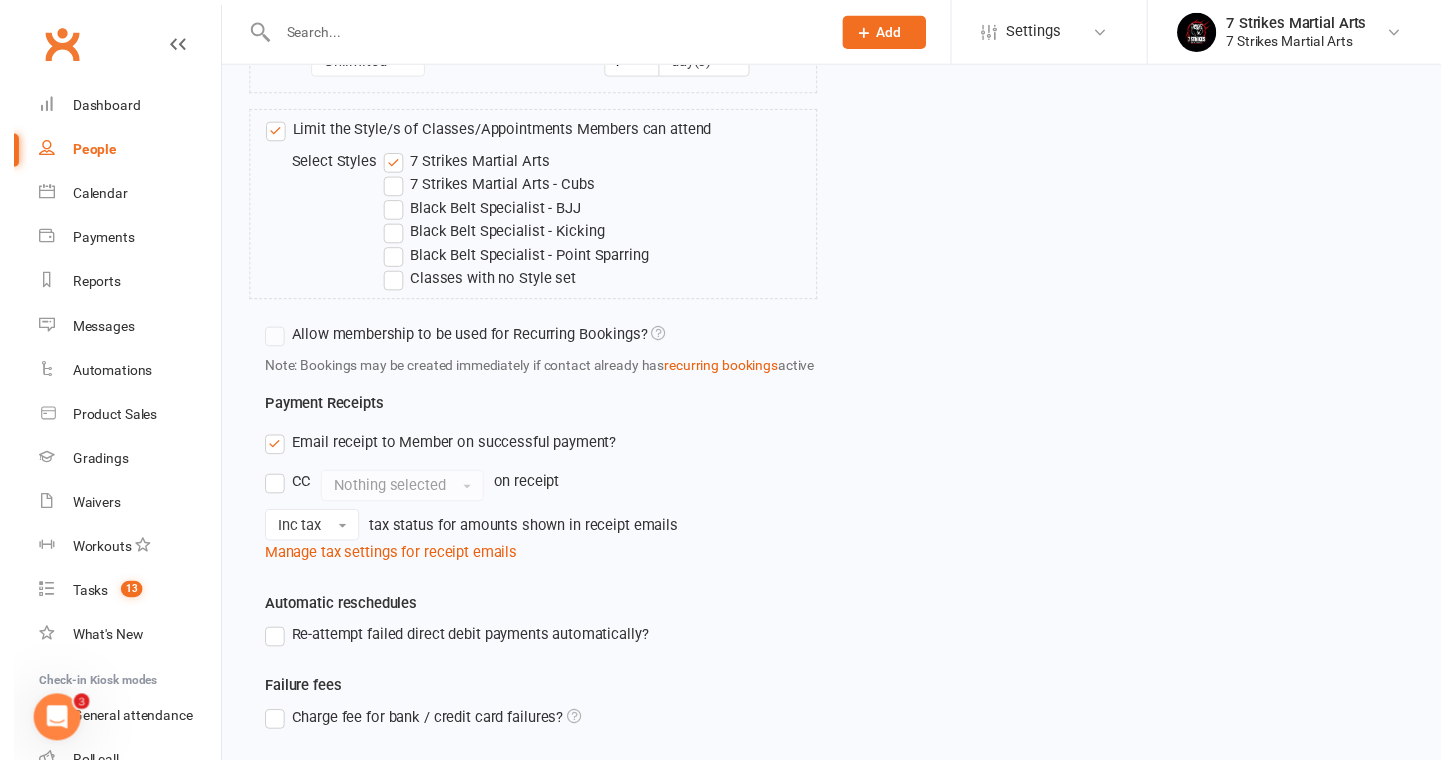 scroll, scrollTop: 1161, scrollLeft: 0, axis: vertical 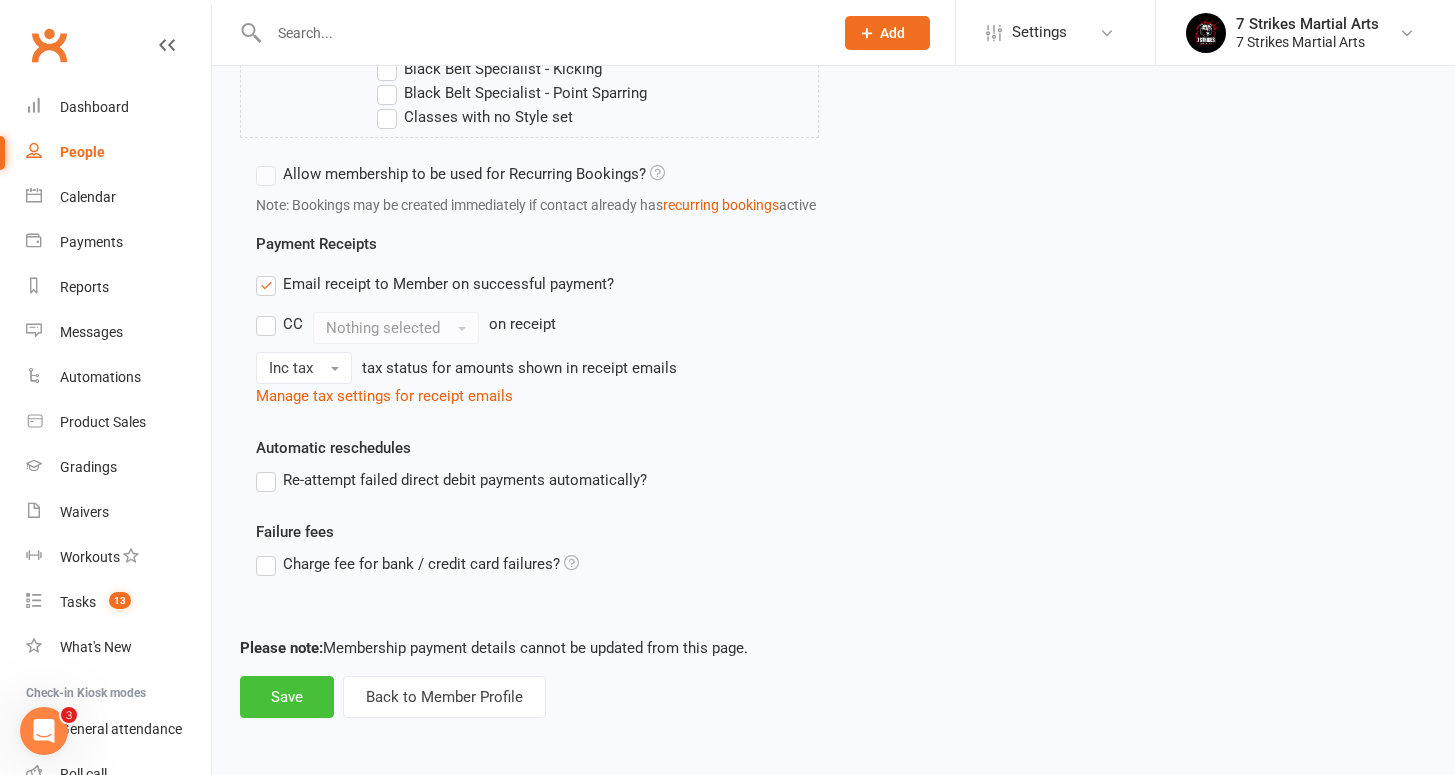 click on "Save" at bounding box center [287, 697] 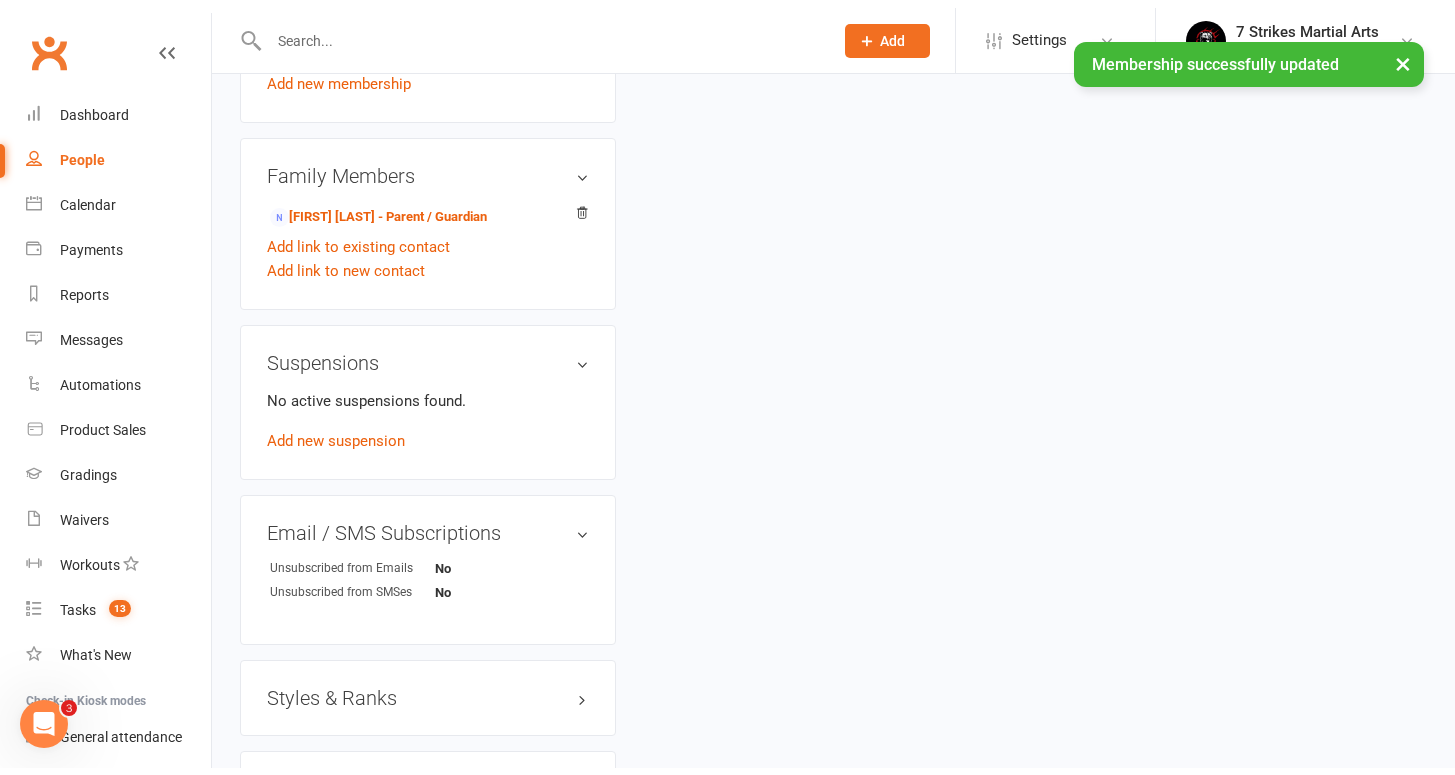 scroll, scrollTop: 0, scrollLeft: 0, axis: both 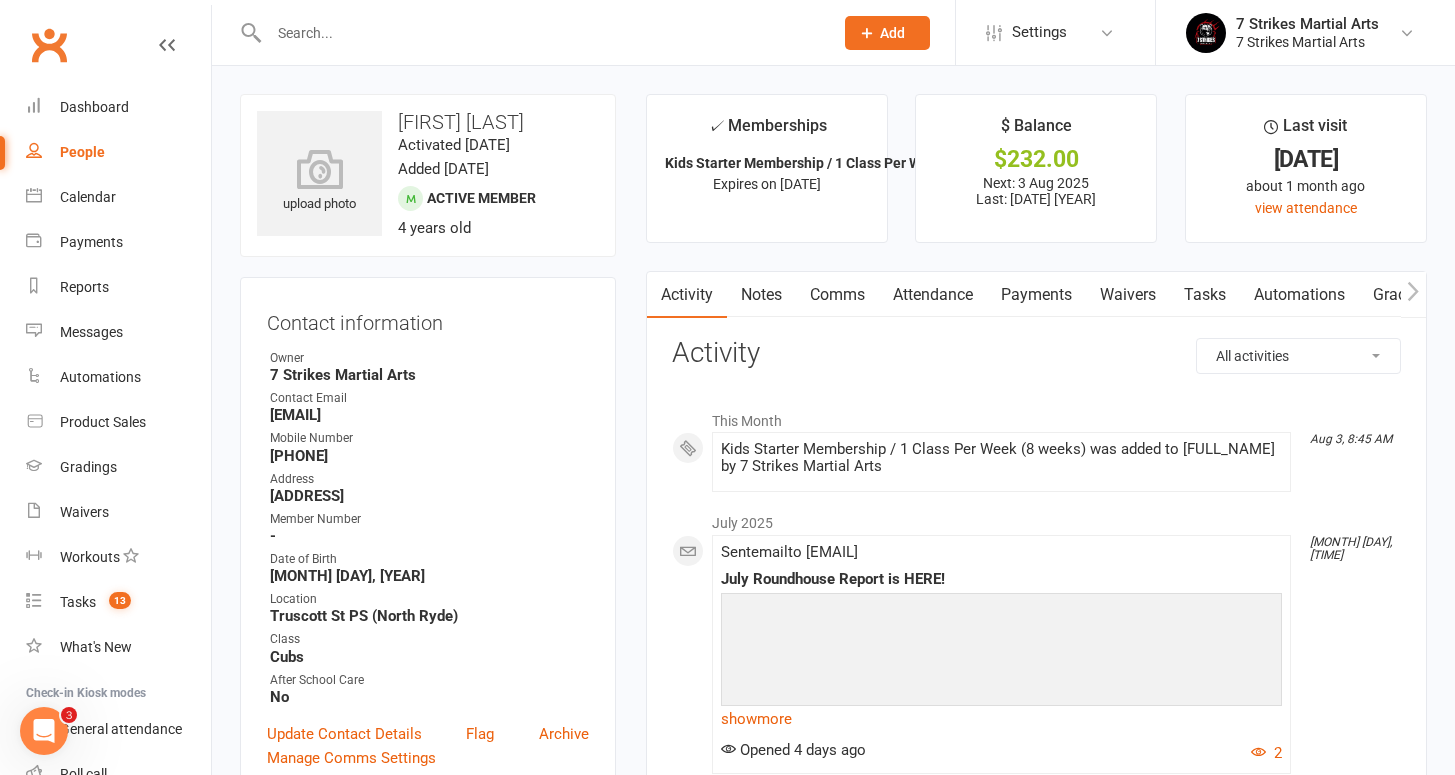click at bounding box center (541, 33) 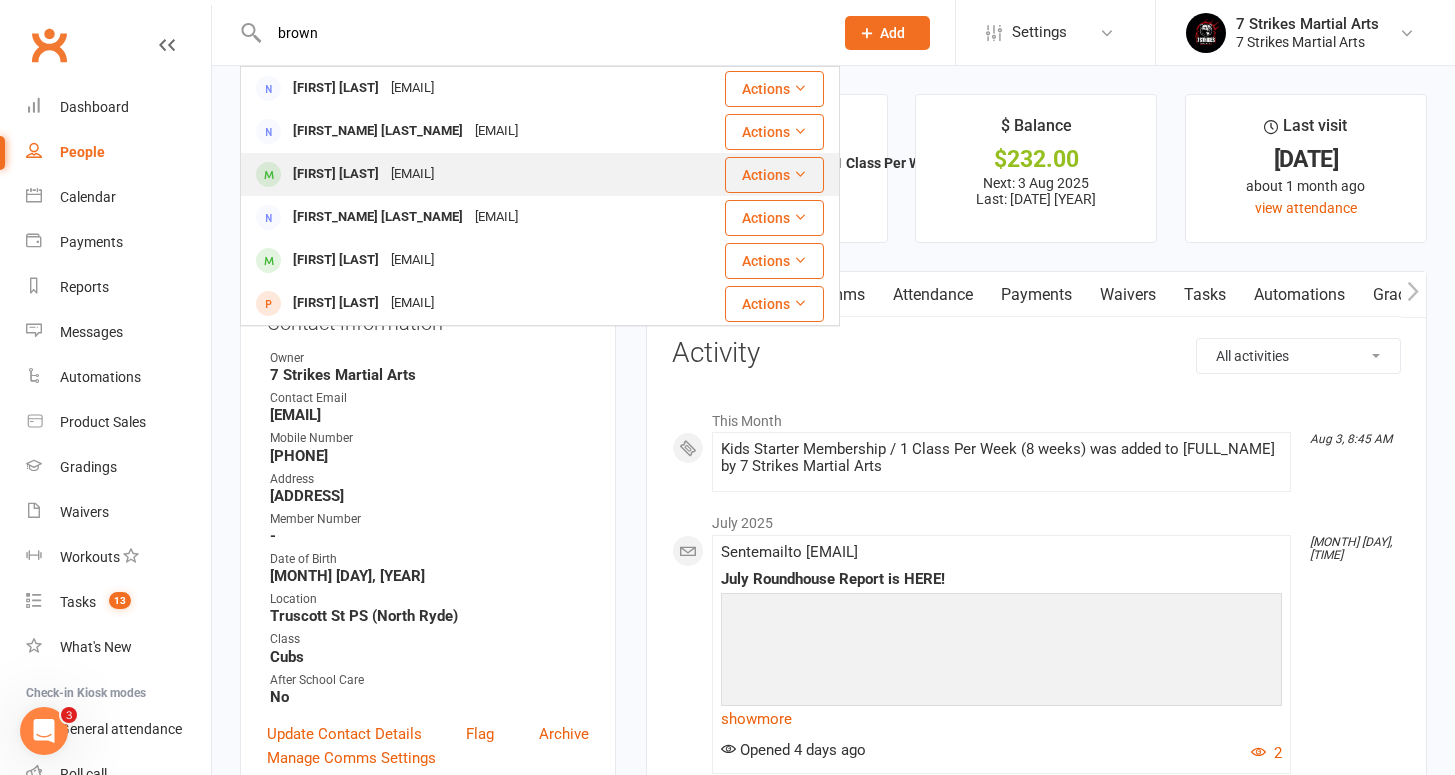 type on "brown" 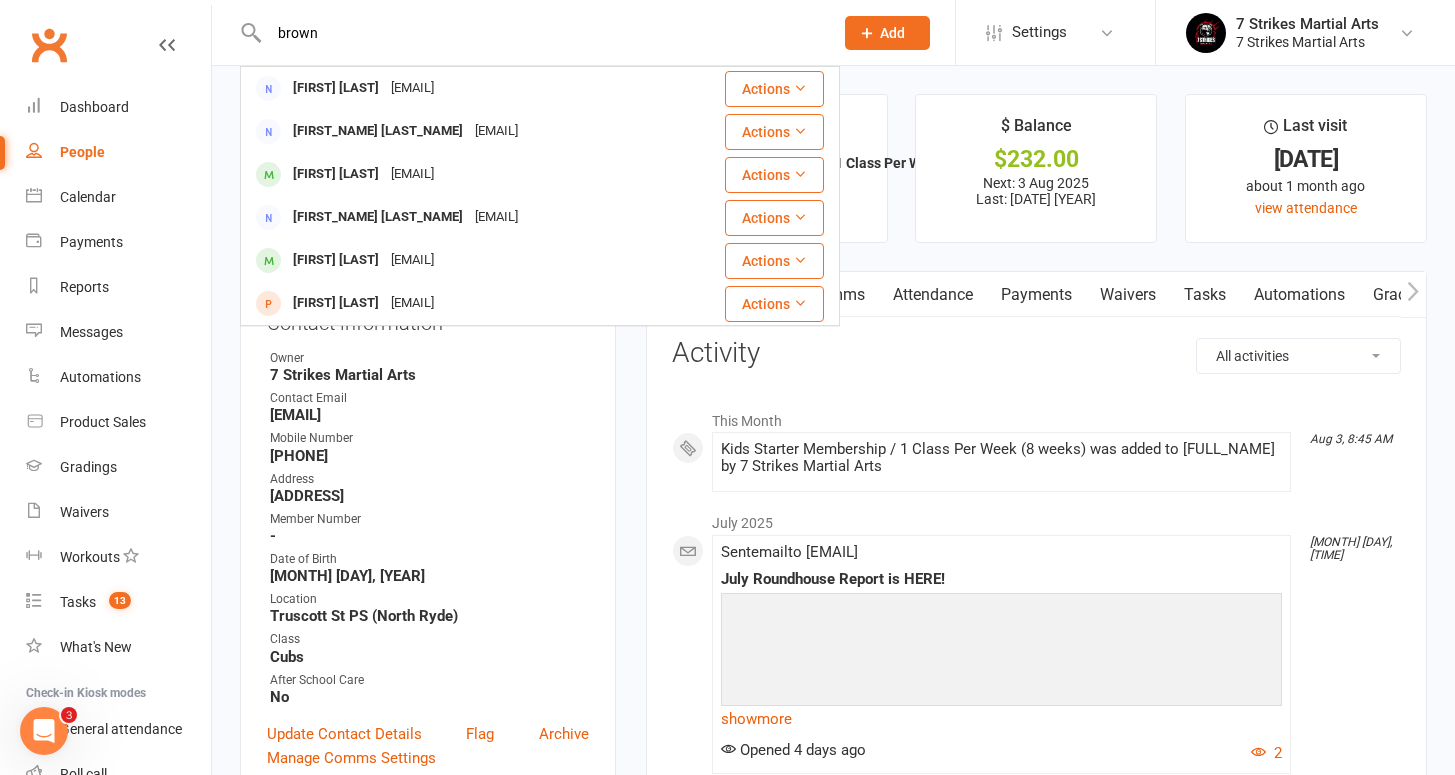 type 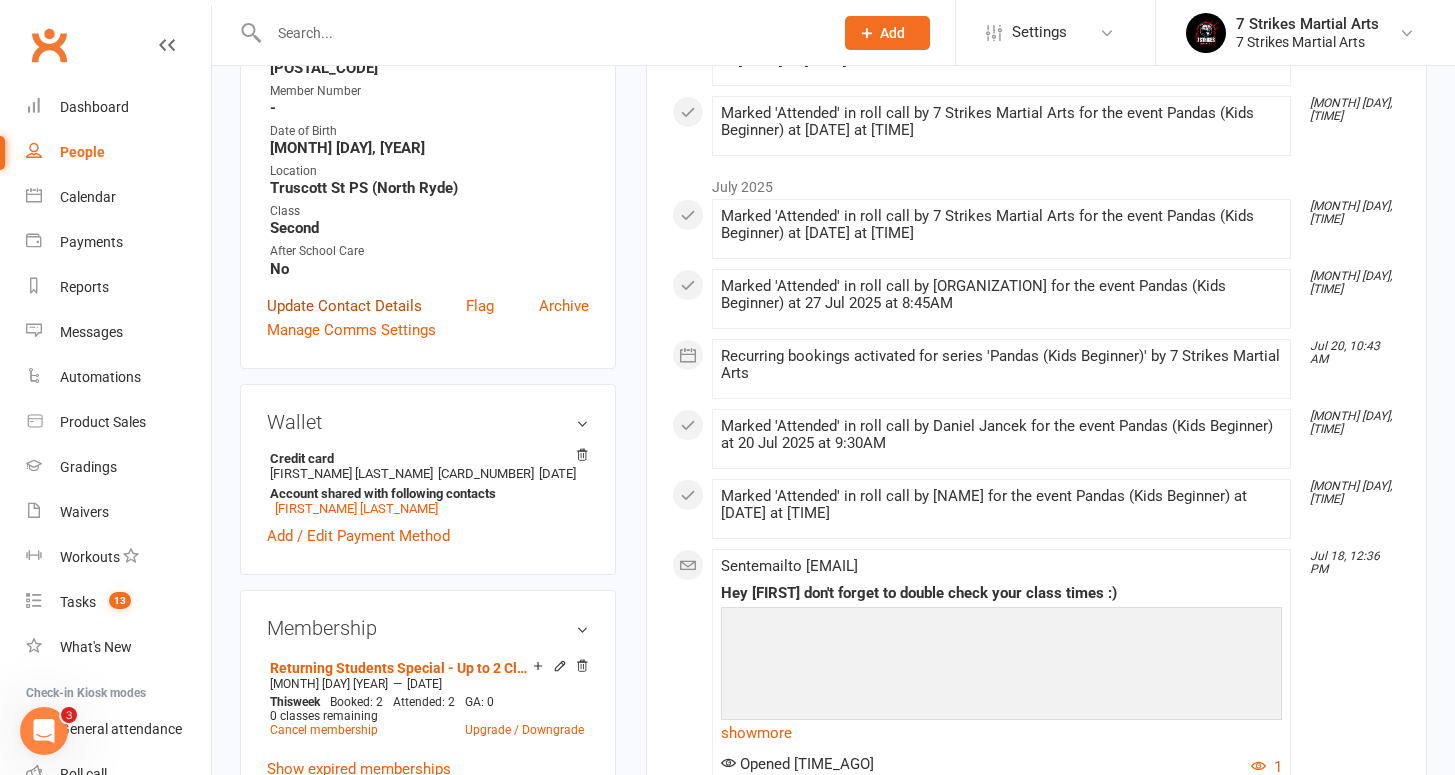scroll, scrollTop: 413, scrollLeft: 0, axis: vertical 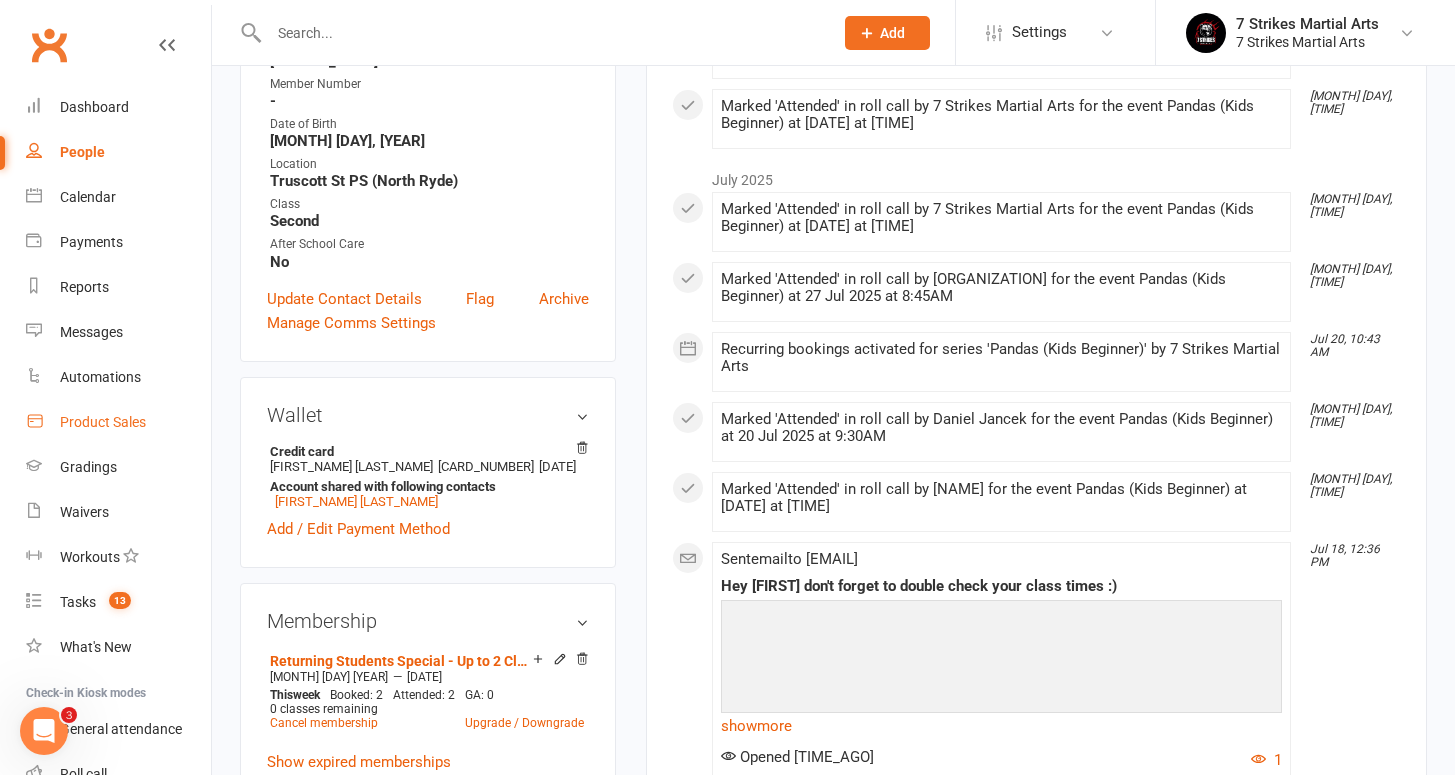 click on "Product Sales" at bounding box center [103, 422] 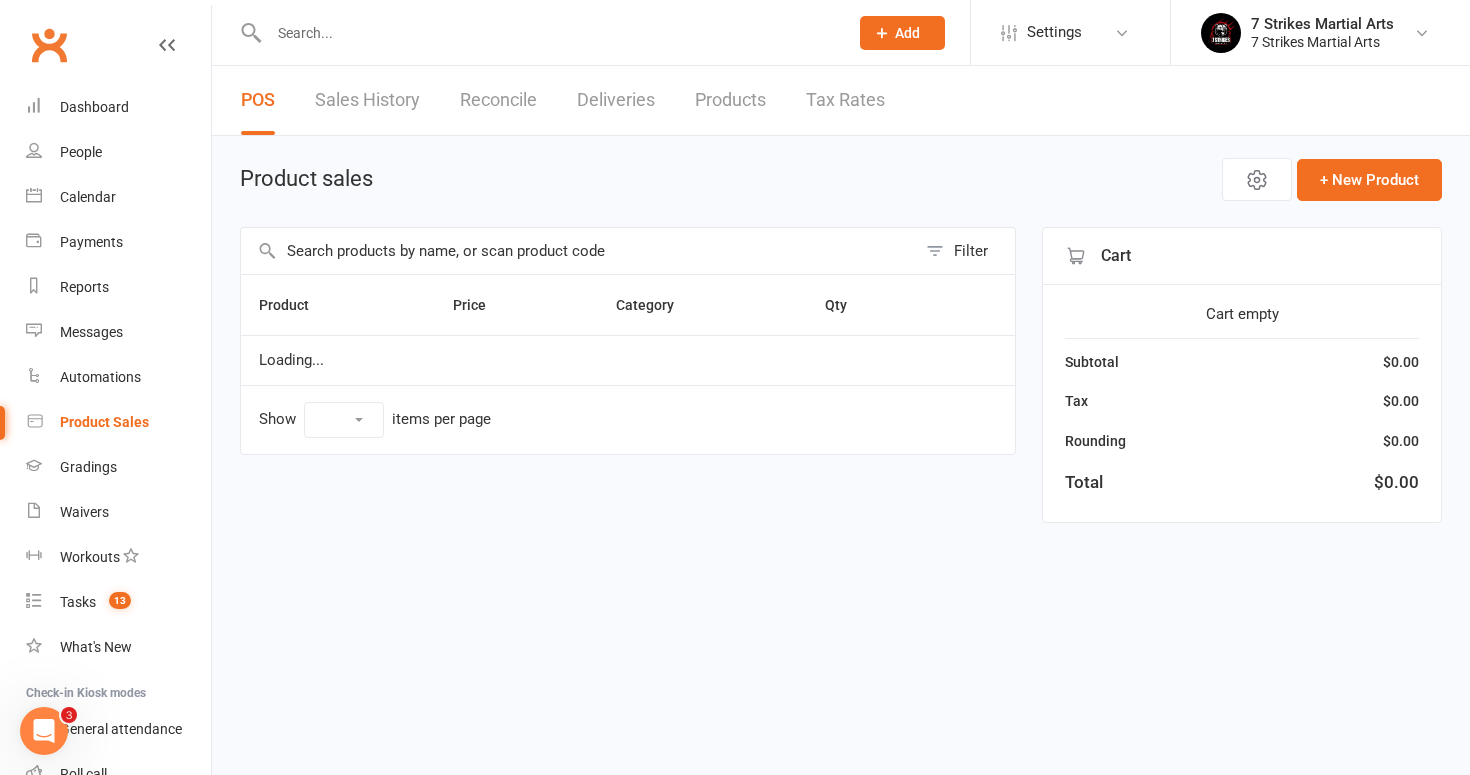 select on "100" 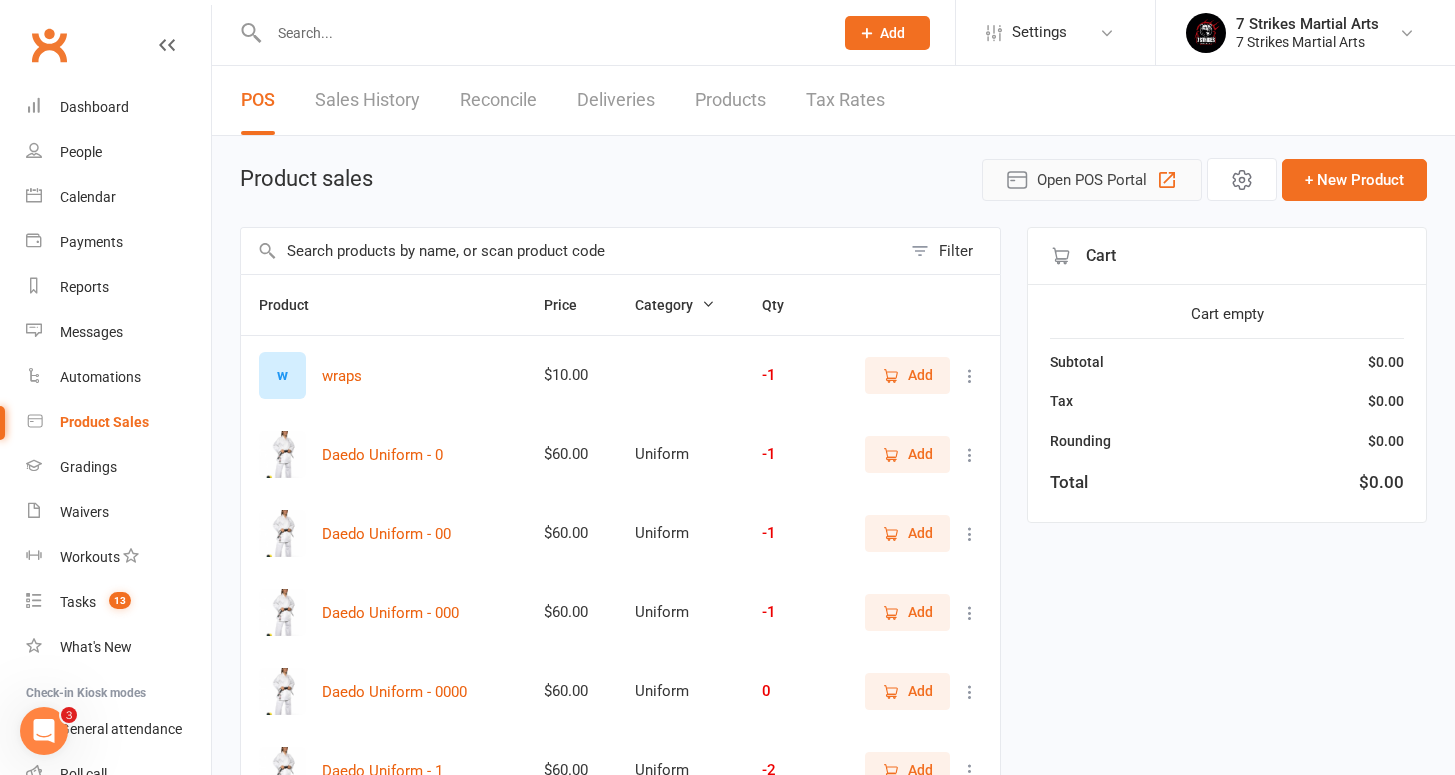 click on "Open POS Portal" at bounding box center [1092, 180] 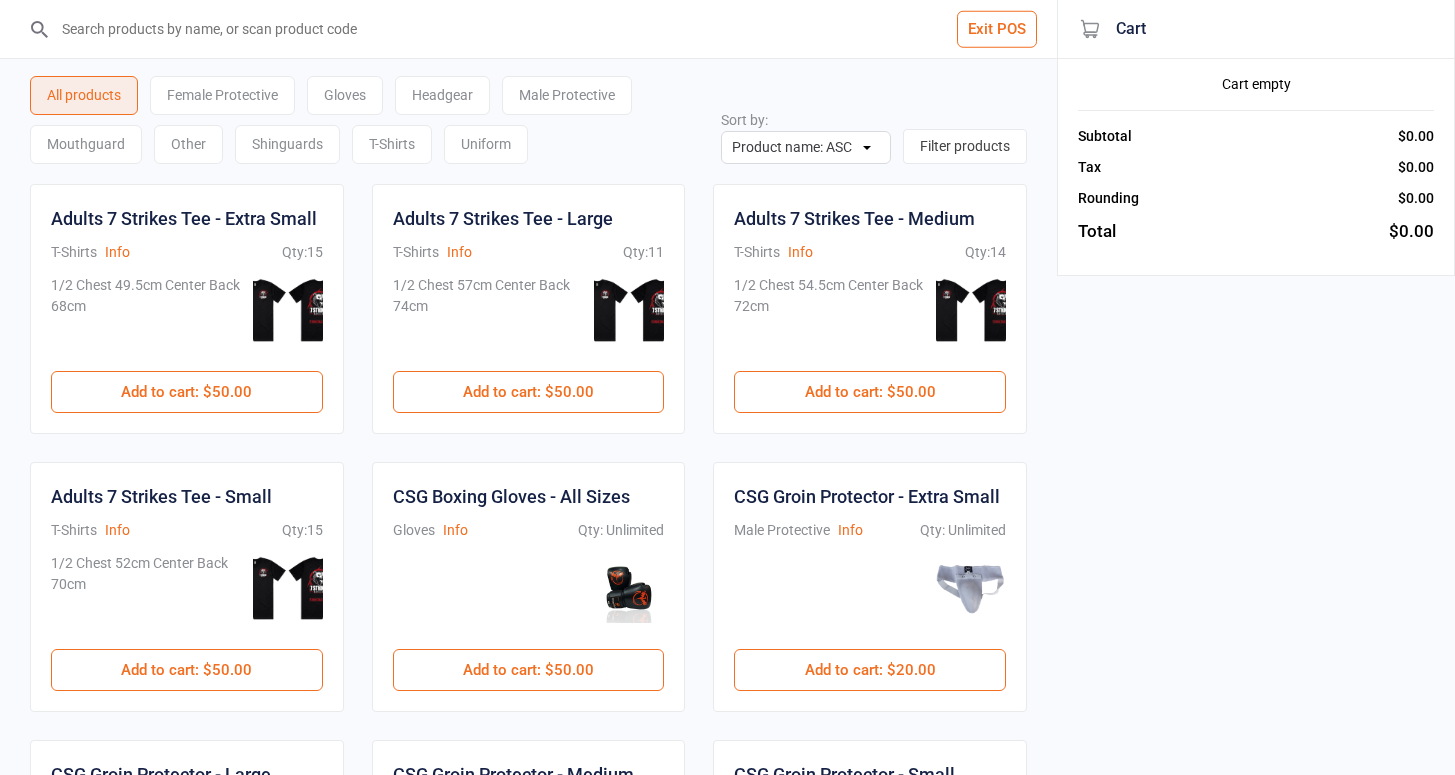 scroll, scrollTop: 0, scrollLeft: 0, axis: both 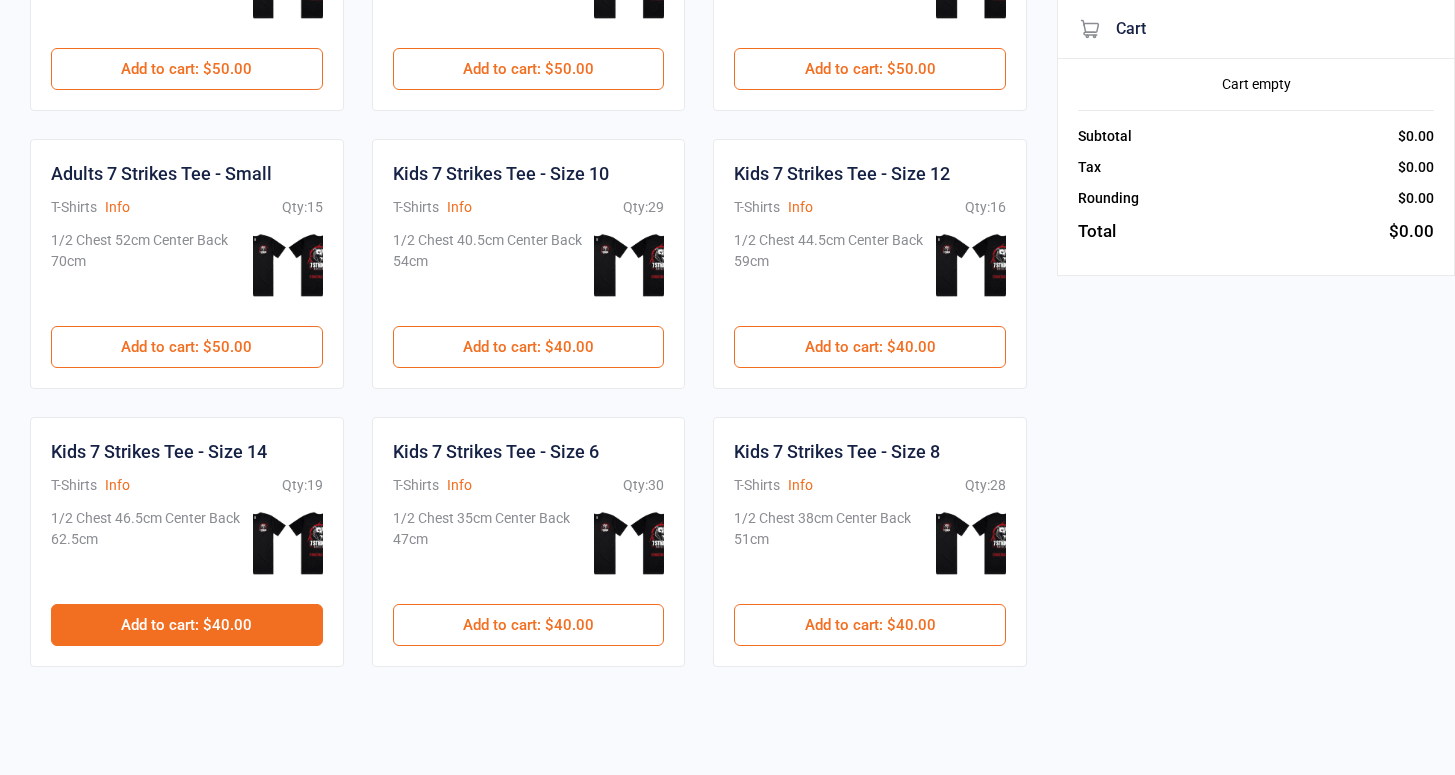 click on "Add to cart :   $40.00" at bounding box center (187, 625) 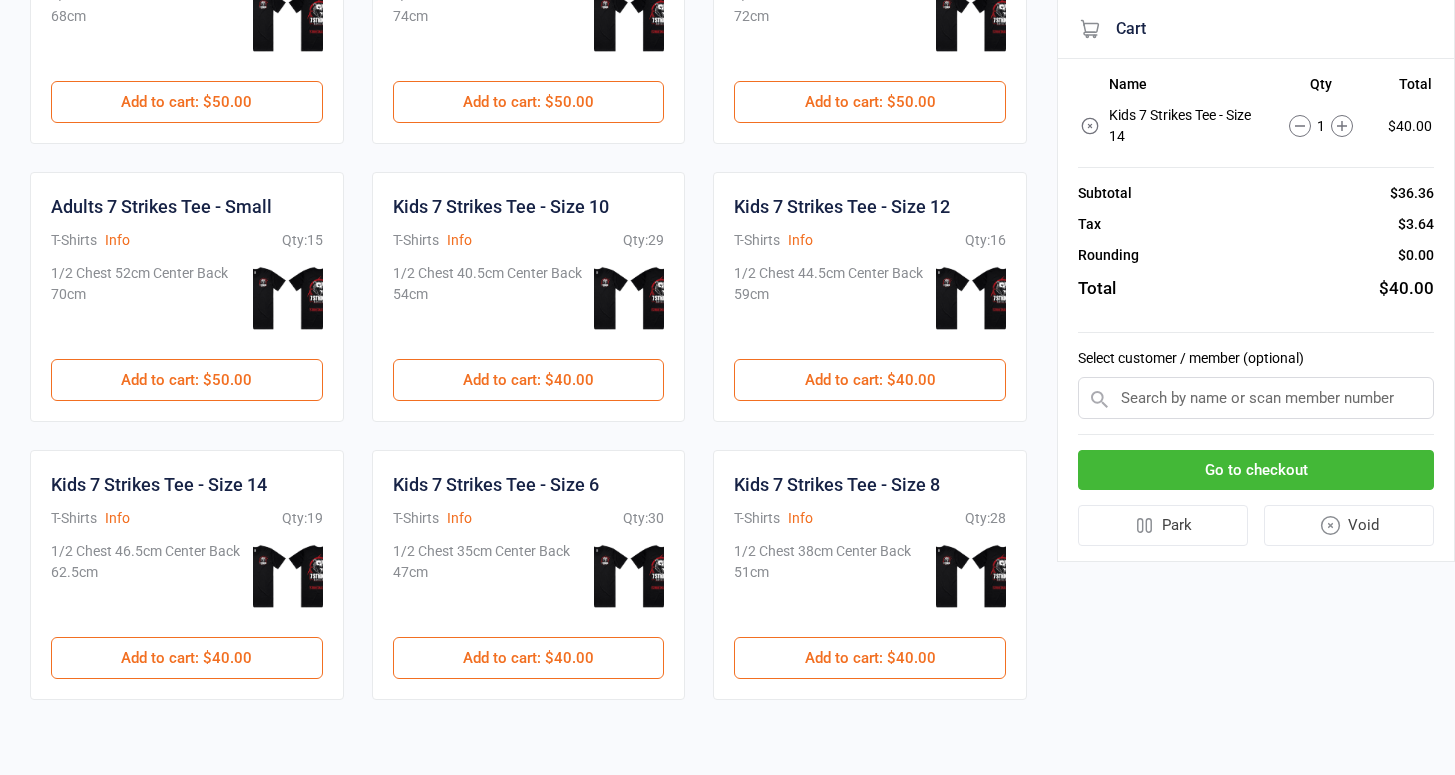 scroll, scrollTop: 251, scrollLeft: 0, axis: vertical 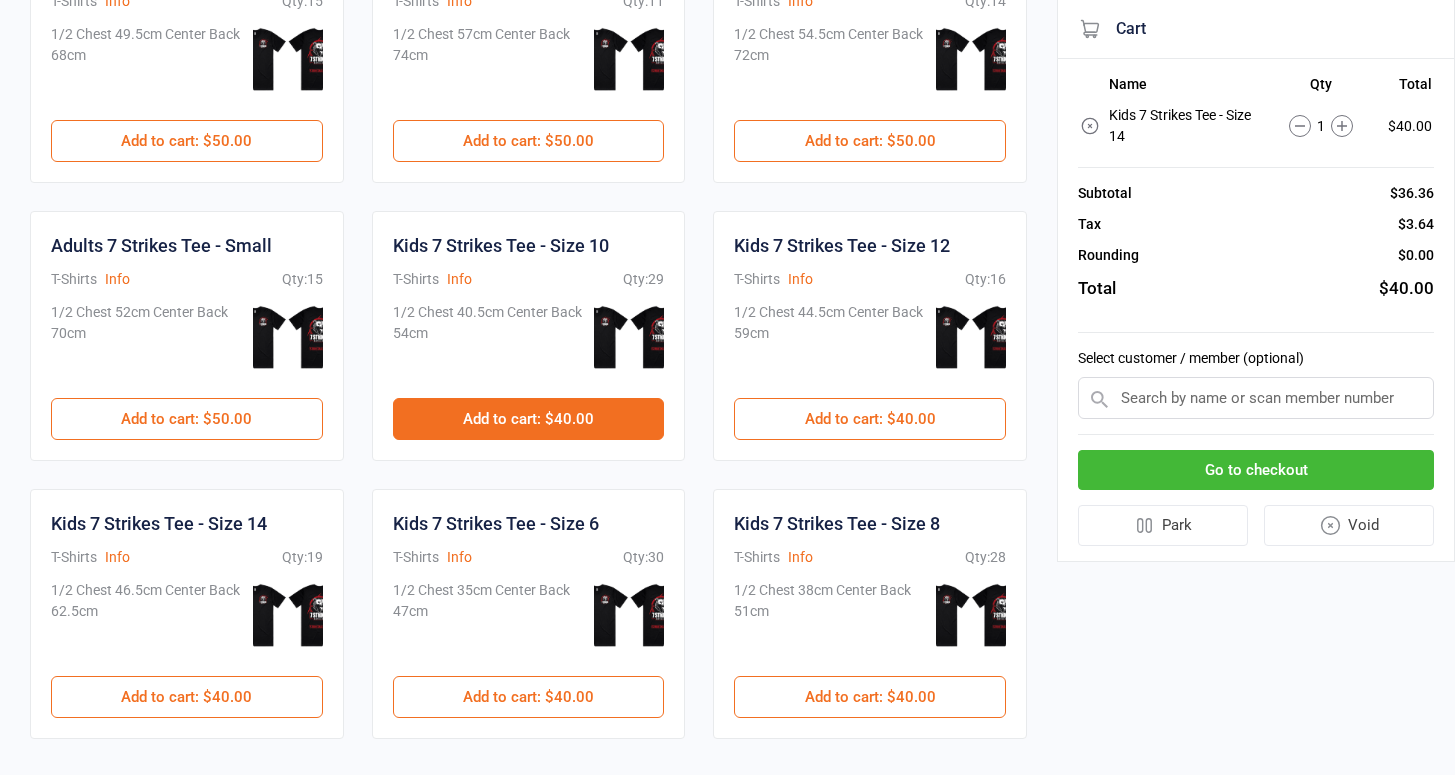 click on "Add to cart :   $40.00" at bounding box center [529, 419] 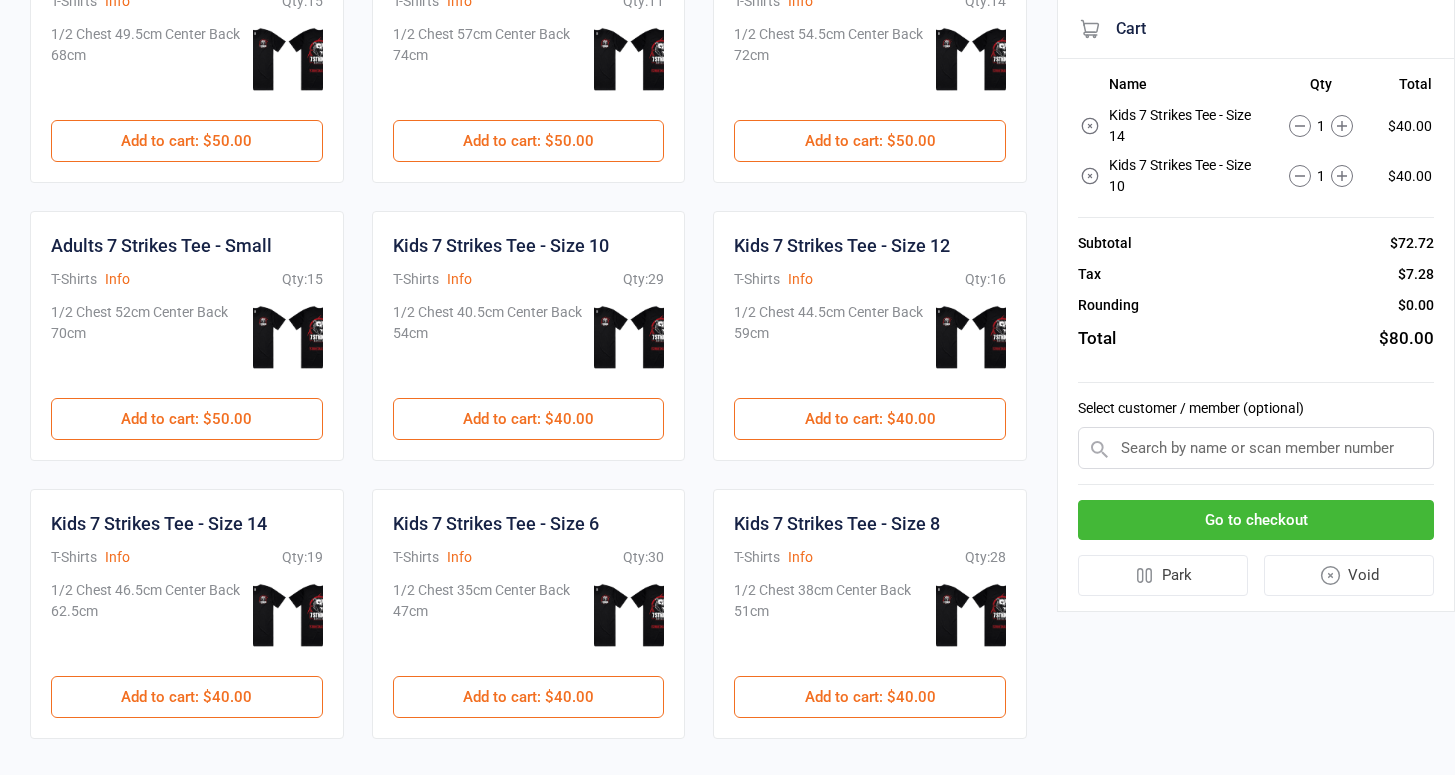 click at bounding box center [1256, 448] 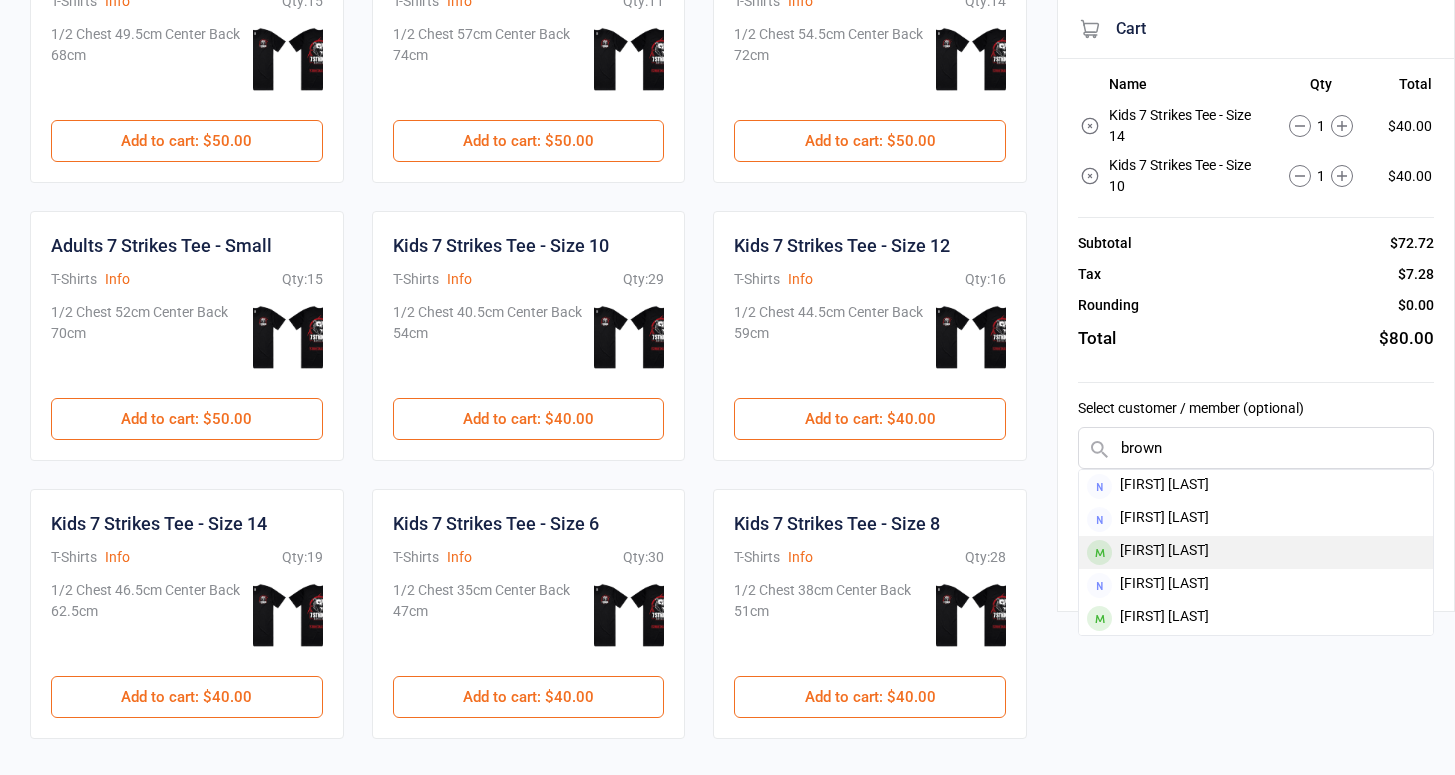 type on "brown" 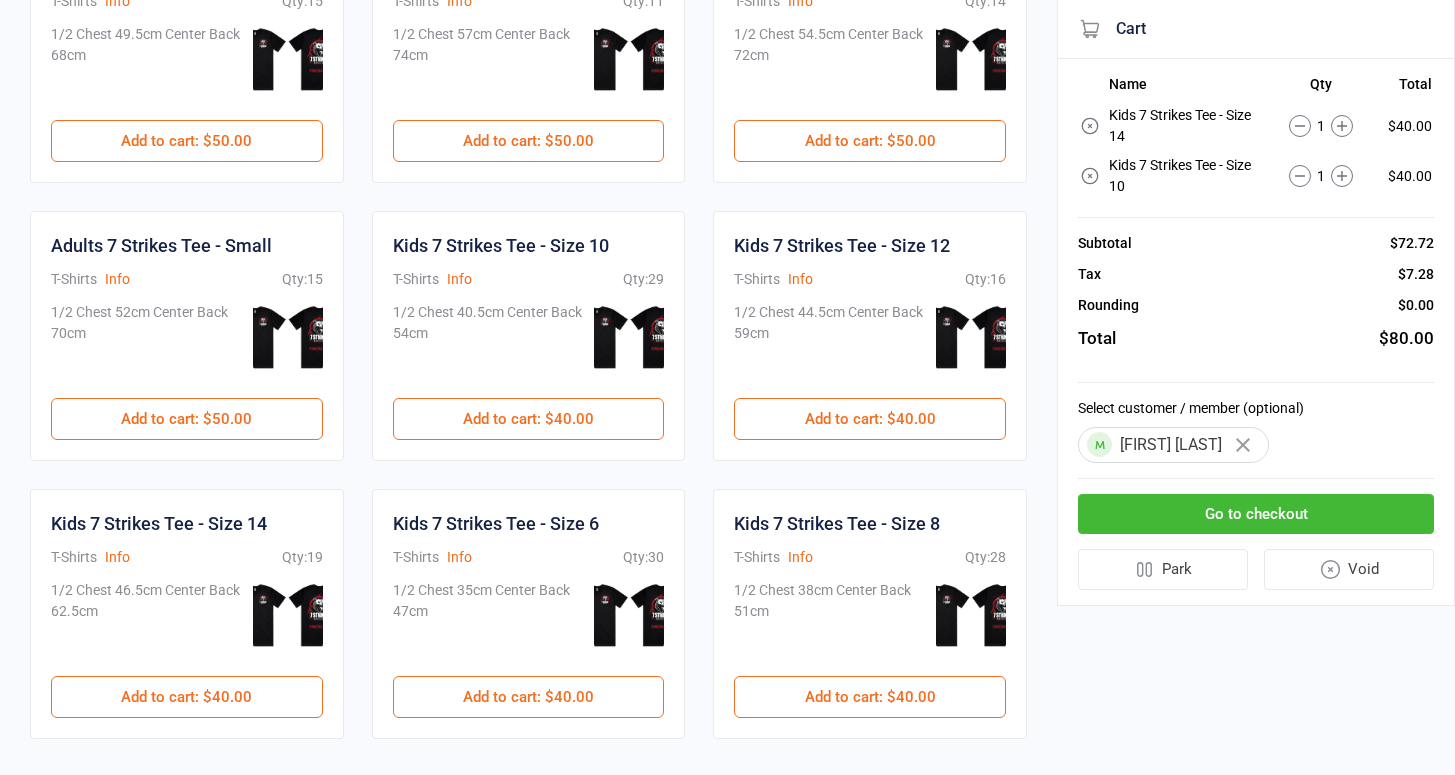click on "Go to checkout" at bounding box center [1256, 514] 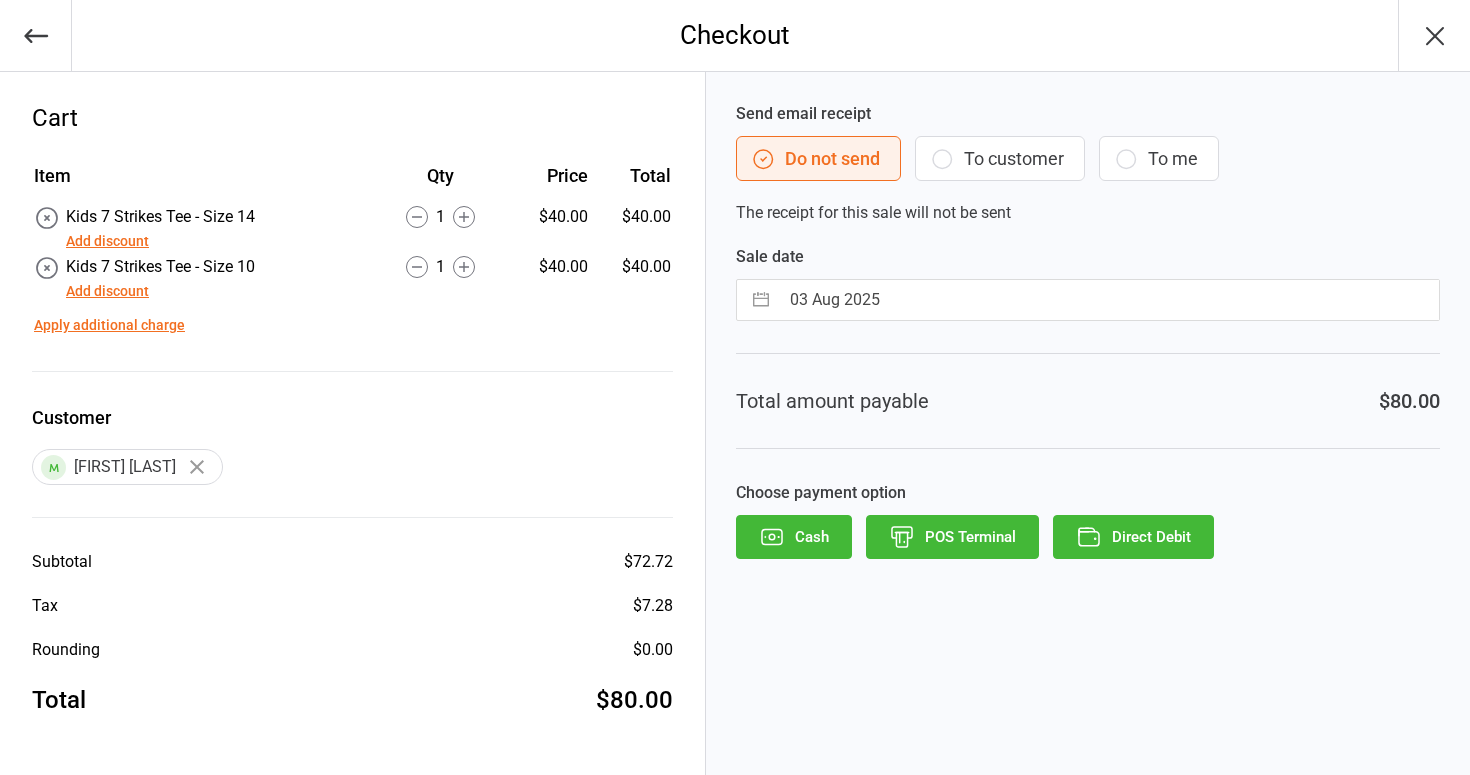 click on "POS Terminal" at bounding box center (952, 537) 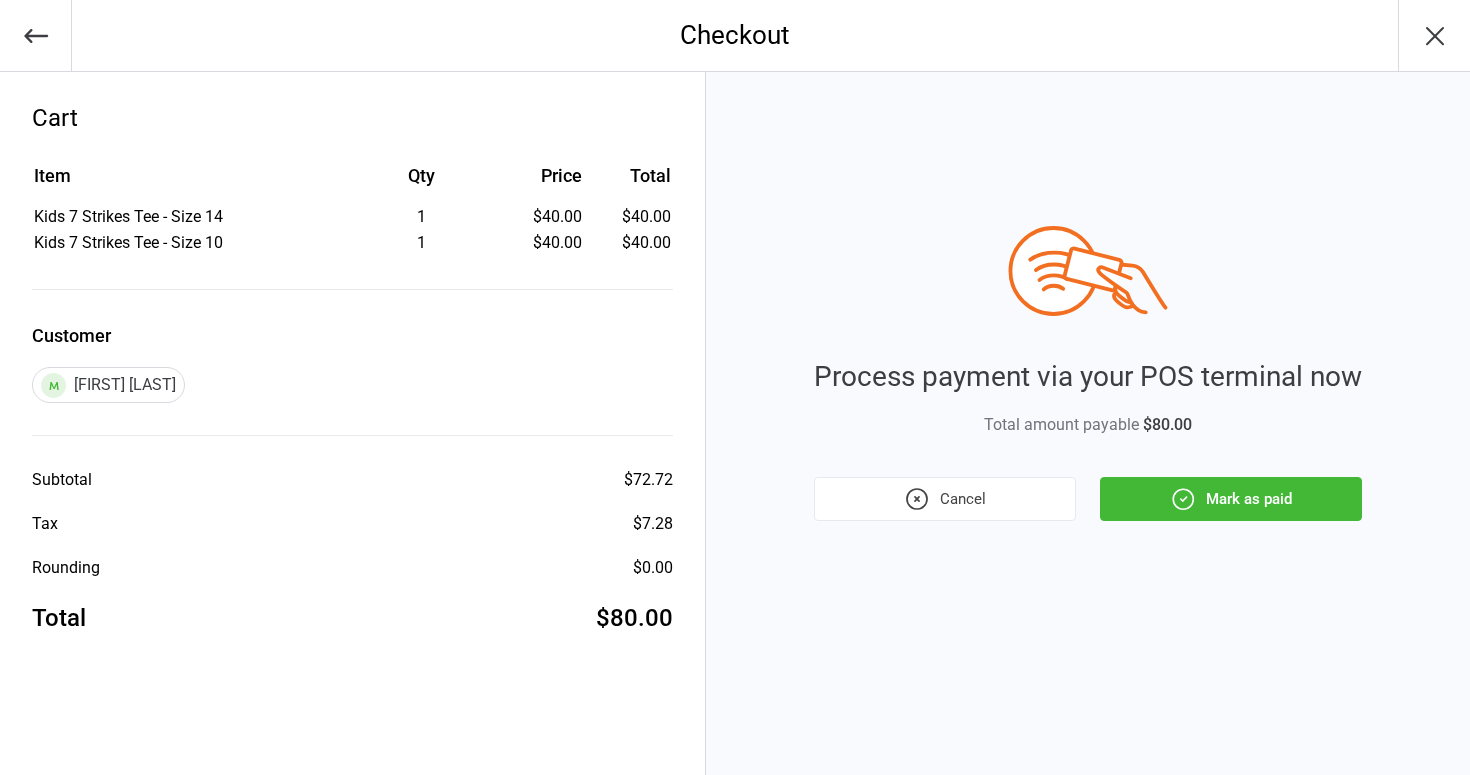 click 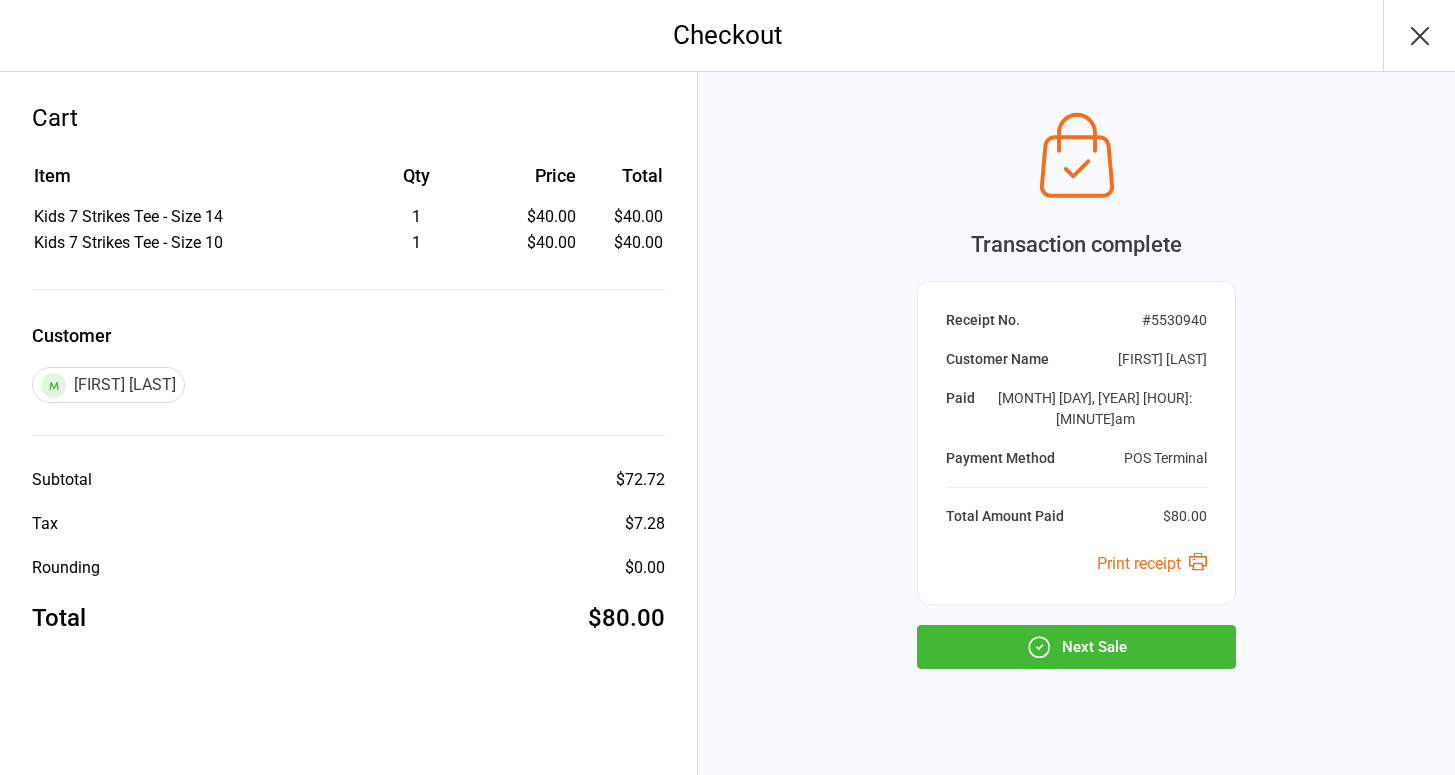 click on "Next Sale" at bounding box center (1076, 647) 